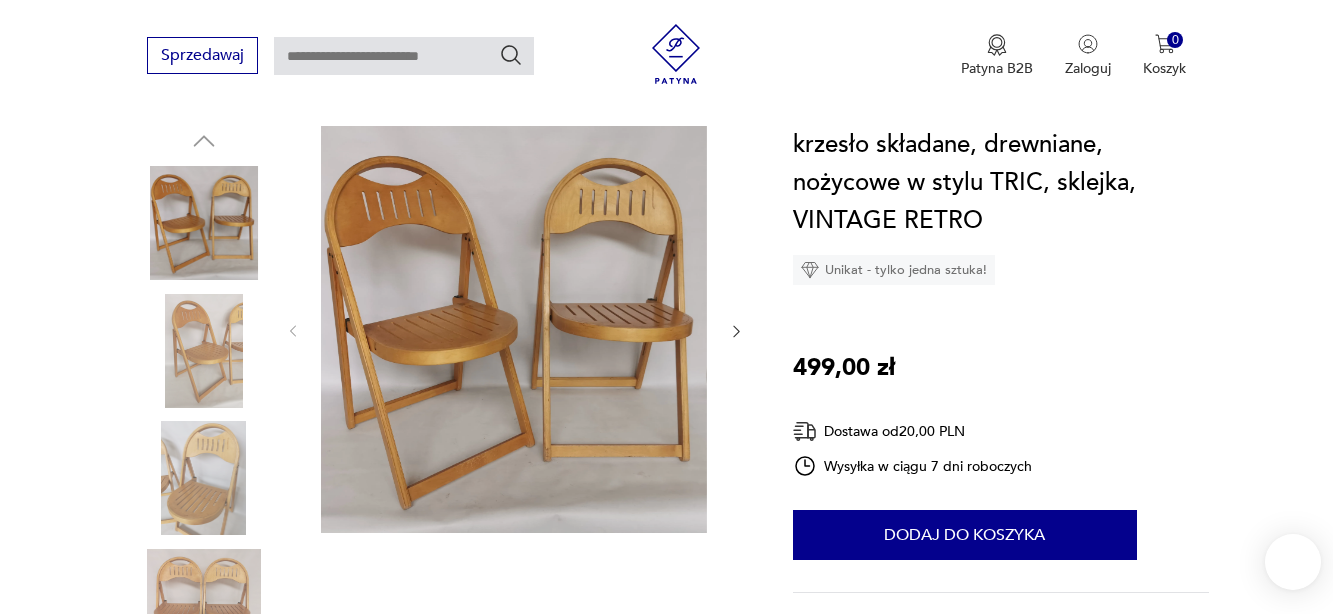scroll, scrollTop: 204, scrollLeft: 0, axis: vertical 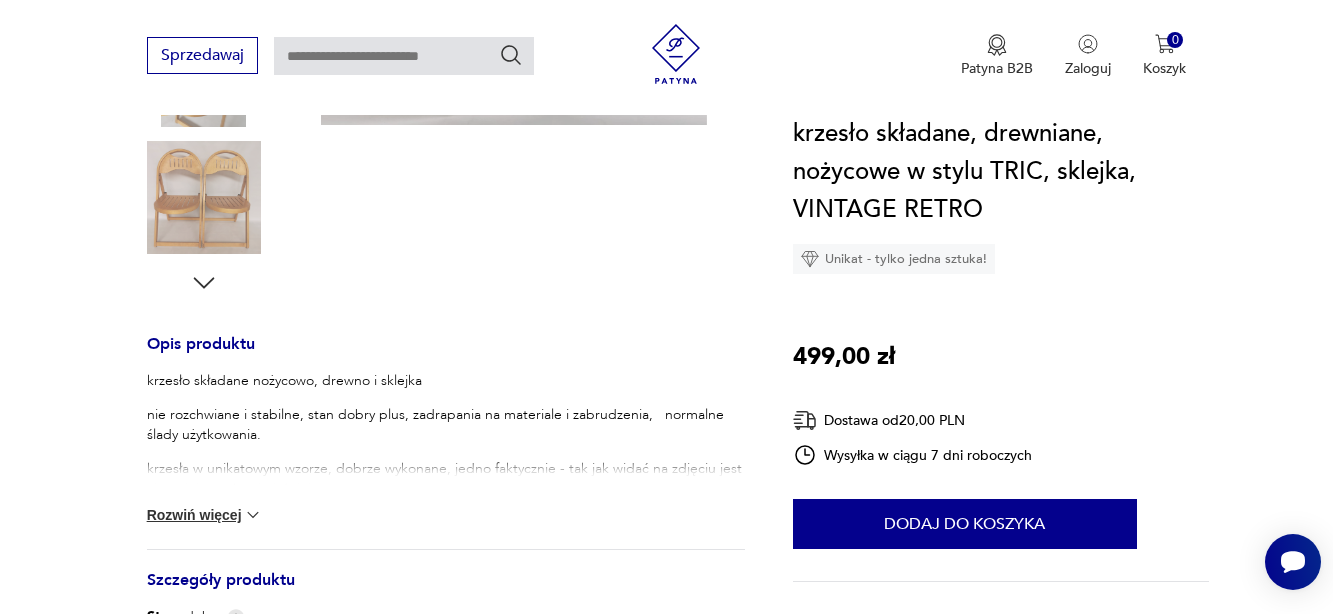click 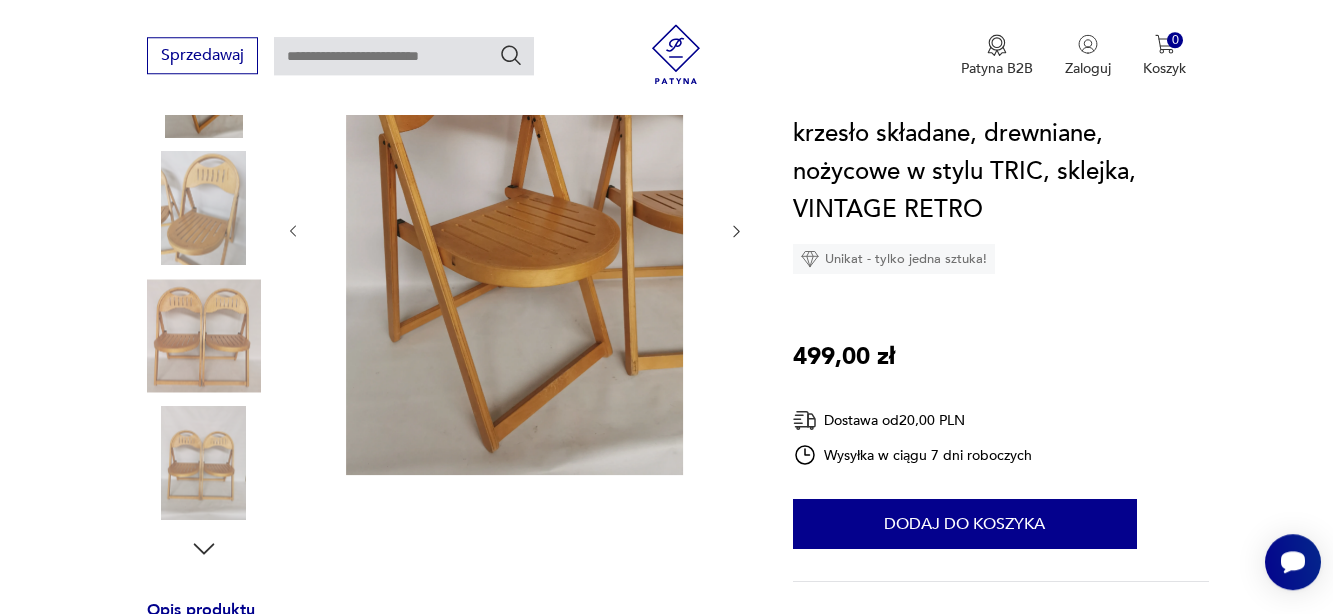 scroll, scrollTop: 306, scrollLeft: 0, axis: vertical 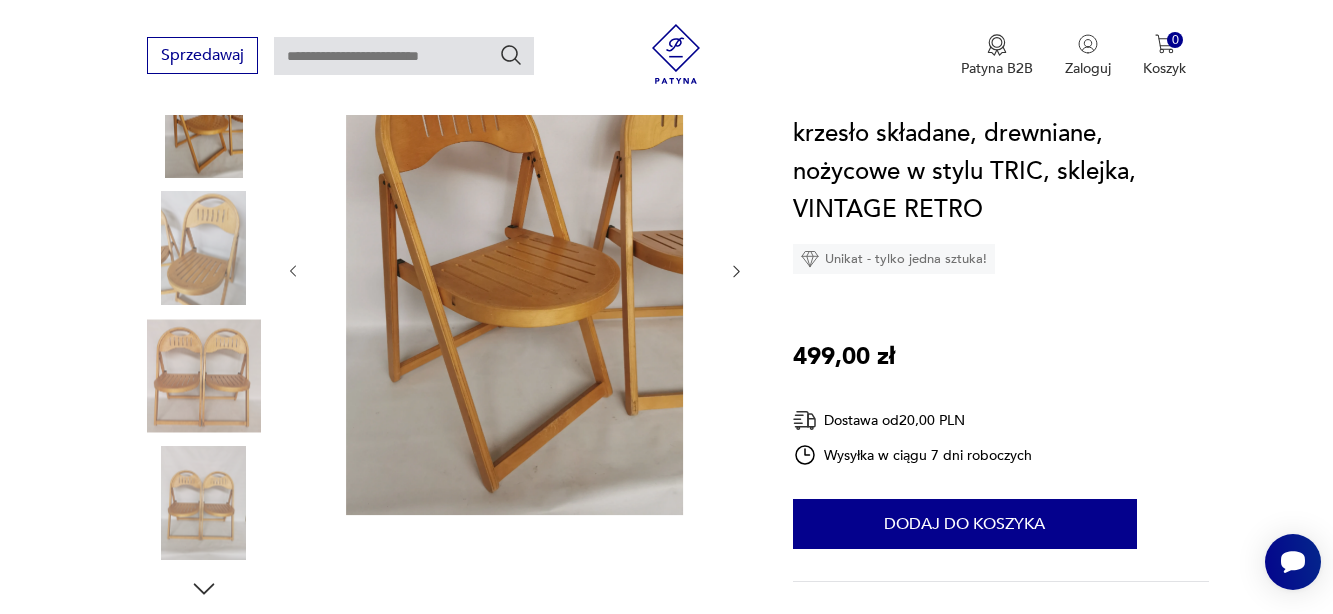 click 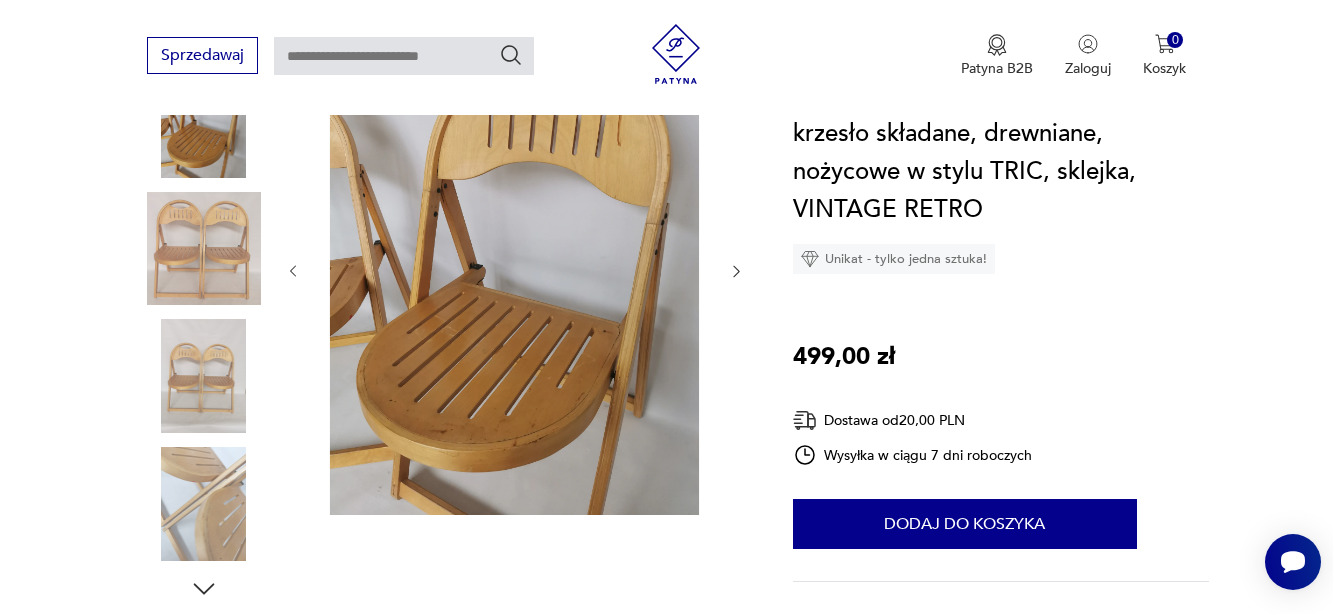 click 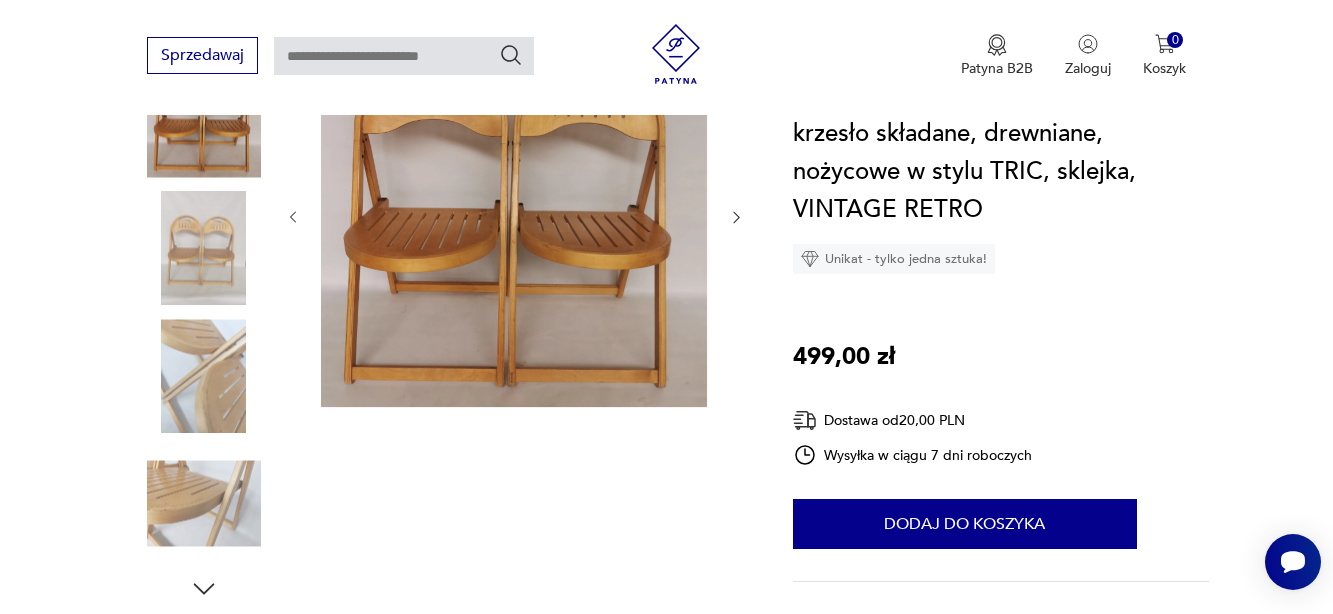 click 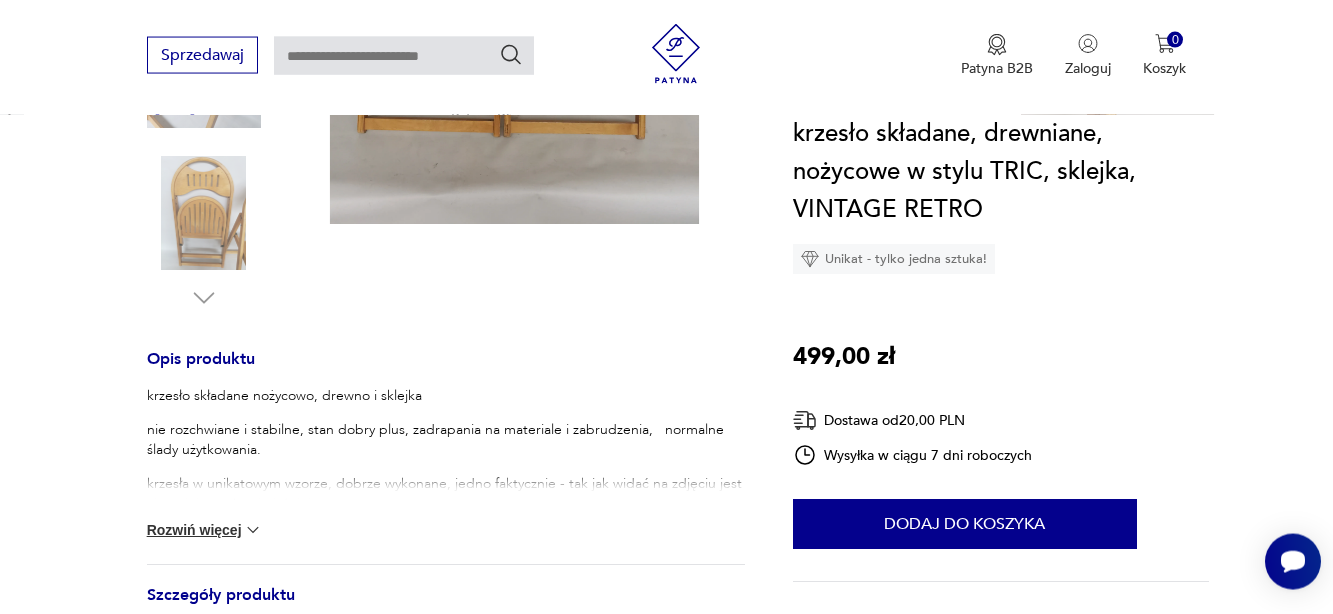 scroll, scrollTop: 612, scrollLeft: 0, axis: vertical 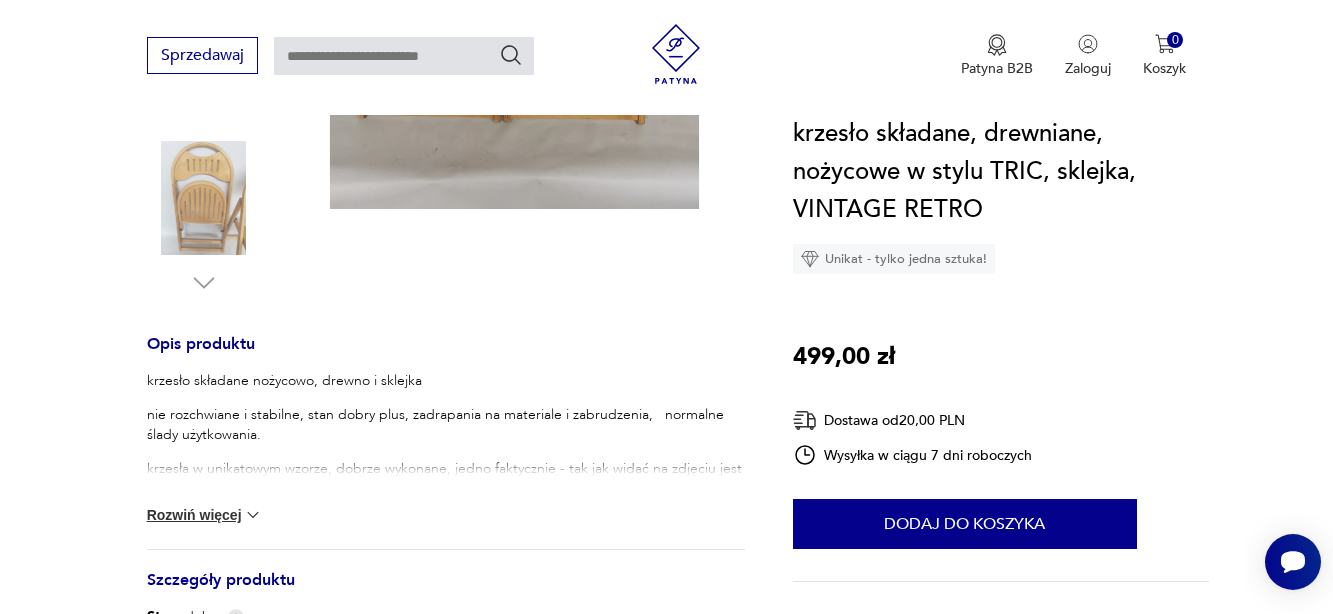 click at bounding box center [253, 515] 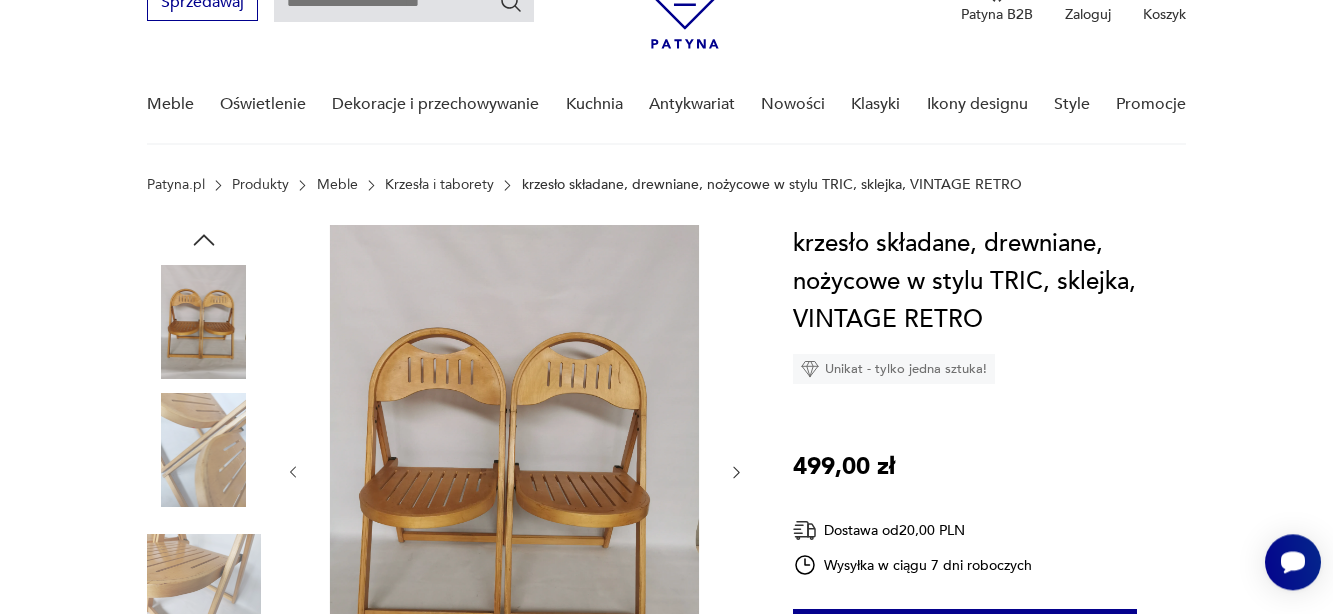 scroll, scrollTop: 102, scrollLeft: 0, axis: vertical 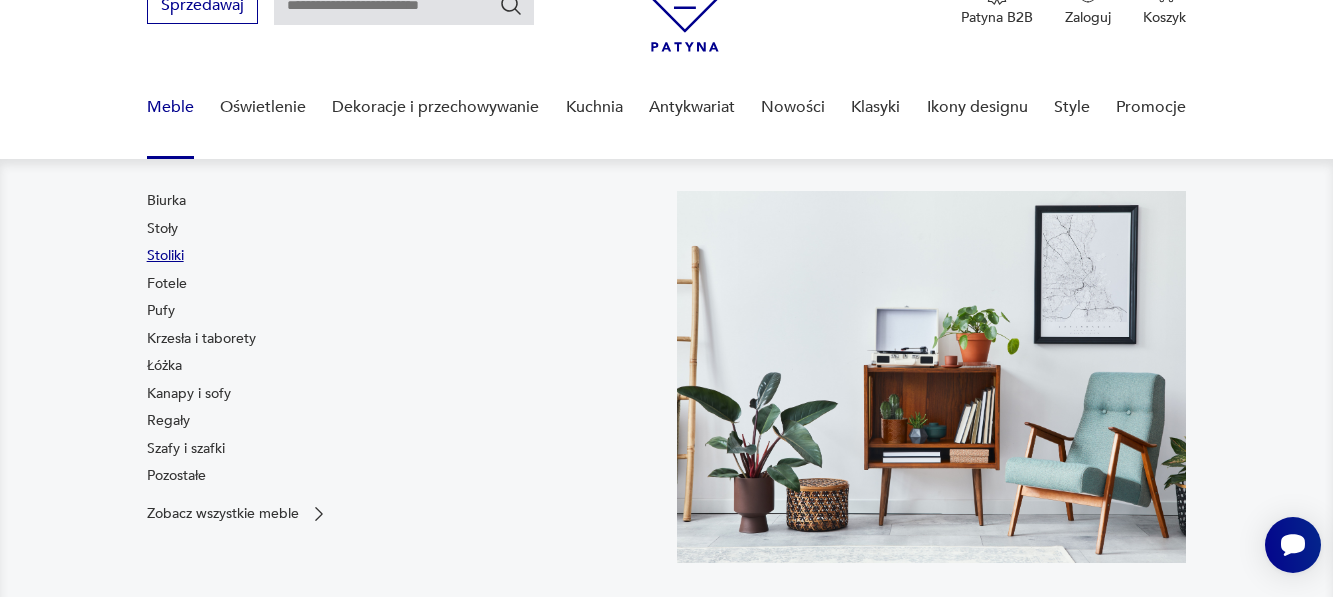 click on "Stoliki" at bounding box center [165, 256] 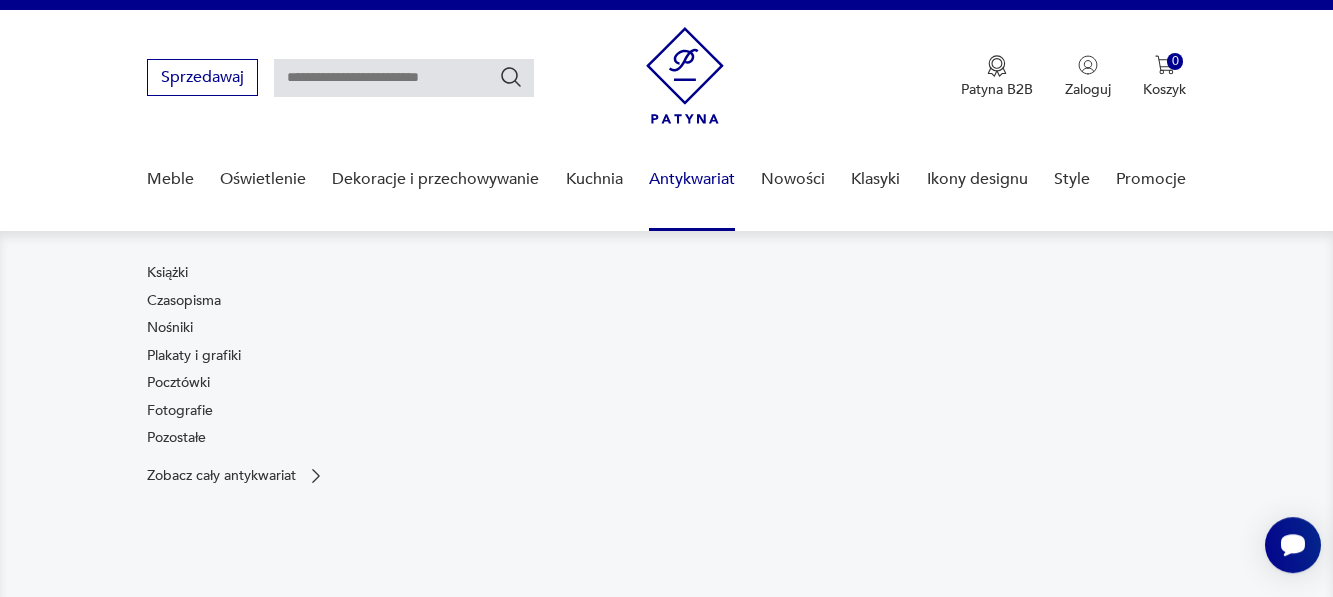 scroll, scrollTop: 29, scrollLeft: 0, axis: vertical 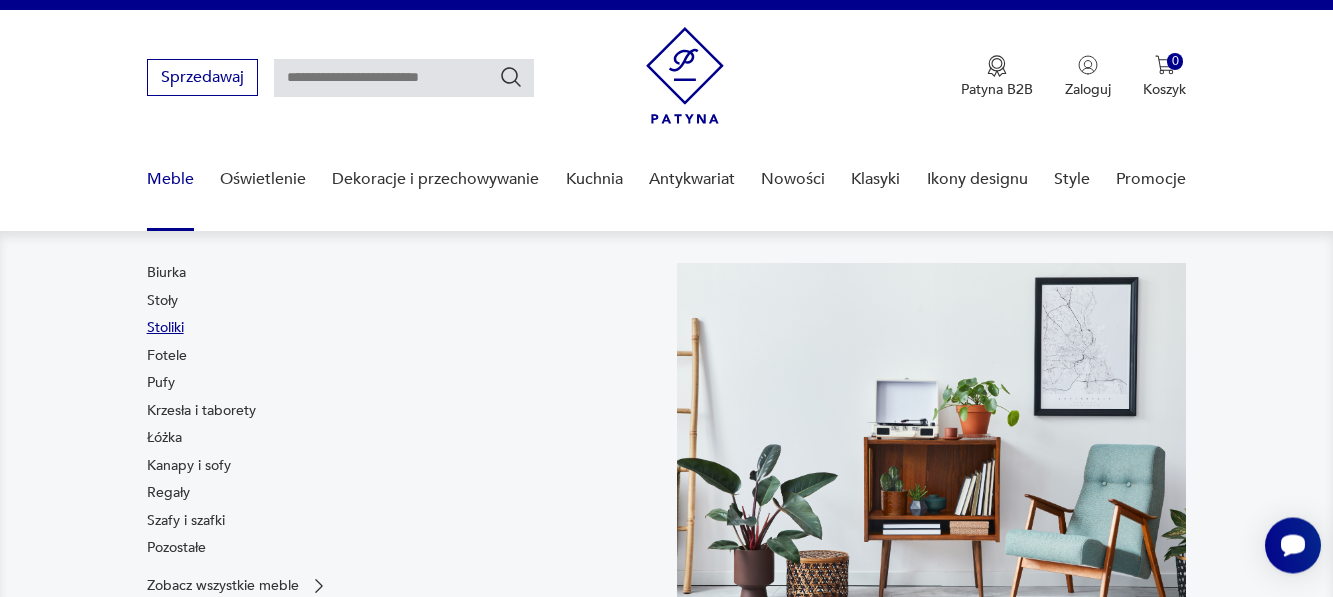 click on "Stoliki" at bounding box center (165, 328) 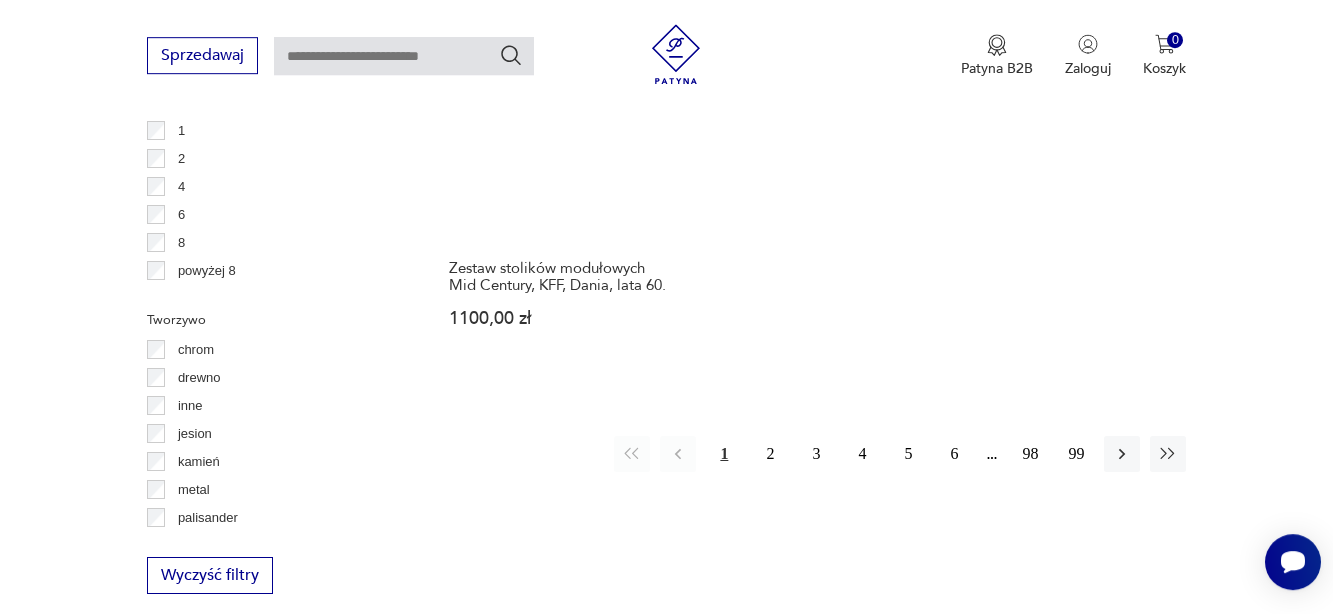 scroll, scrollTop: 2988, scrollLeft: 0, axis: vertical 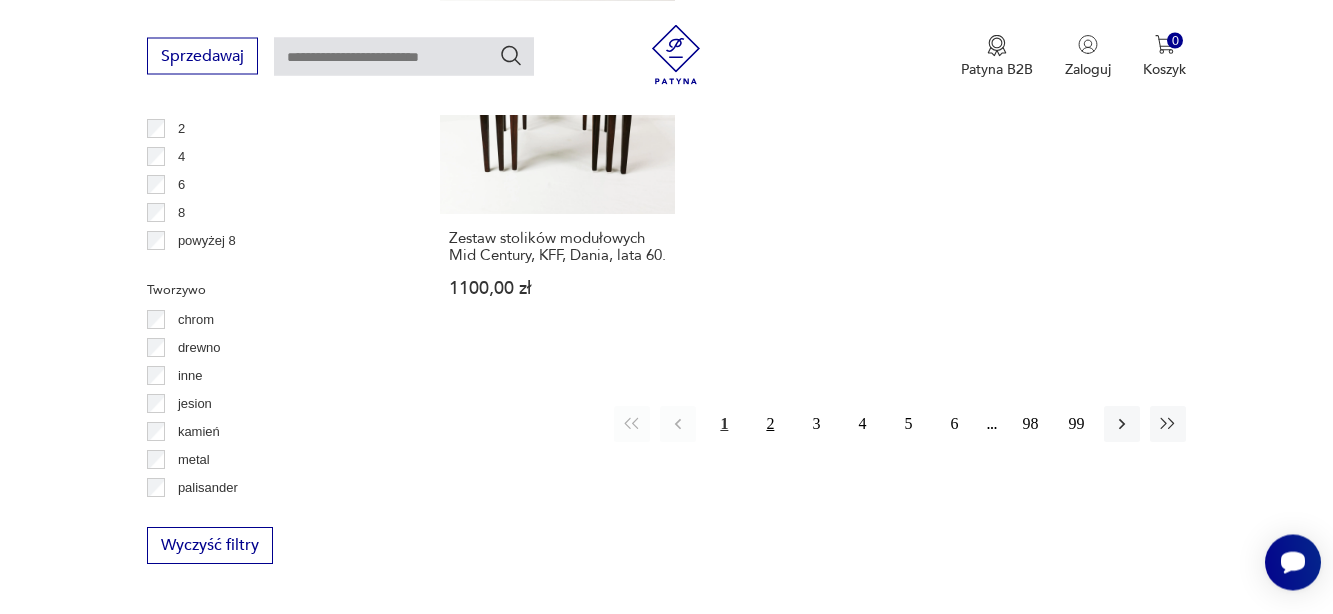 click on "2" at bounding box center [770, 424] 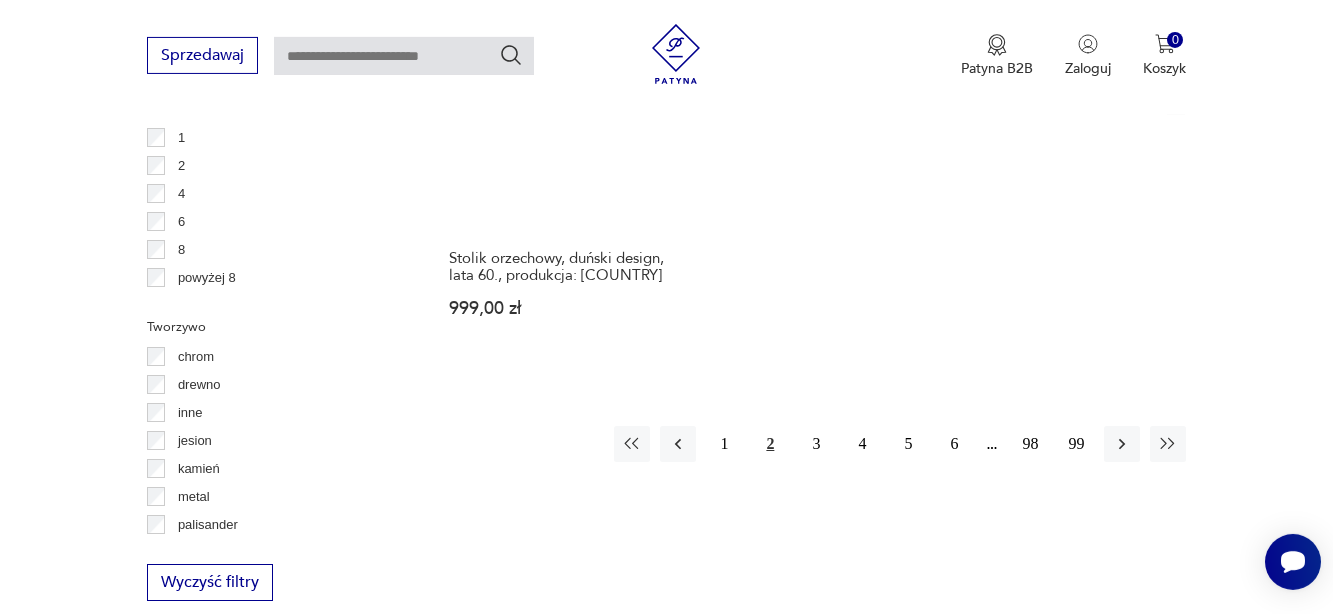 scroll, scrollTop: 2980, scrollLeft: 0, axis: vertical 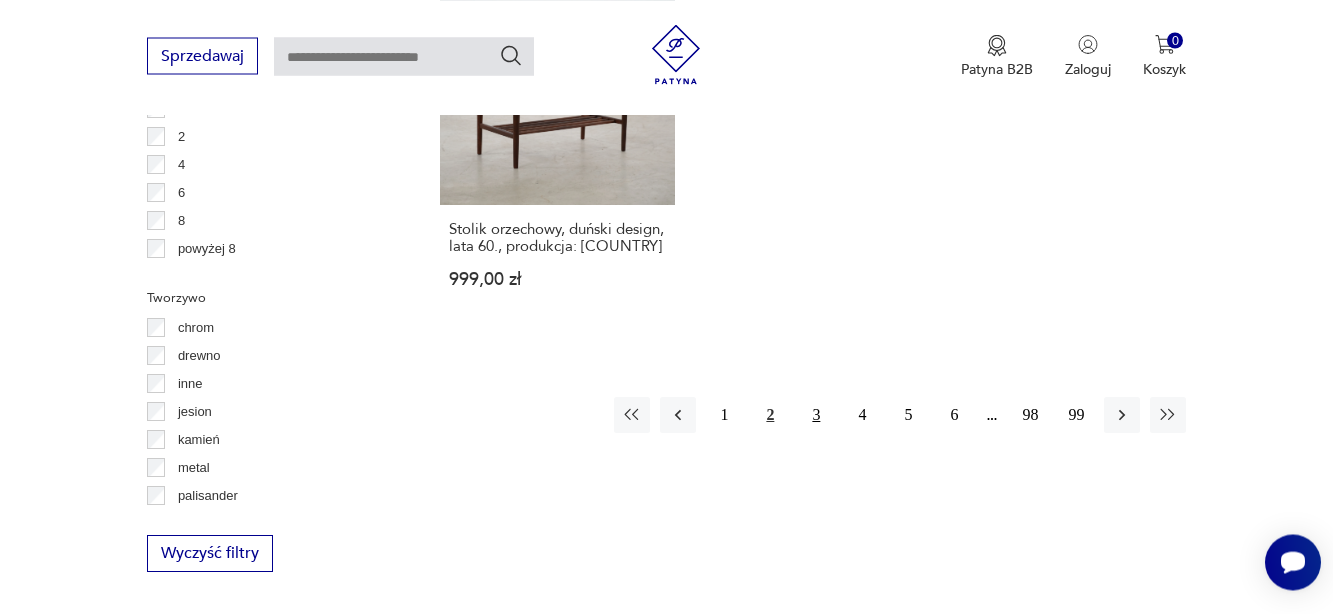 click on "3" at bounding box center (816, 415) 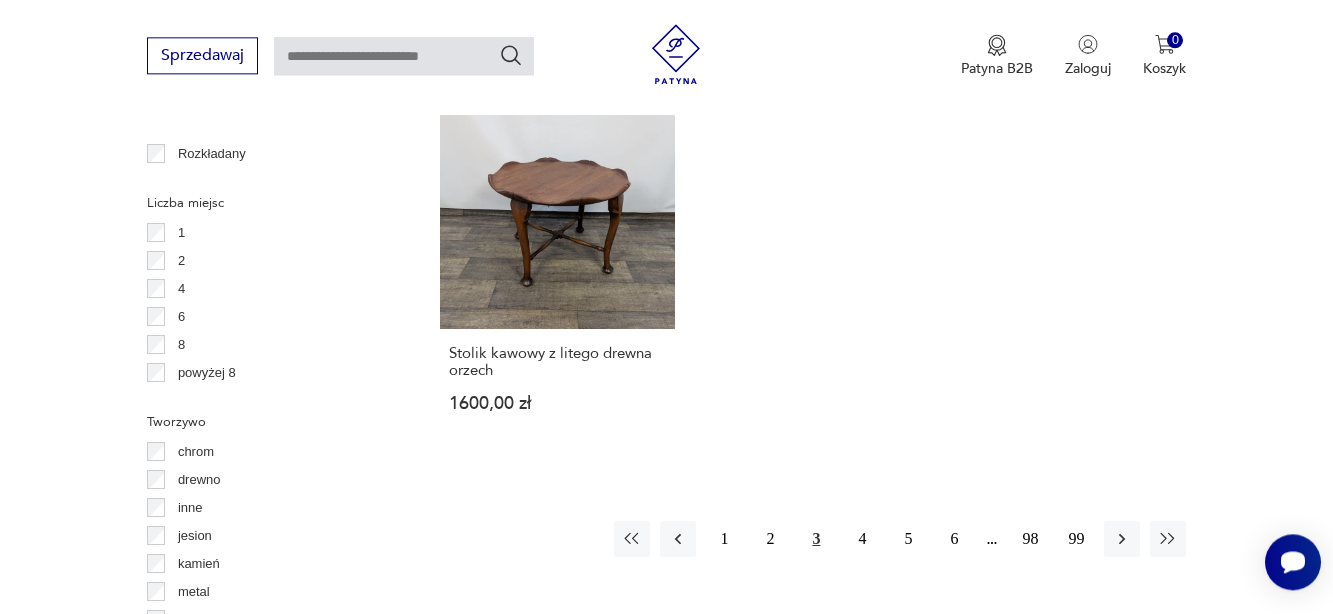 scroll, scrollTop: 2878, scrollLeft: 0, axis: vertical 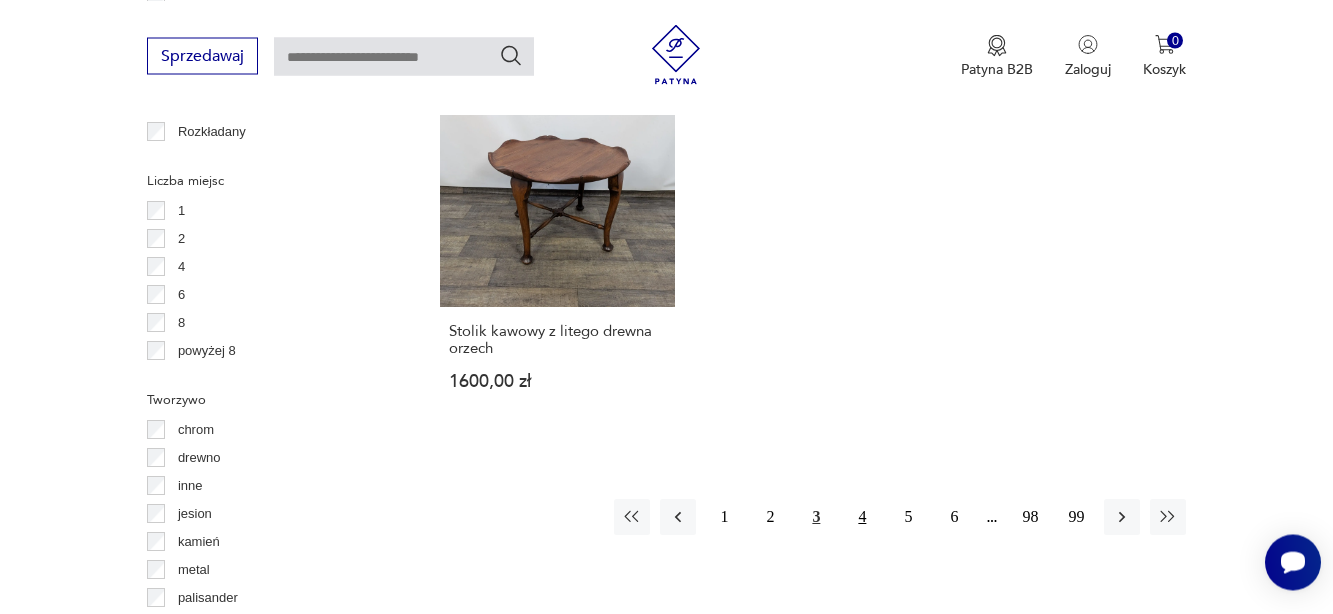 click on "4" at bounding box center (862, 517) 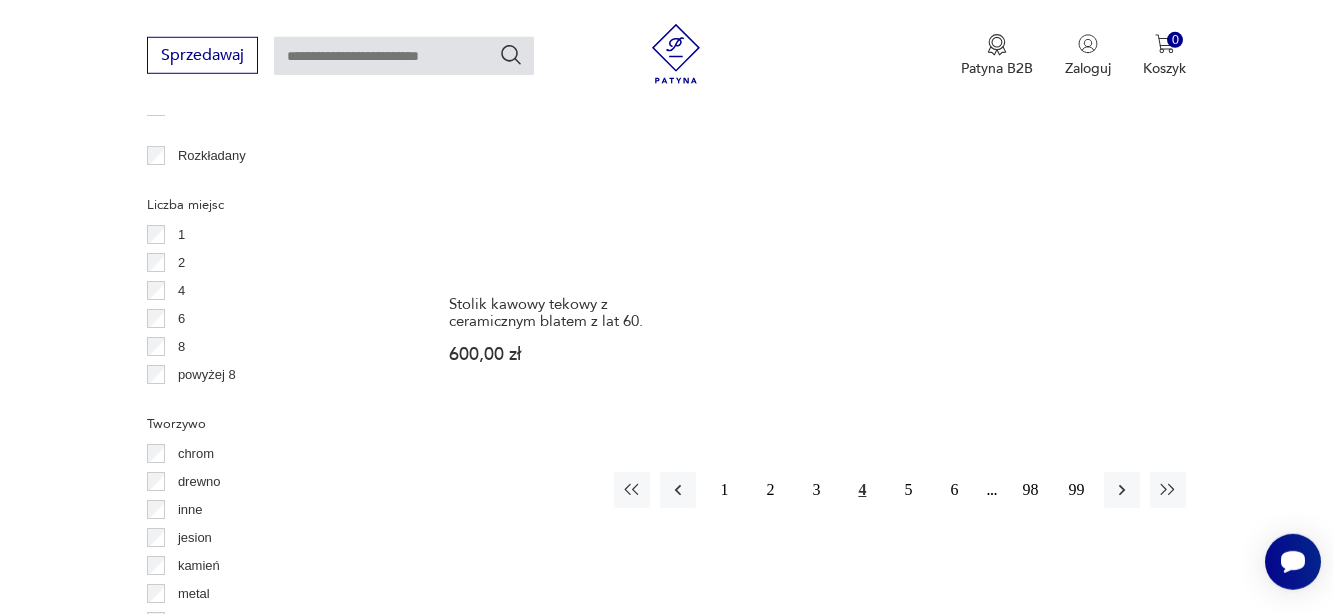 scroll, scrollTop: 2878, scrollLeft: 0, axis: vertical 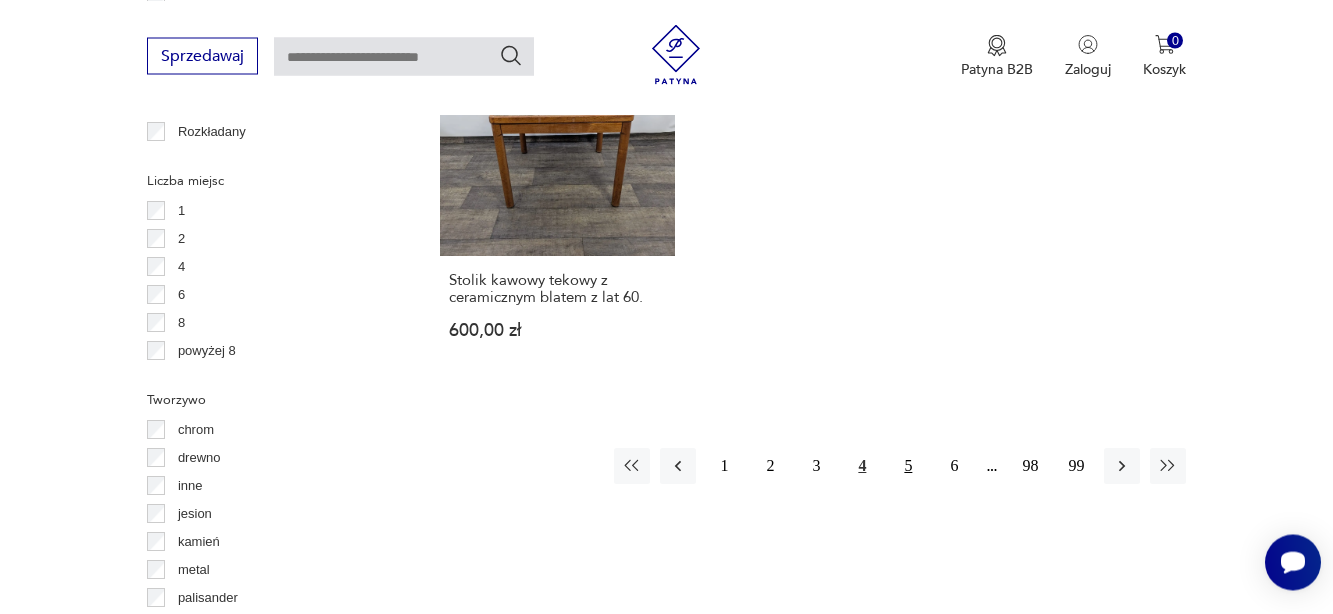 click on "5" at bounding box center [908, 466] 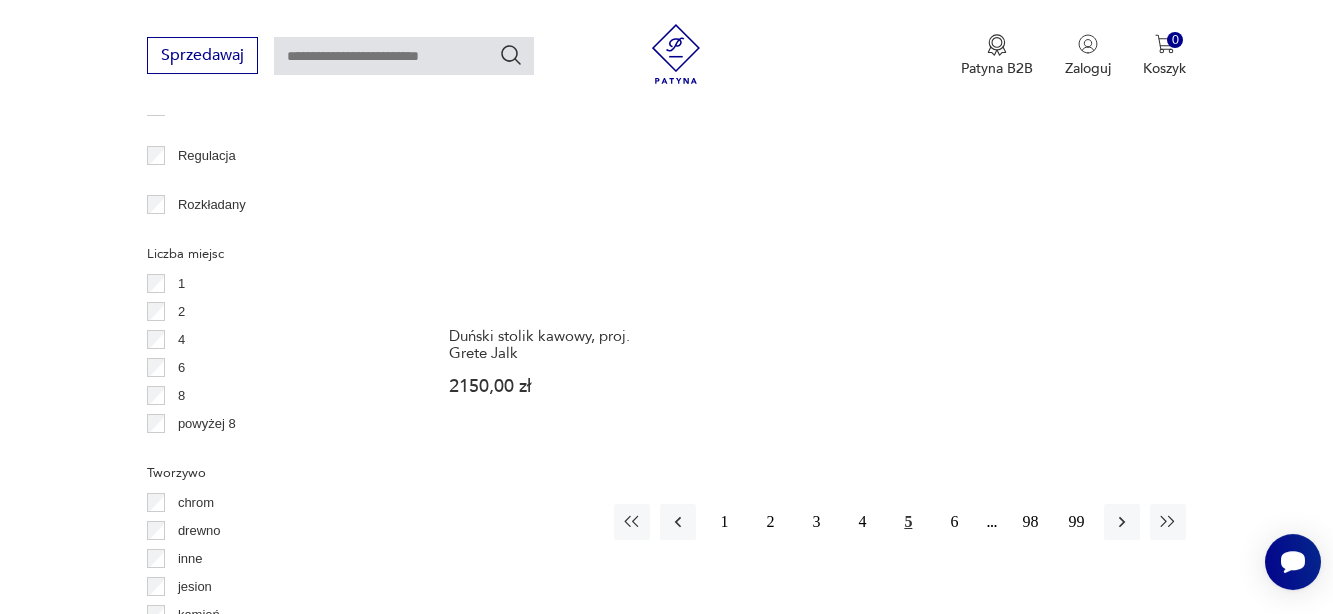 scroll, scrollTop: 2878, scrollLeft: 0, axis: vertical 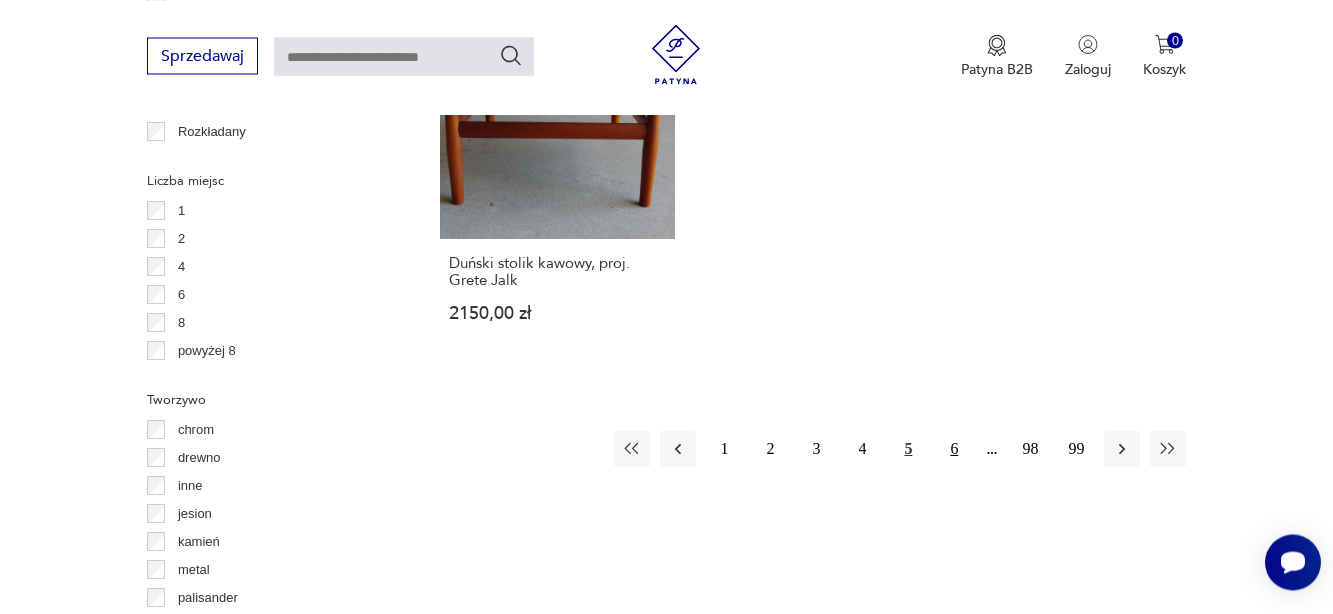 click on "6" at bounding box center [954, 449] 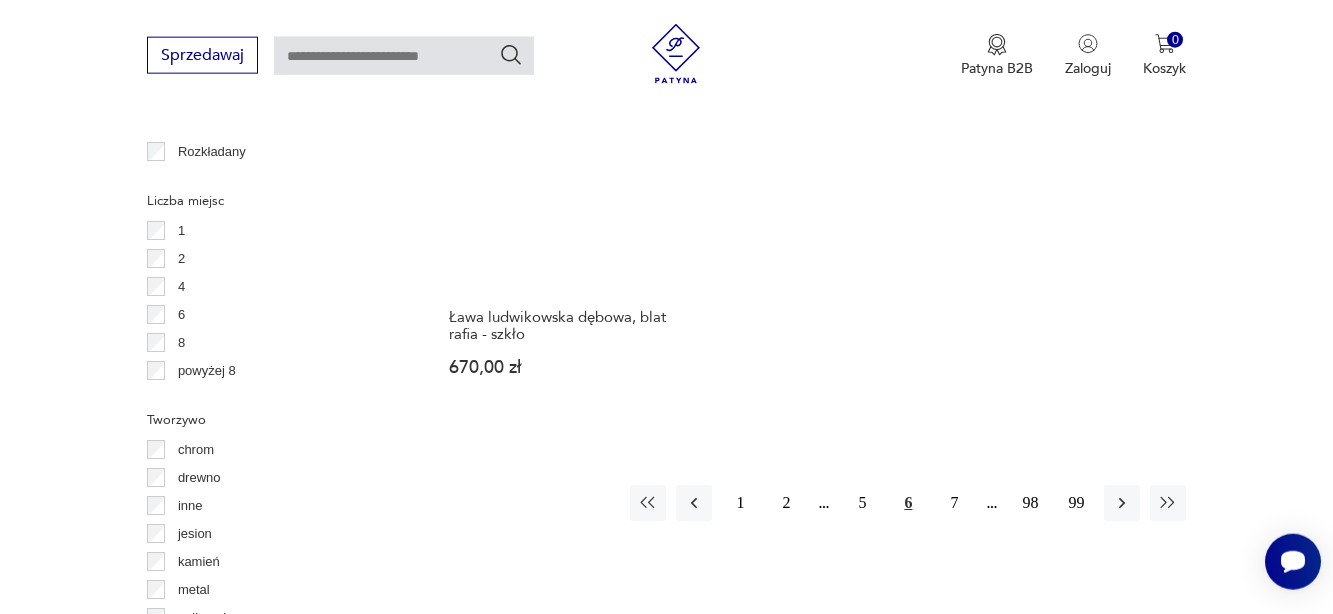 scroll, scrollTop: 2878, scrollLeft: 0, axis: vertical 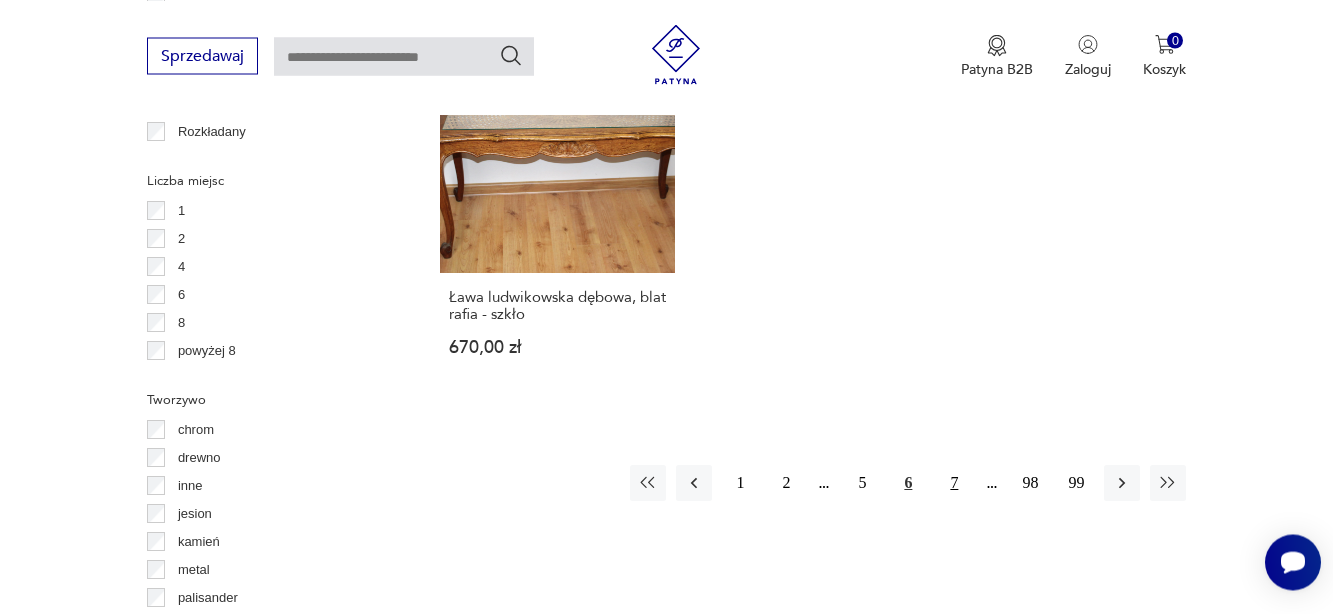 click on "7" at bounding box center [954, 483] 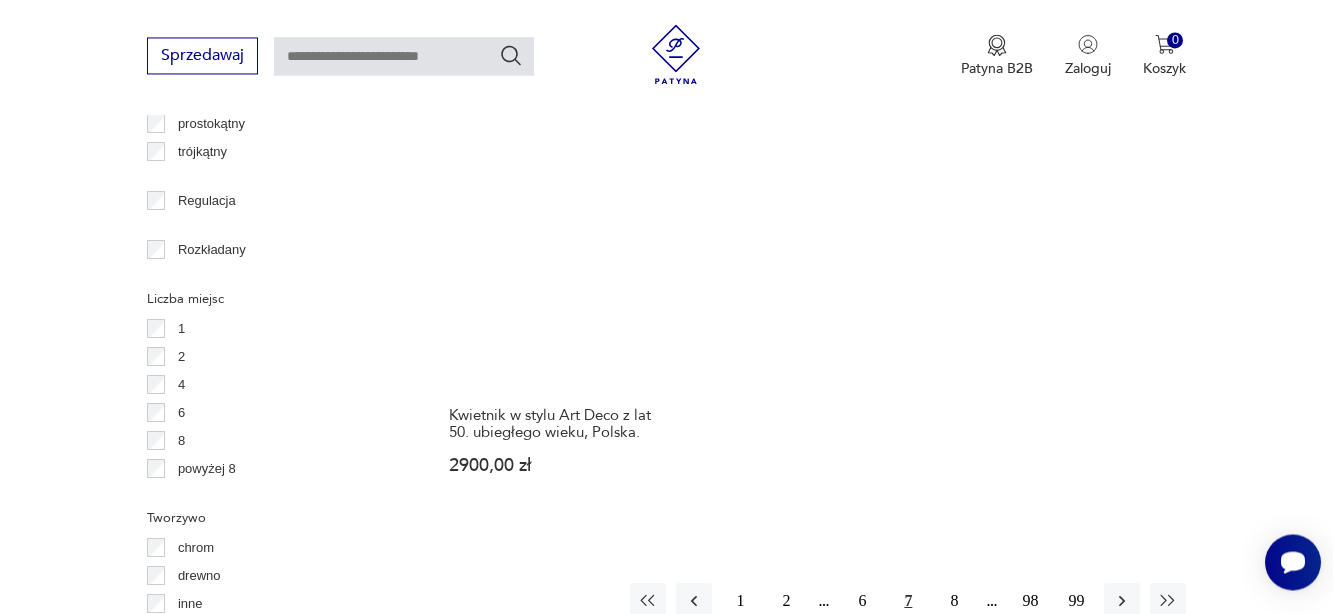 scroll, scrollTop: 2878, scrollLeft: 0, axis: vertical 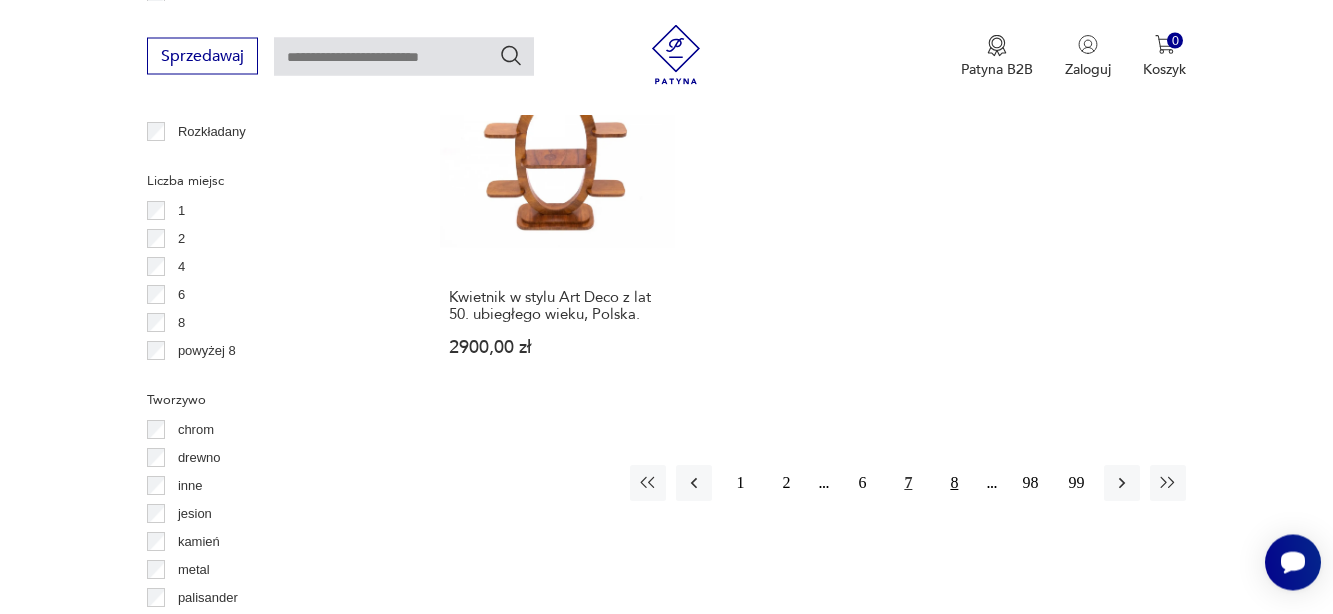 click on "8" at bounding box center [954, 483] 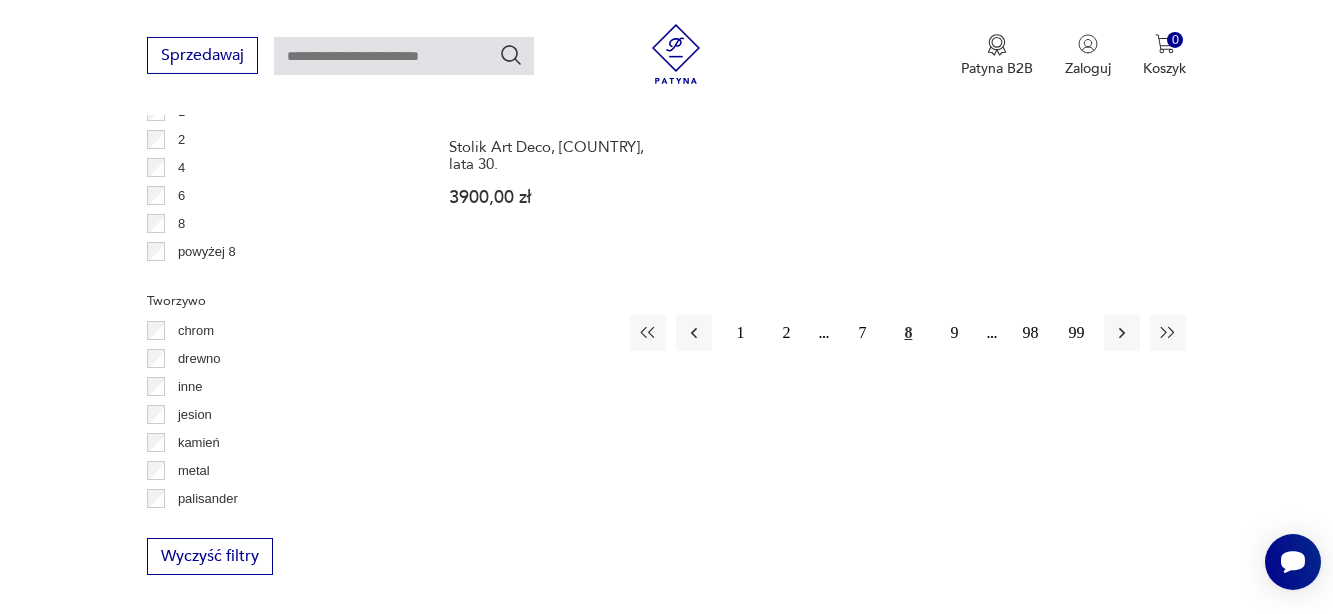 scroll, scrollTop: 2980, scrollLeft: 0, axis: vertical 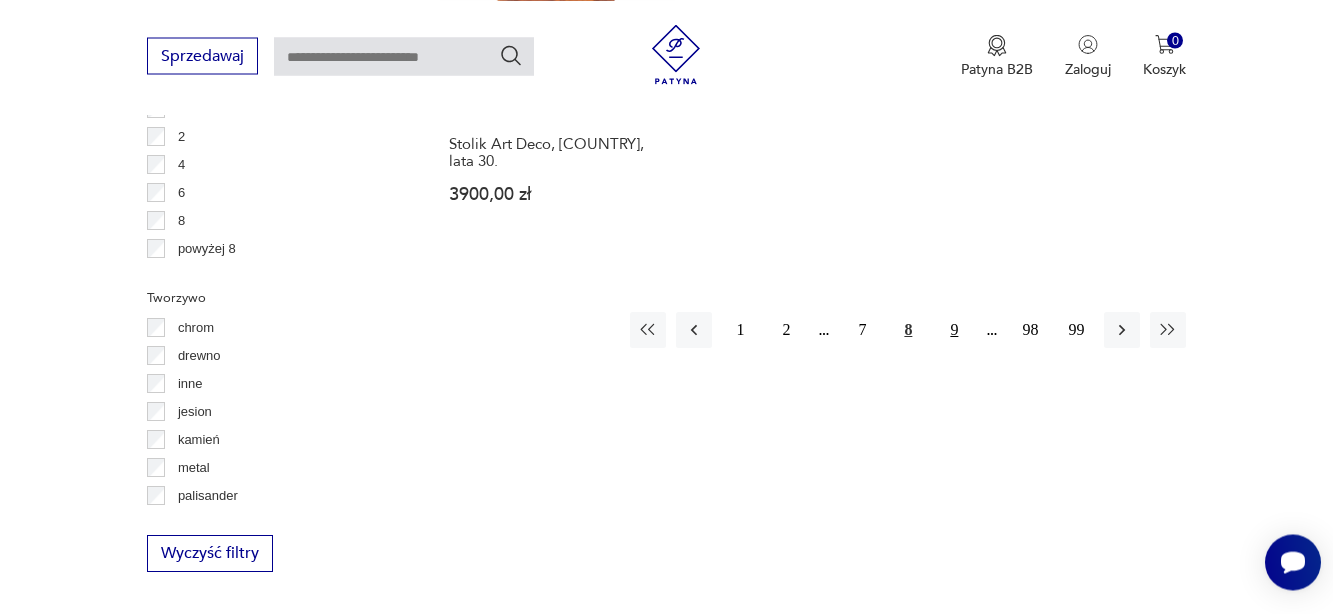 click on "9" at bounding box center [954, 330] 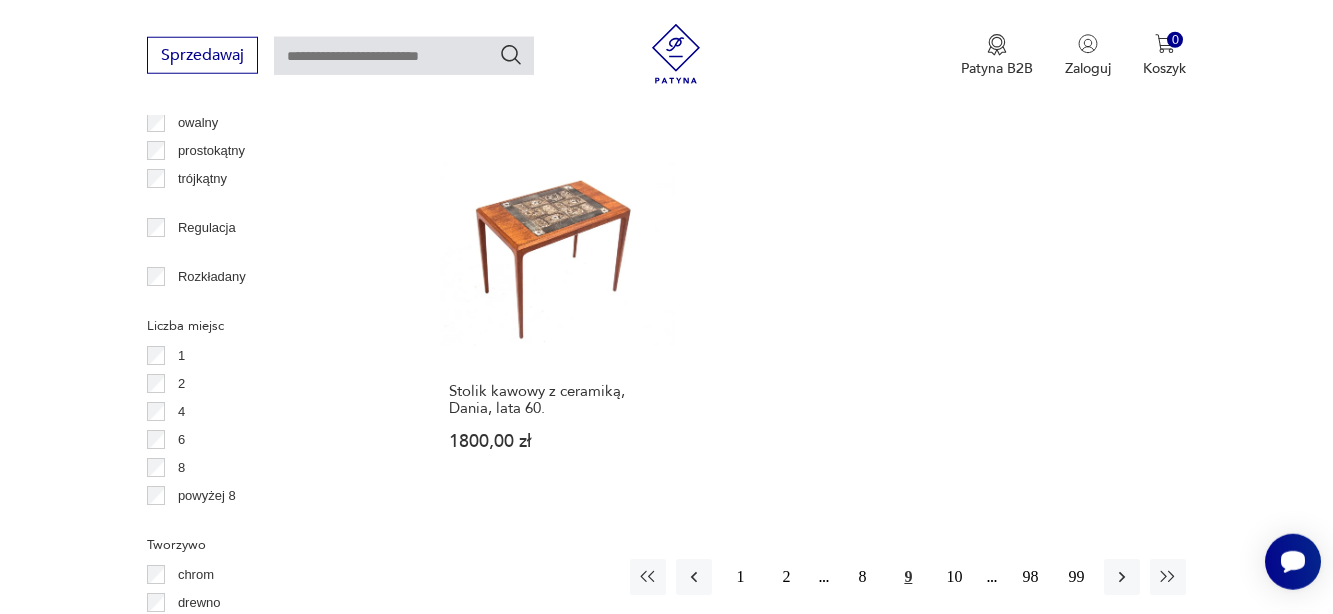 scroll, scrollTop: 2776, scrollLeft: 0, axis: vertical 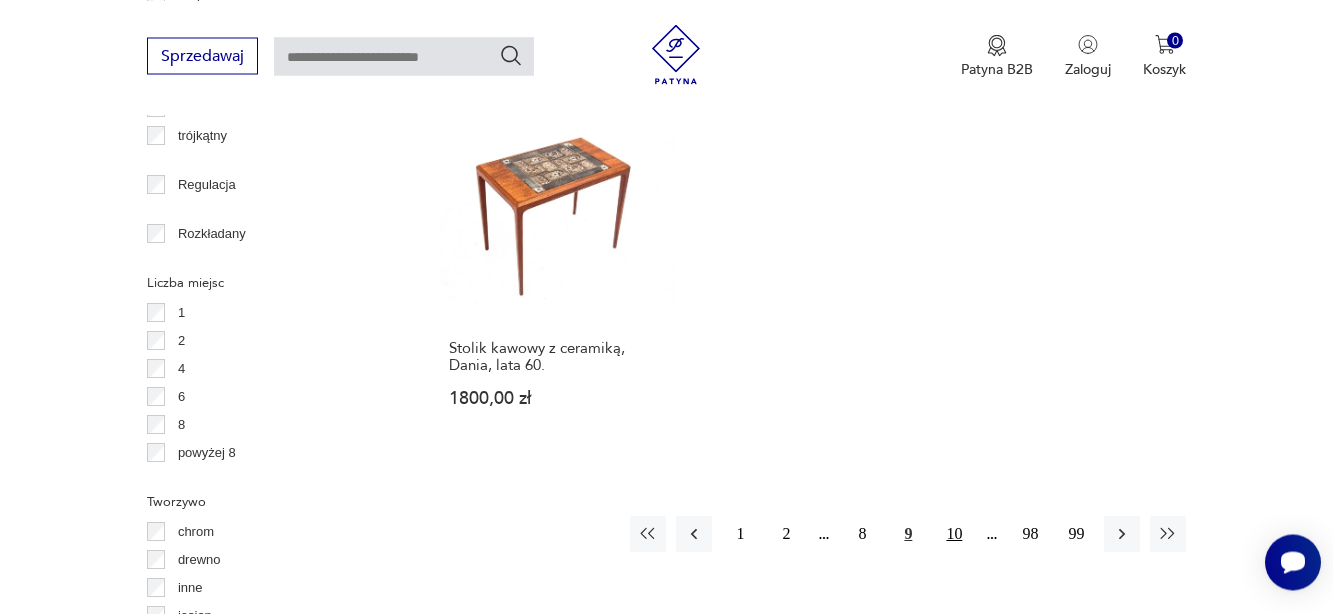 click on "10" at bounding box center (954, 534) 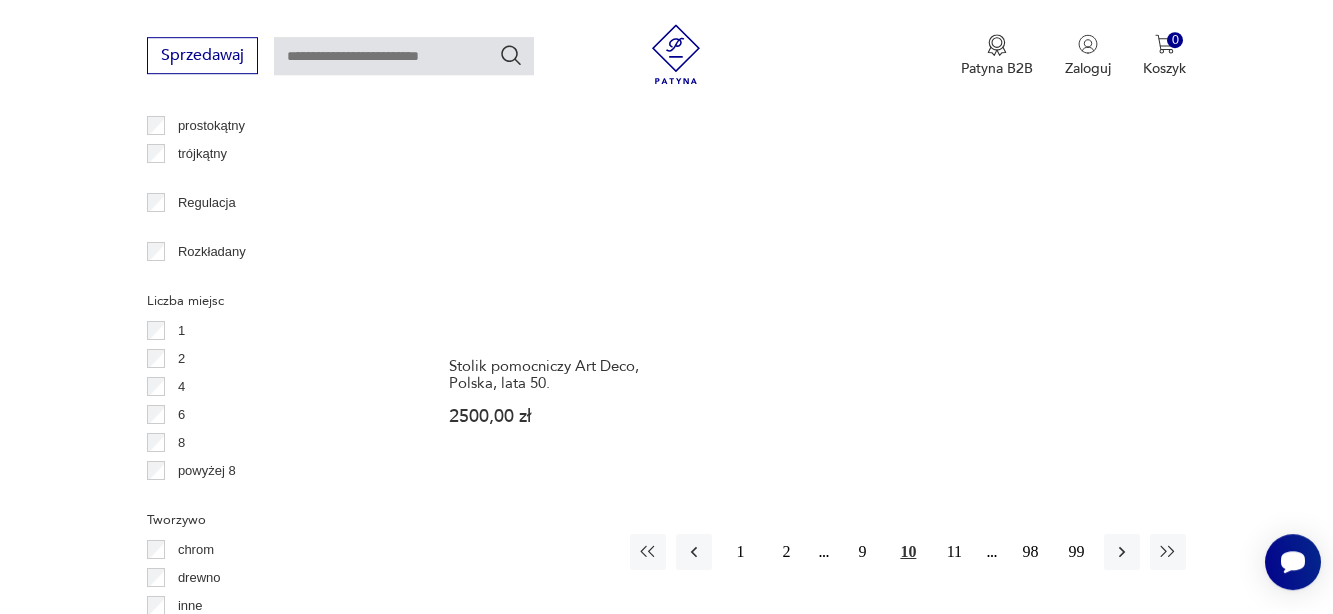 scroll, scrollTop: 2775, scrollLeft: 0, axis: vertical 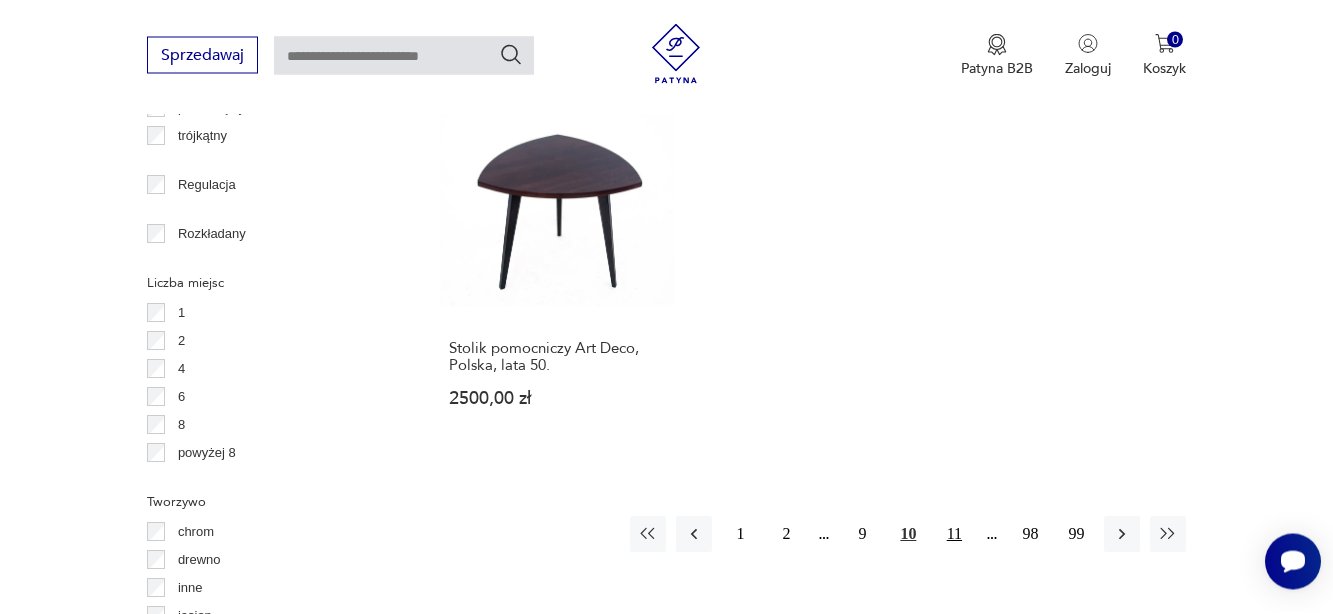 click on "11" at bounding box center [954, 535] 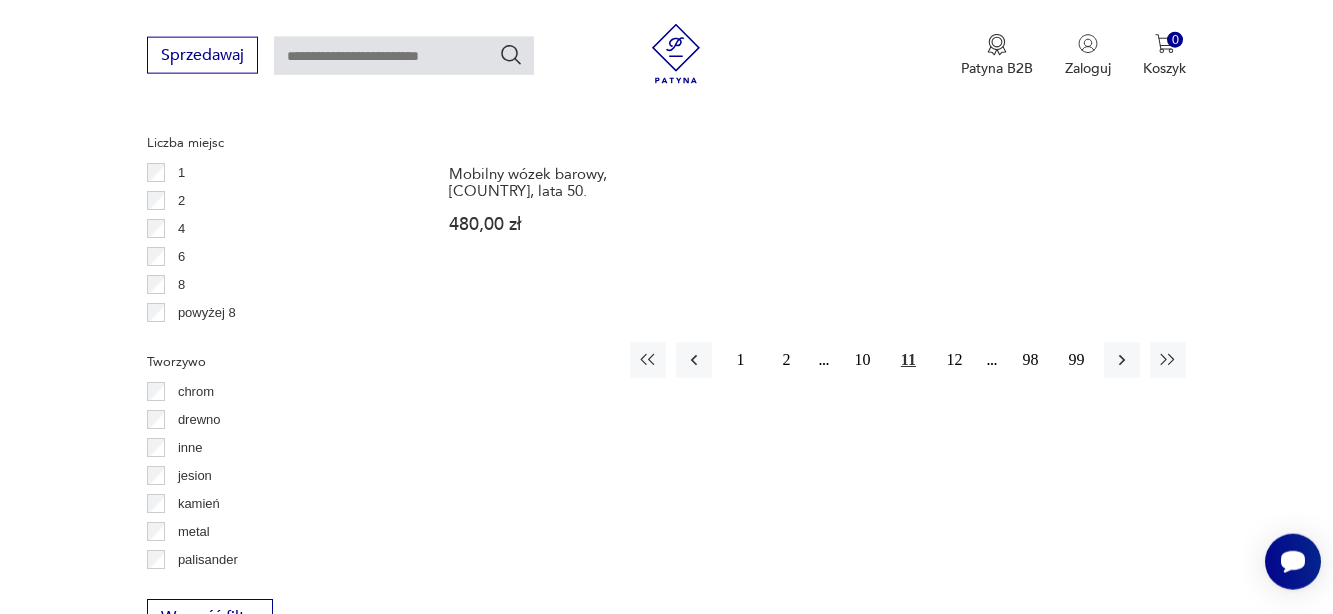 scroll, scrollTop: 2980, scrollLeft: 0, axis: vertical 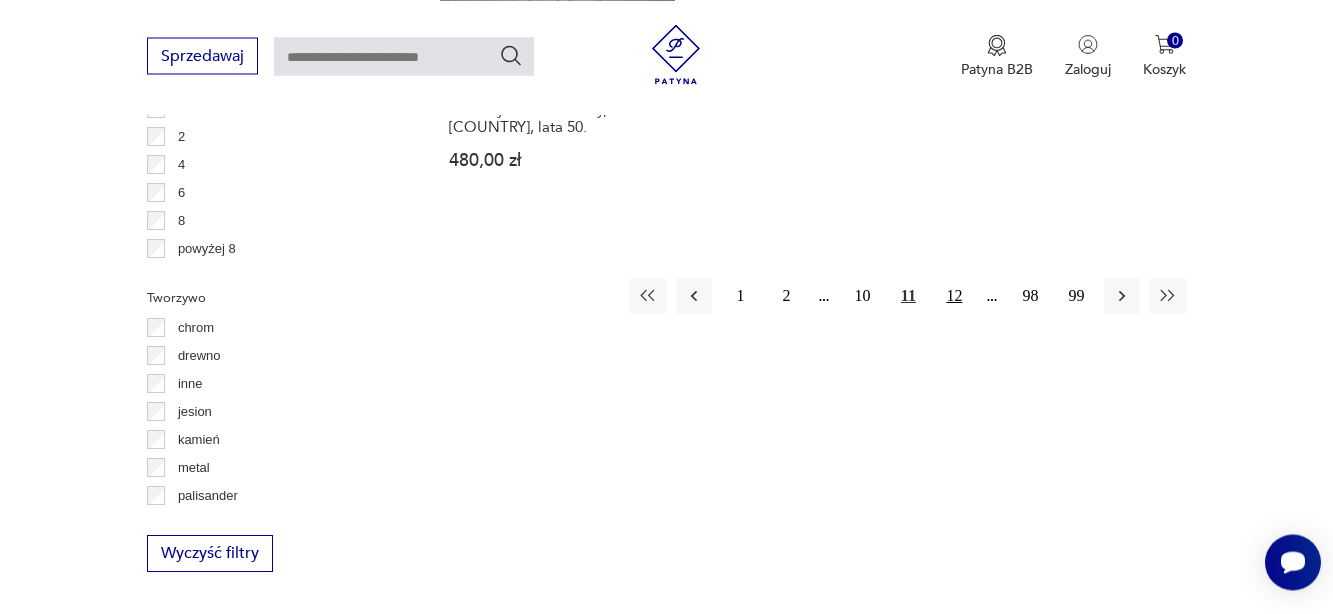 click on "12" at bounding box center [954, 296] 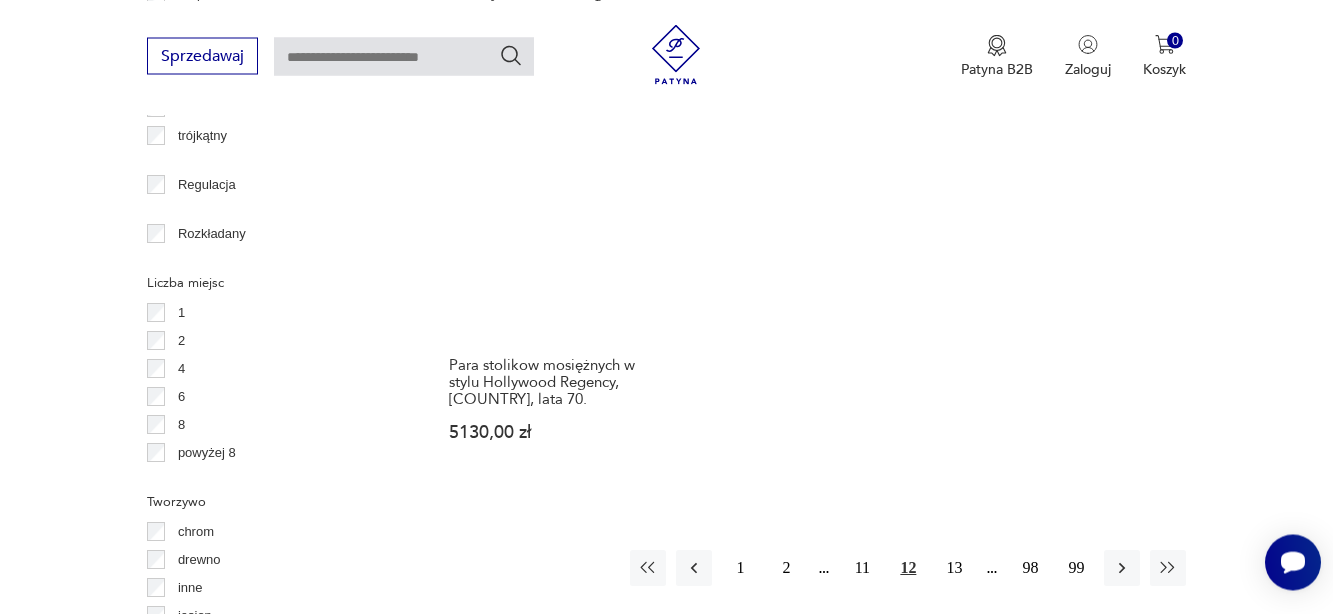 scroll, scrollTop: 2980, scrollLeft: 0, axis: vertical 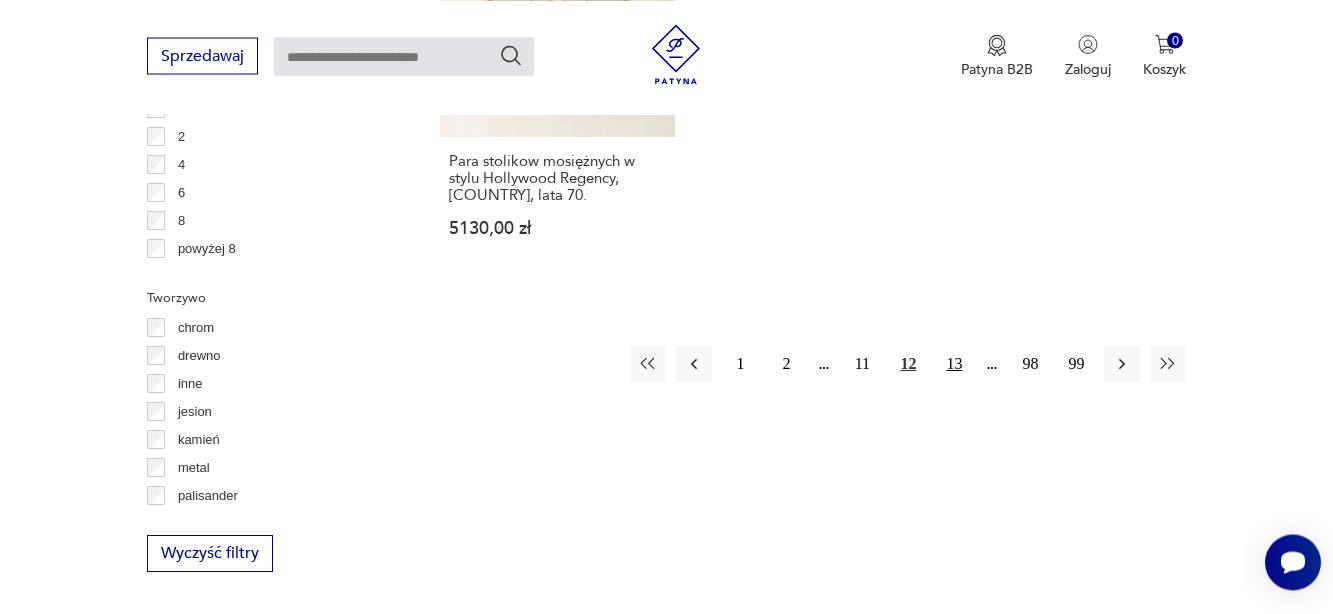 click on "13" at bounding box center [954, 364] 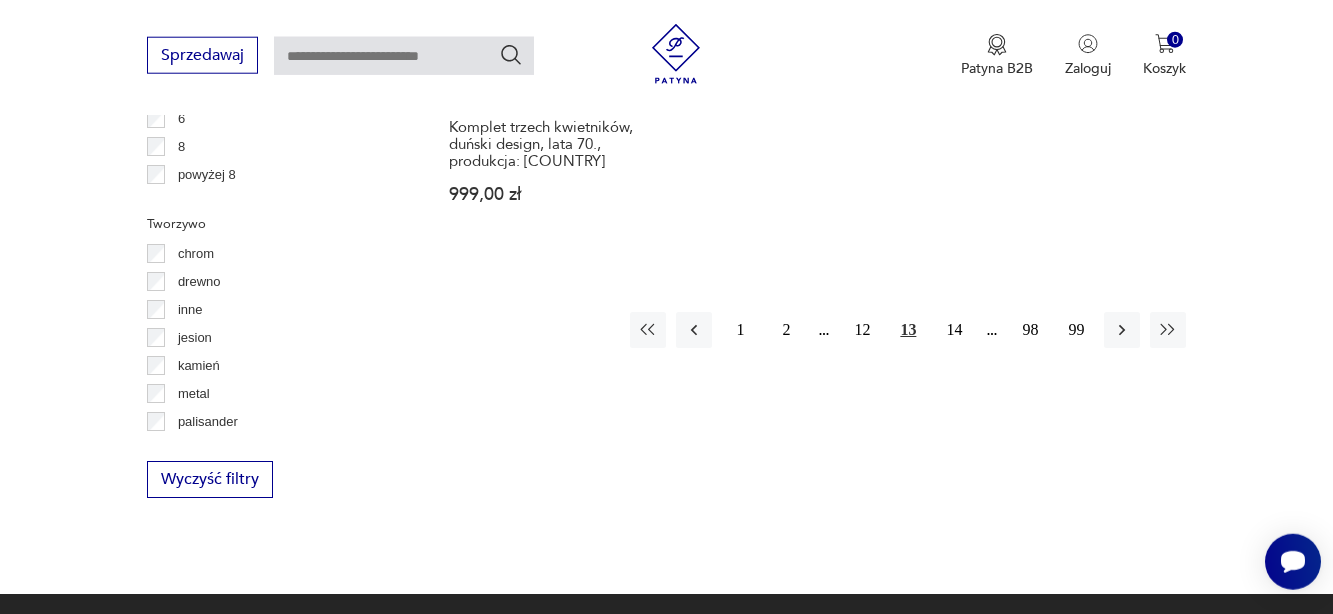 scroll, scrollTop: 3082, scrollLeft: 0, axis: vertical 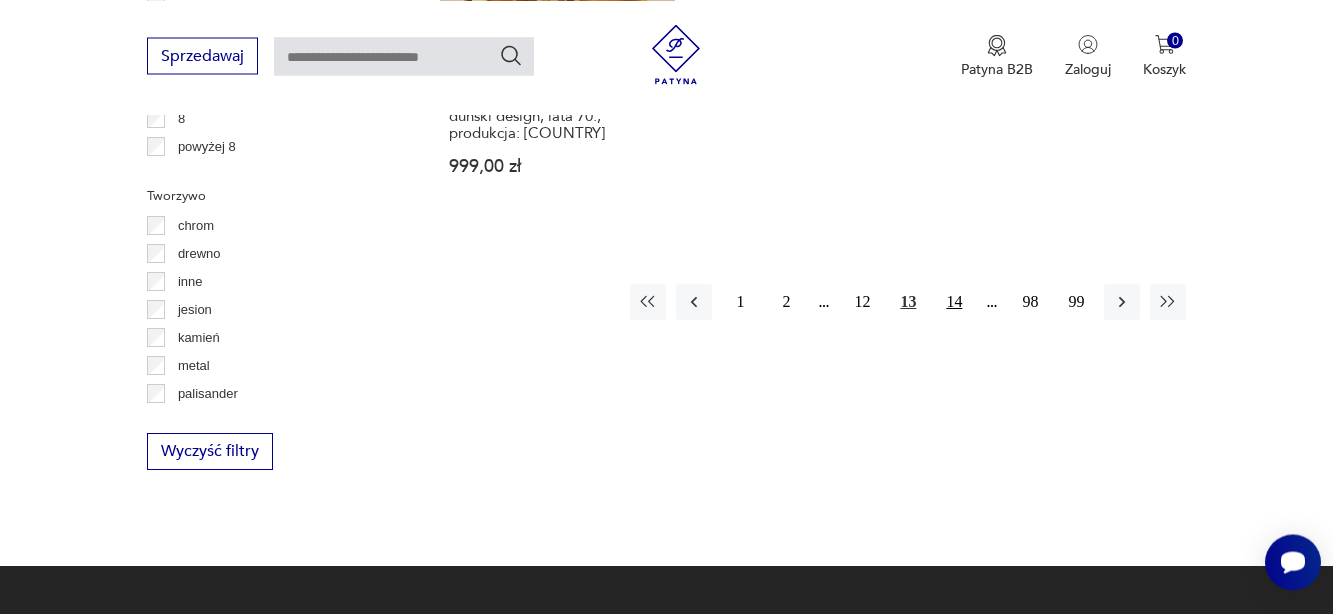 click on "14" at bounding box center (954, 302) 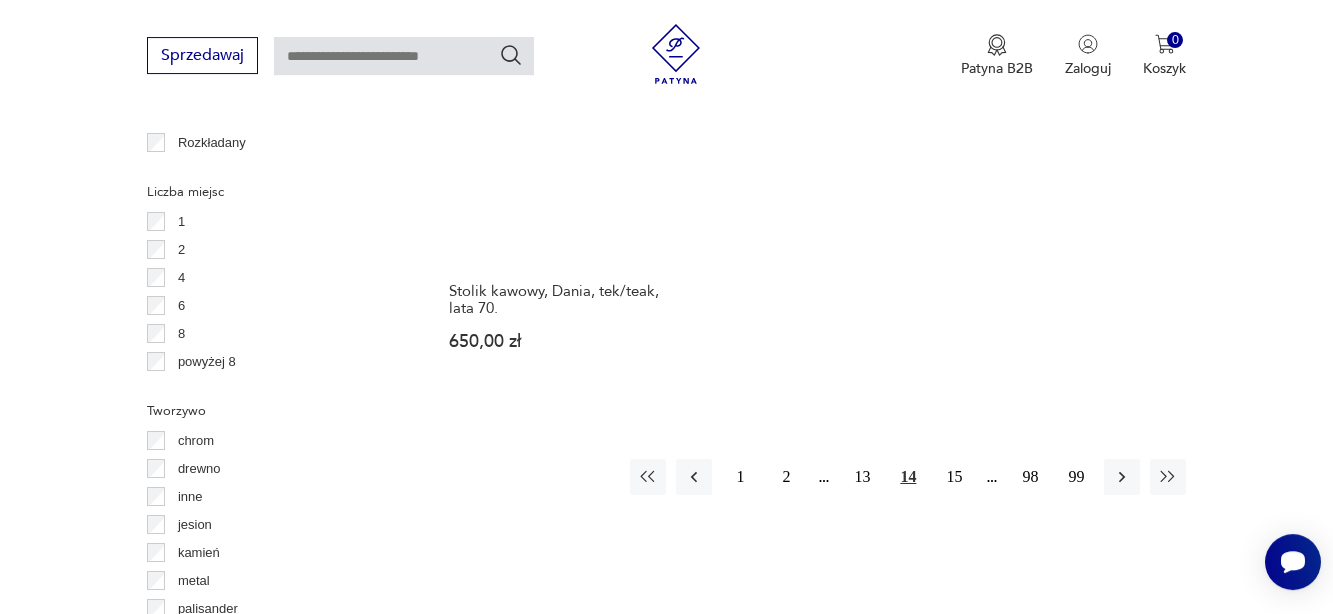 scroll, scrollTop: 2878, scrollLeft: 0, axis: vertical 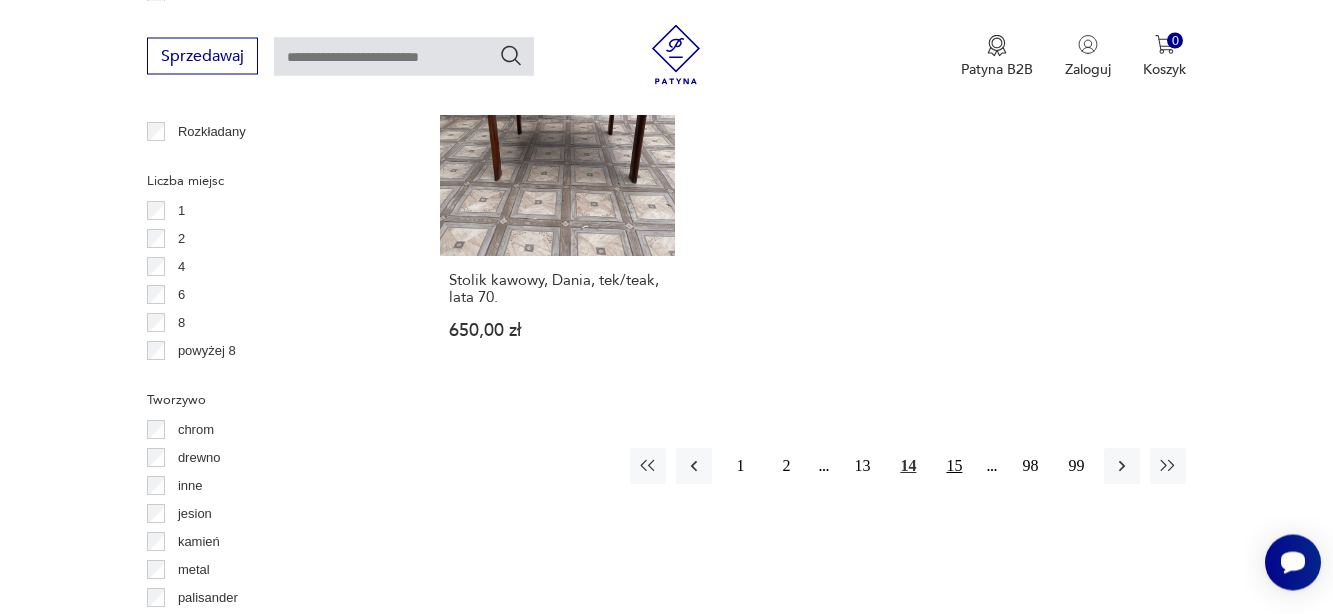 click on "15" at bounding box center [954, 466] 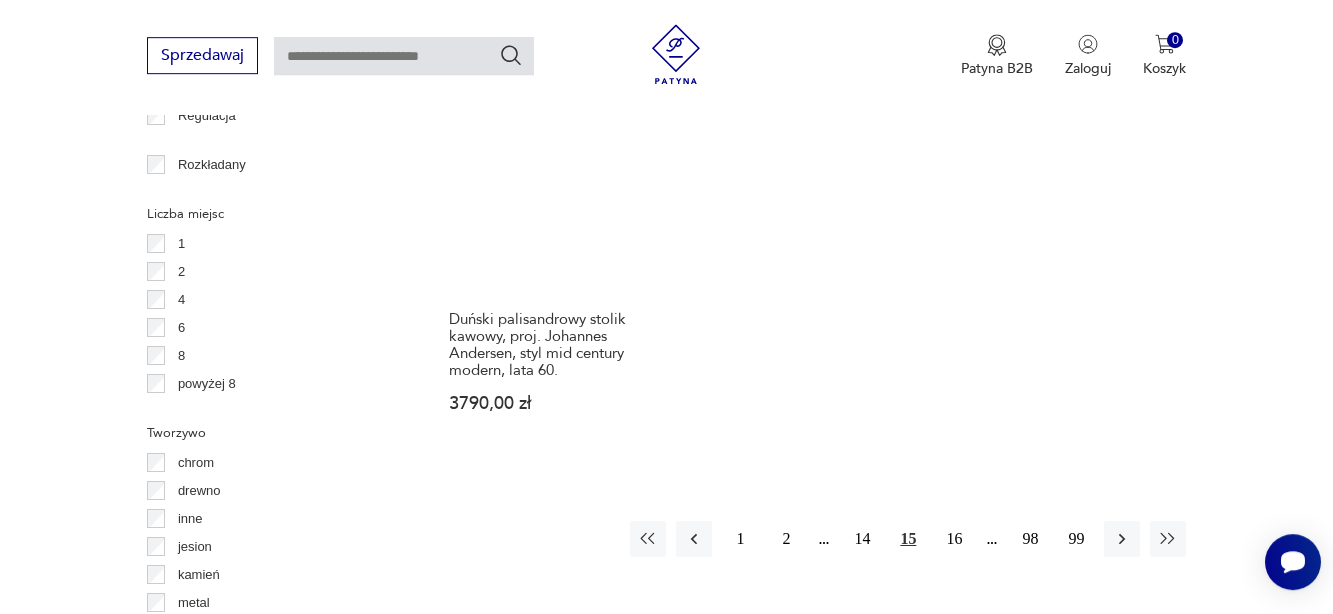 scroll, scrollTop: 2878, scrollLeft: 0, axis: vertical 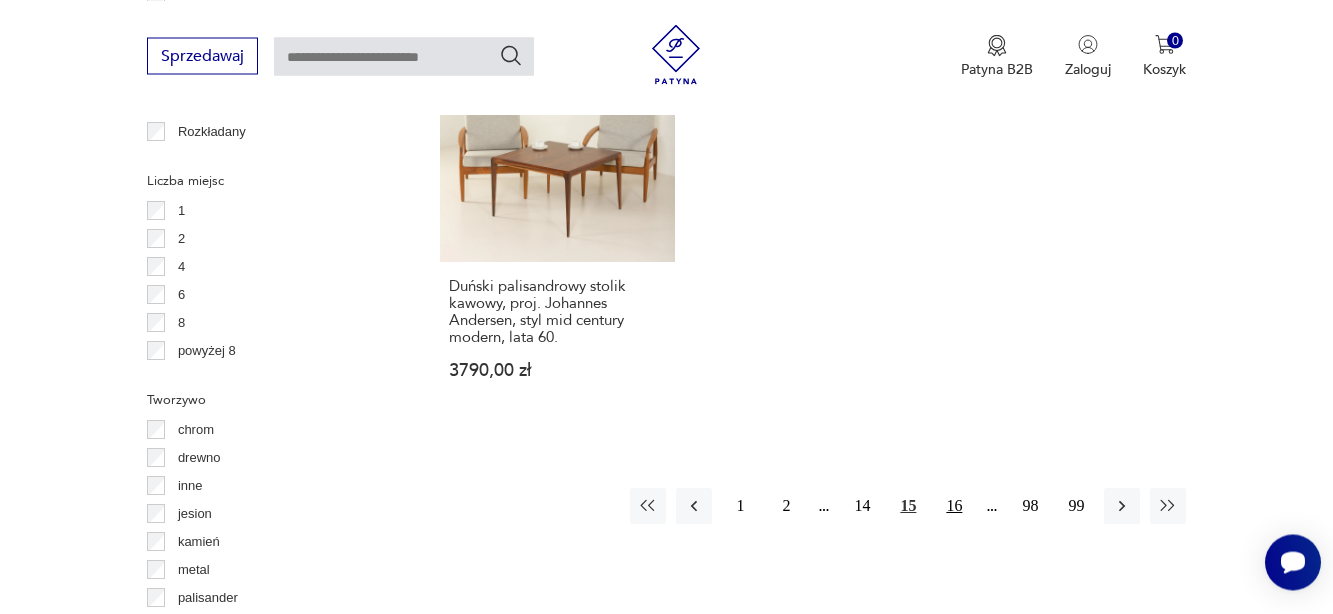 click on "16" at bounding box center (954, 506) 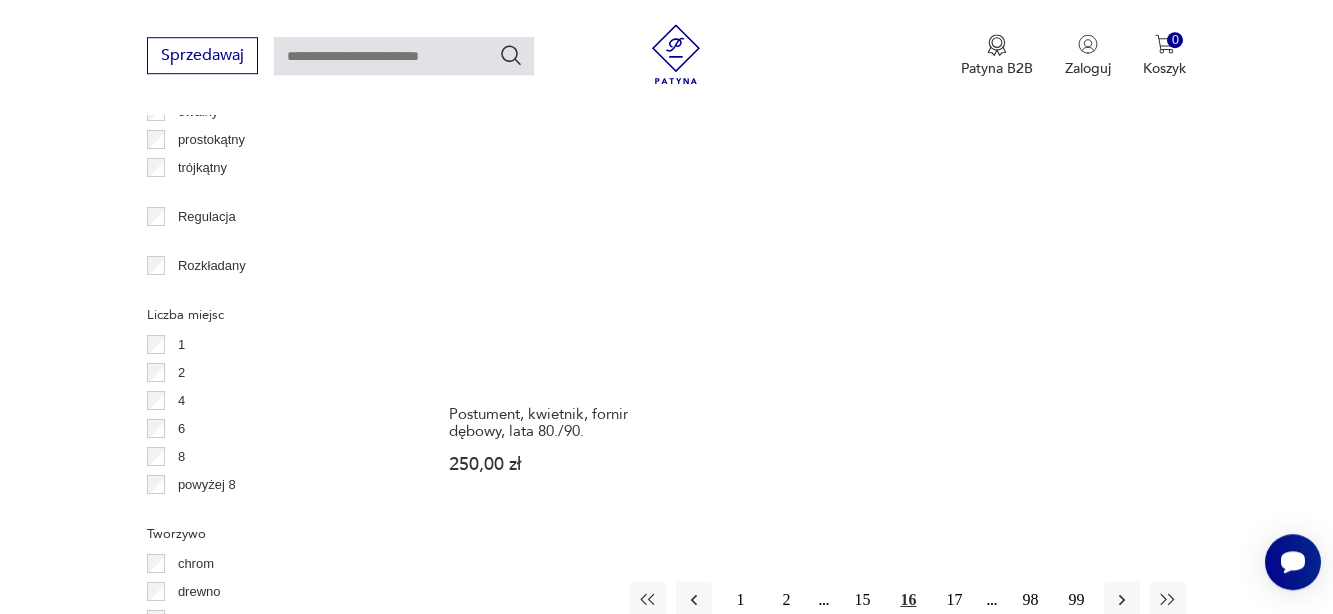 scroll, scrollTop: 2775, scrollLeft: 0, axis: vertical 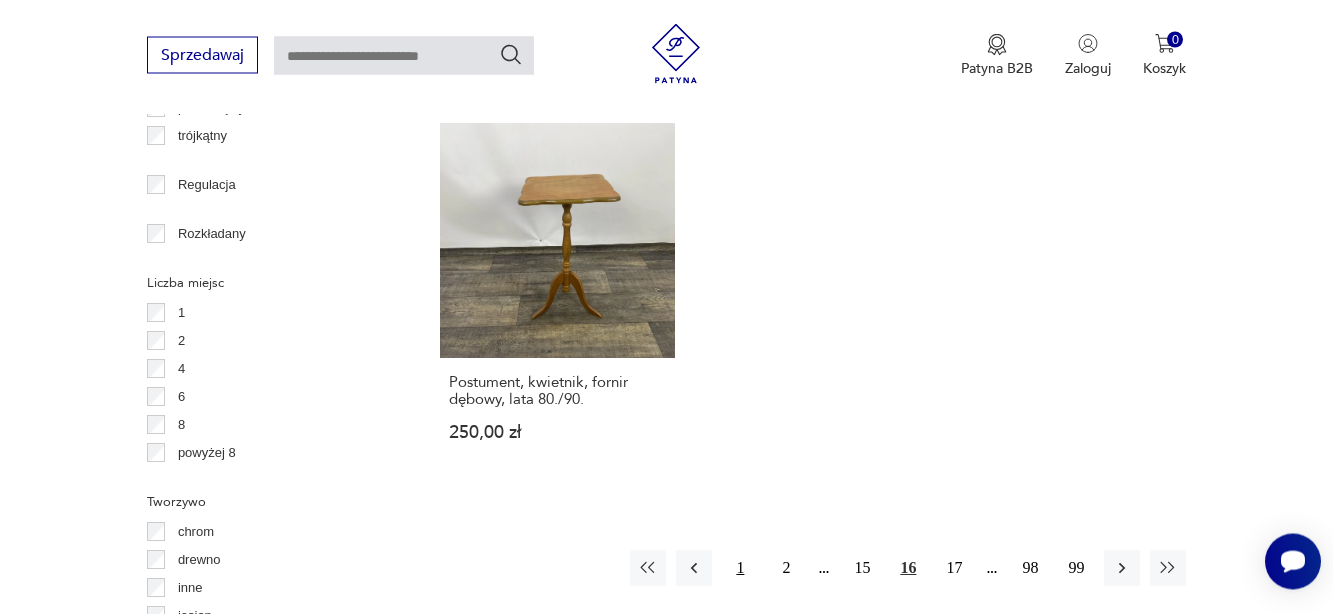 click on "1" at bounding box center [740, 569] 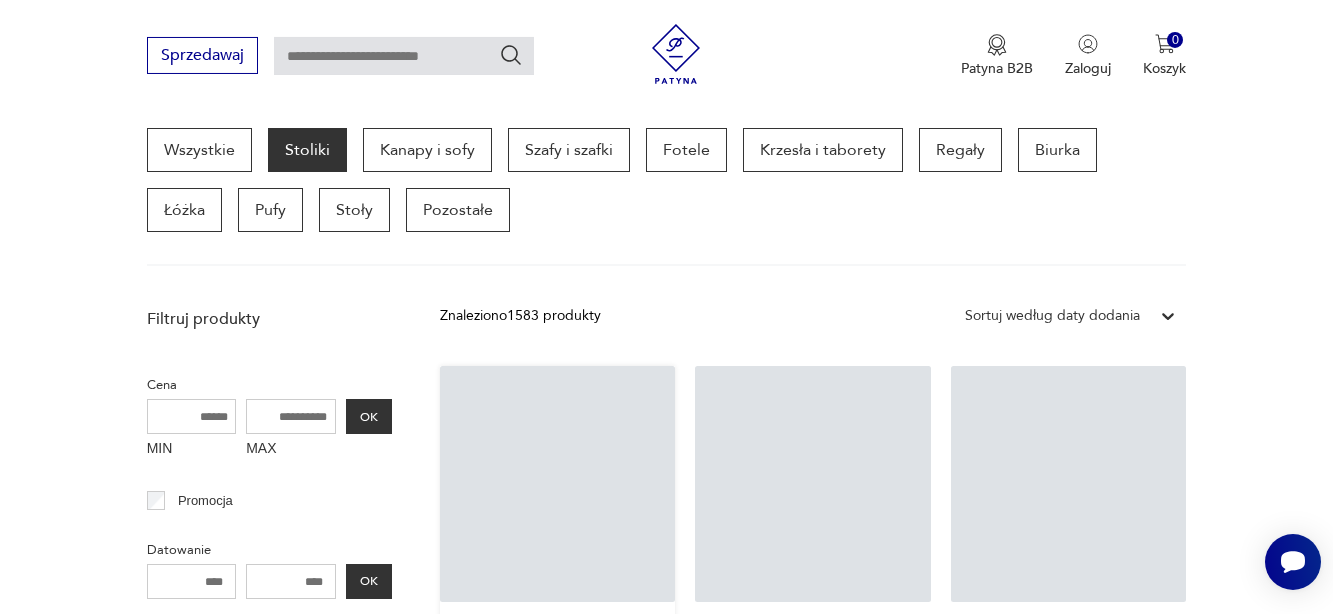 scroll, scrollTop: 531, scrollLeft: 0, axis: vertical 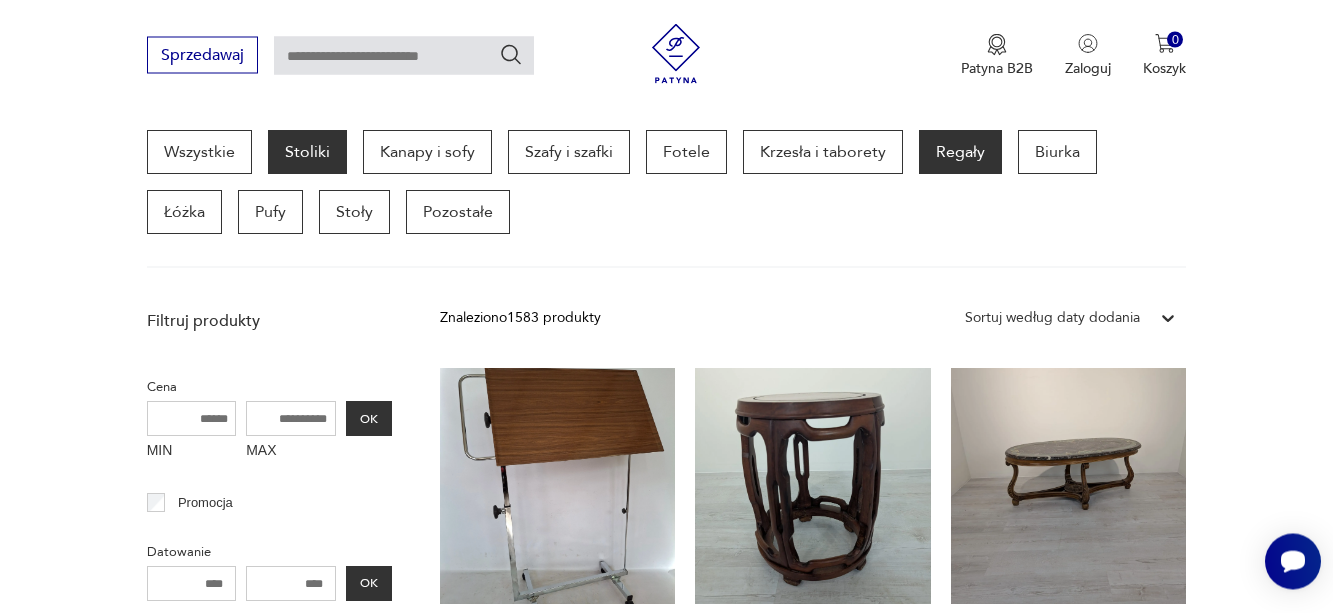 click on "Regały" at bounding box center [960, 153] 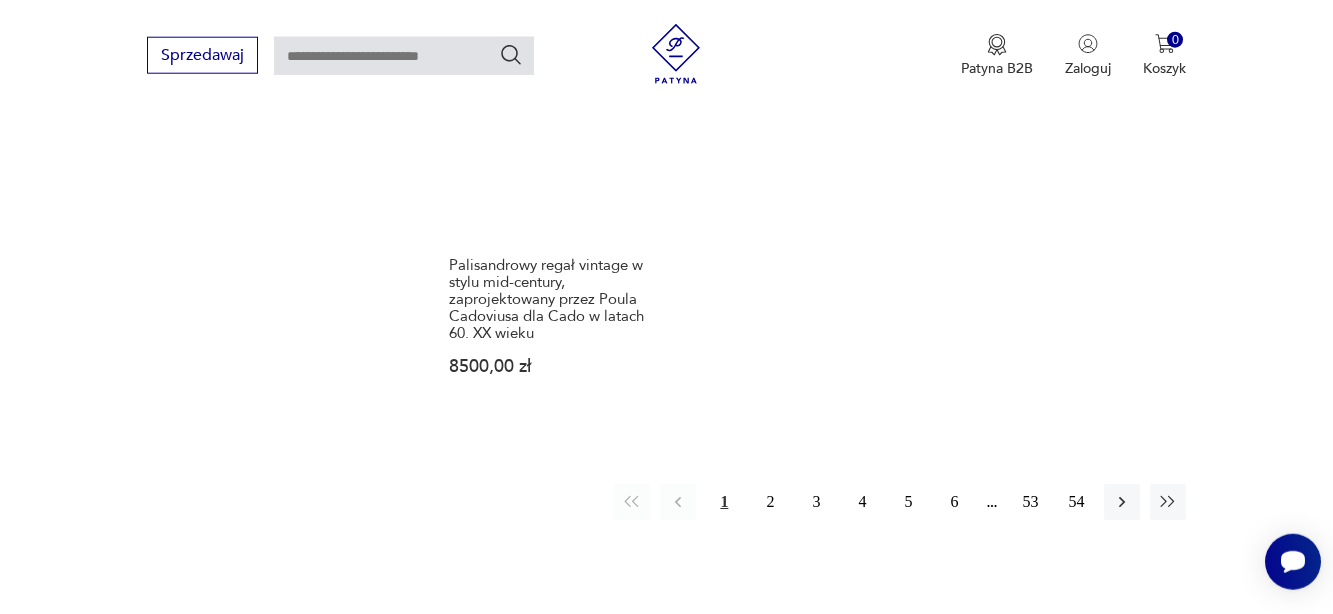 scroll, scrollTop: 2980, scrollLeft: 0, axis: vertical 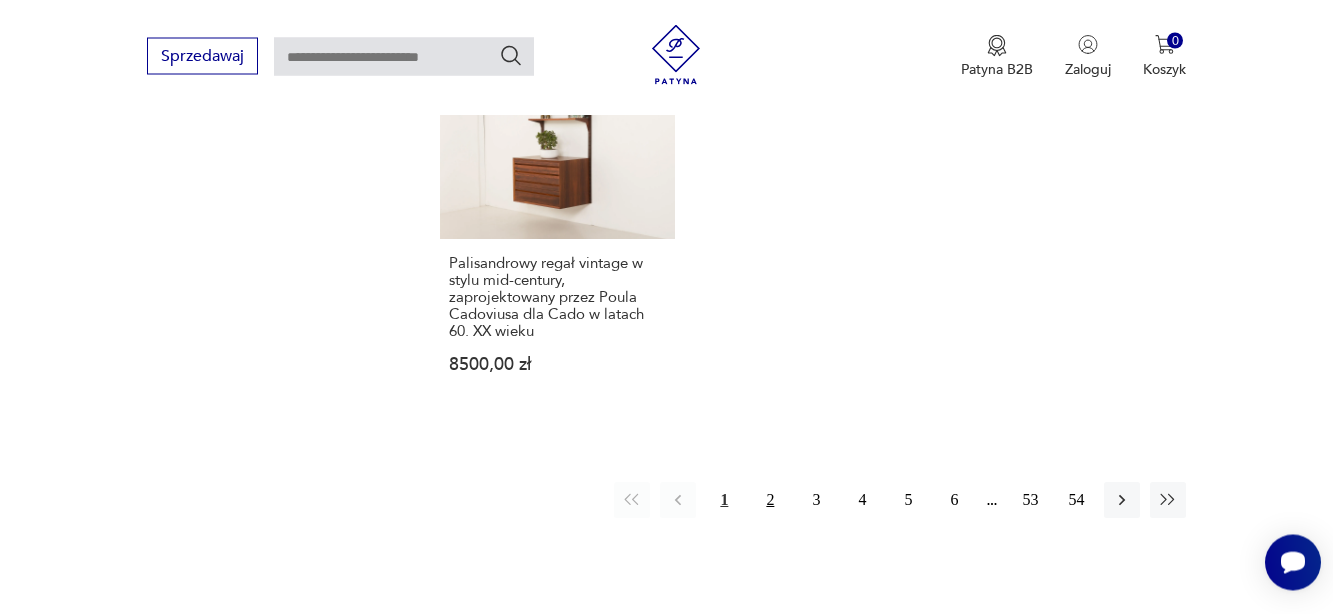 click on "2" at bounding box center [770, 500] 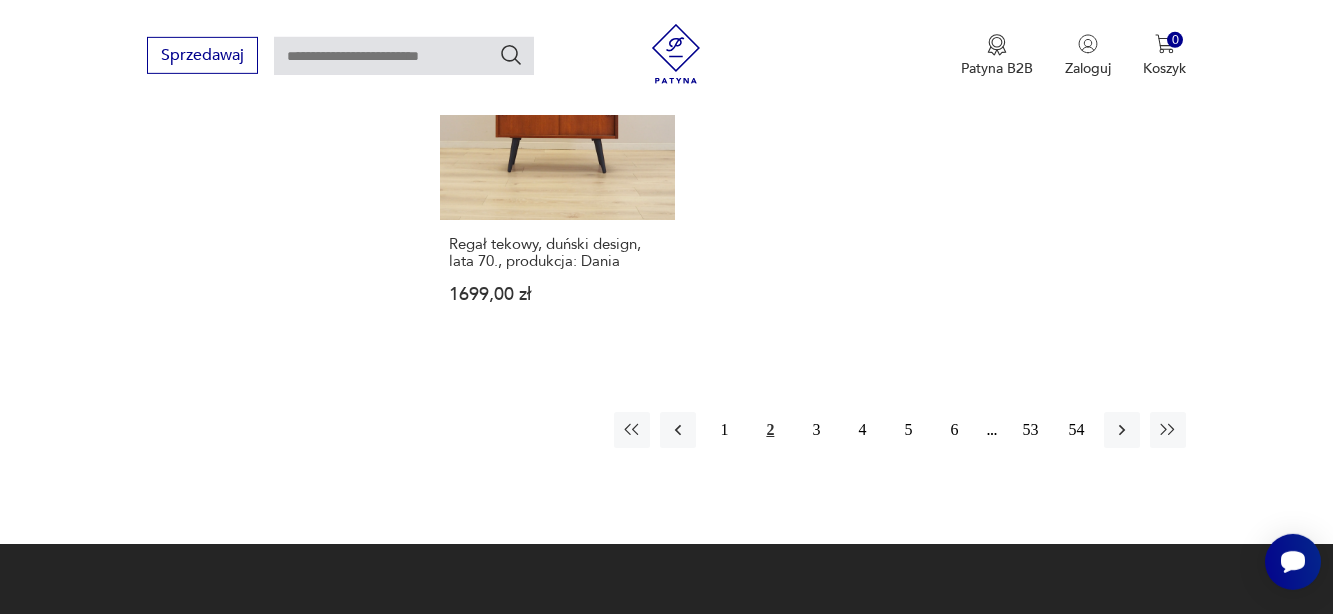 scroll, scrollTop: 3082, scrollLeft: 0, axis: vertical 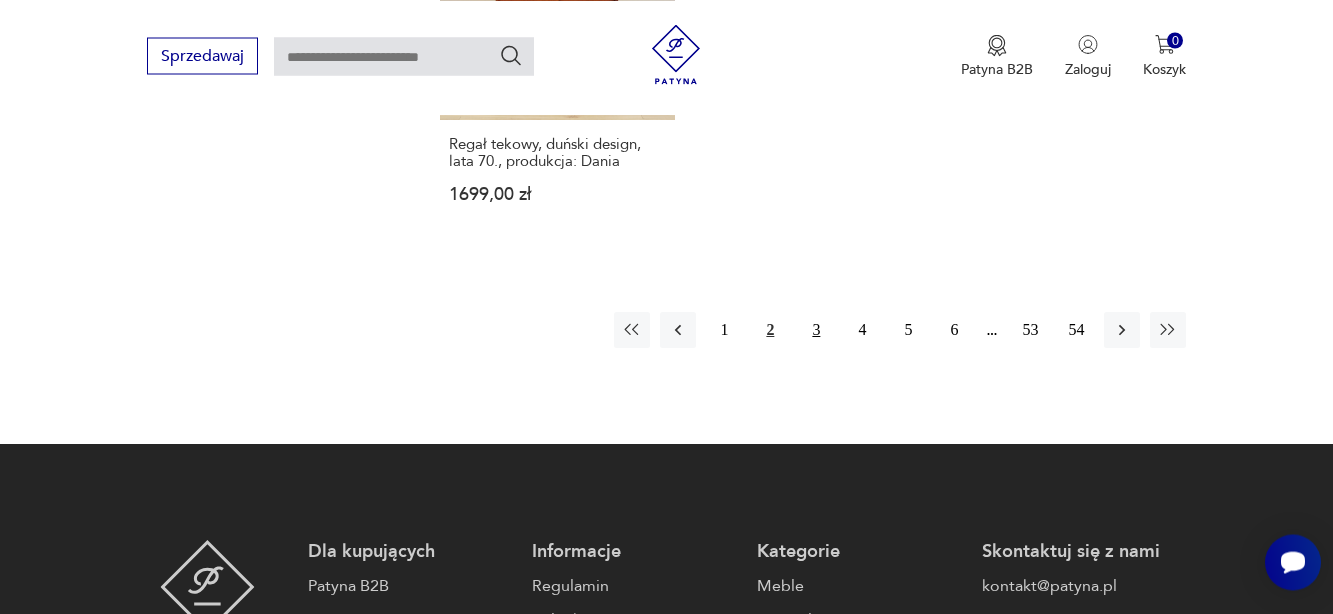 click on "3" at bounding box center (816, 330) 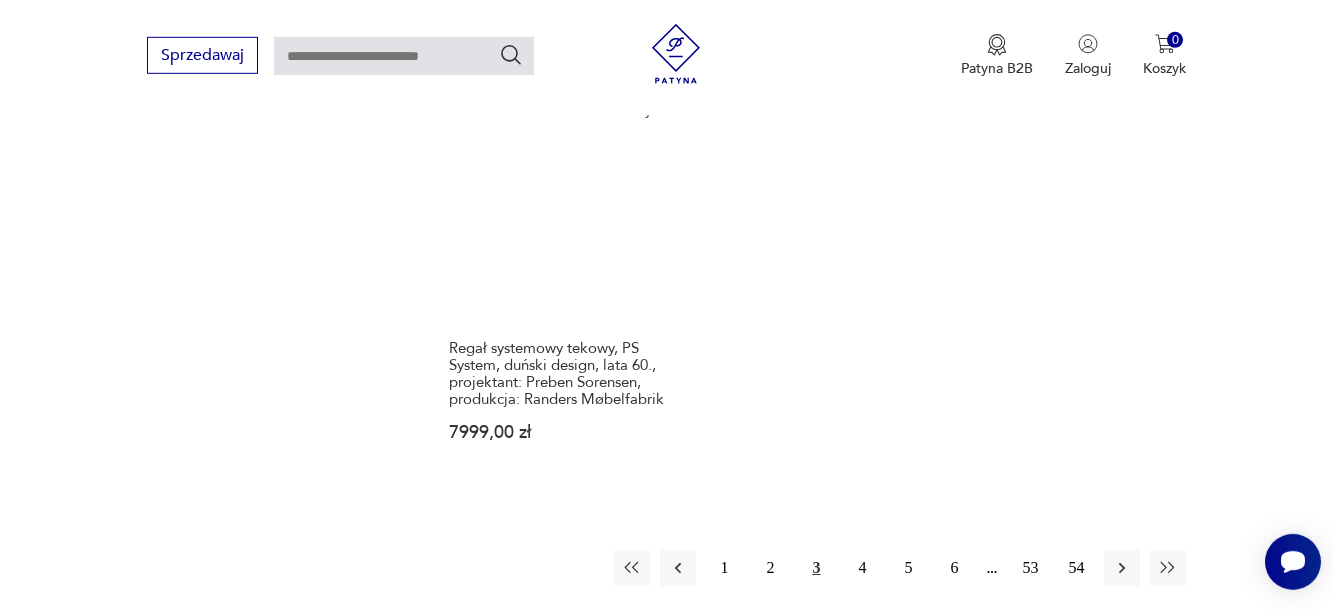 scroll, scrollTop: 2878, scrollLeft: 0, axis: vertical 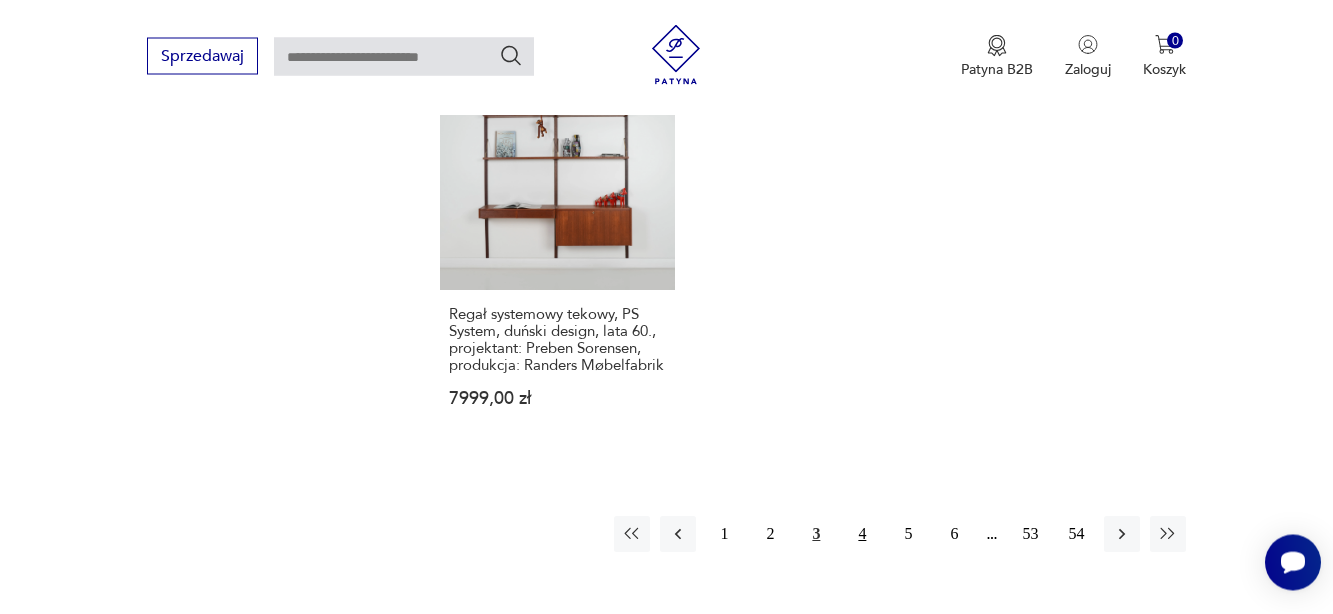 click on "4" at bounding box center (862, 534) 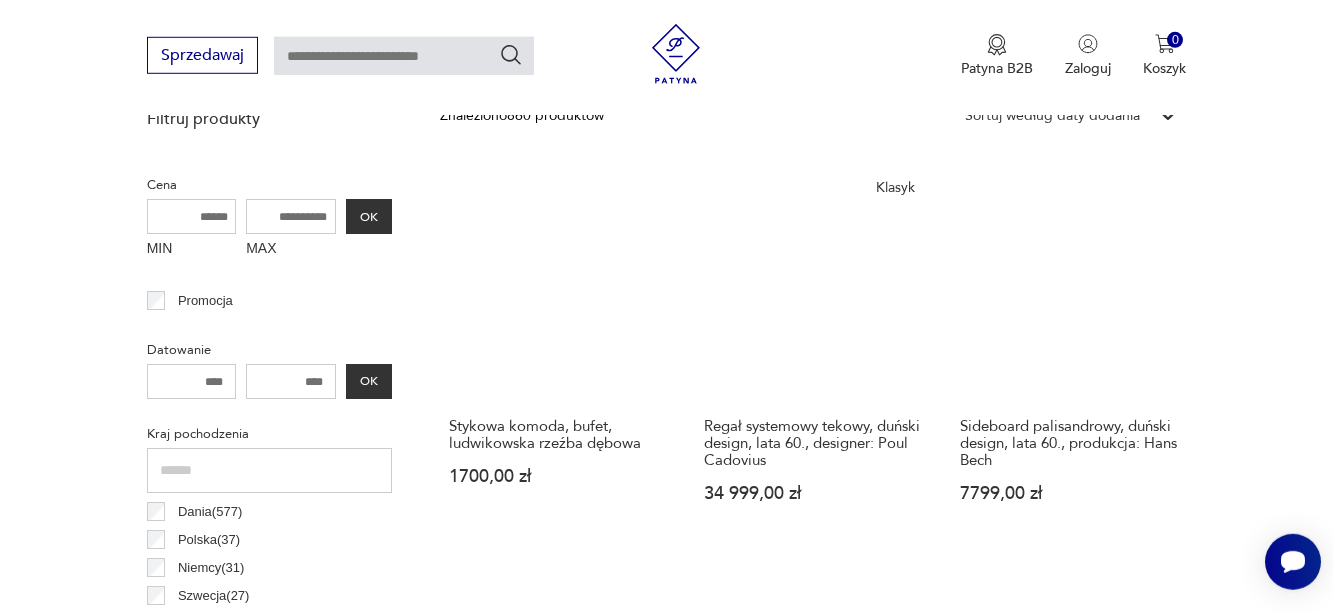scroll, scrollTop: 736, scrollLeft: 0, axis: vertical 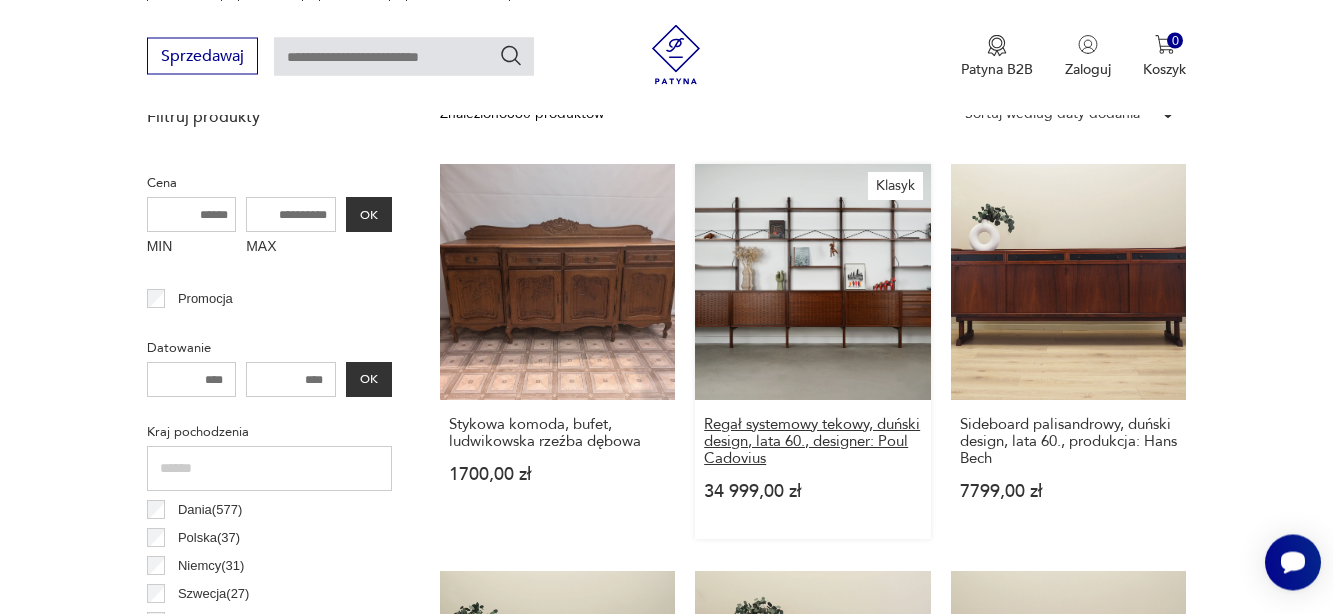 click on "Regał systemowy tekowy, duński design, lata 60., designer: Poul Cadovius" at bounding box center (813, 441) 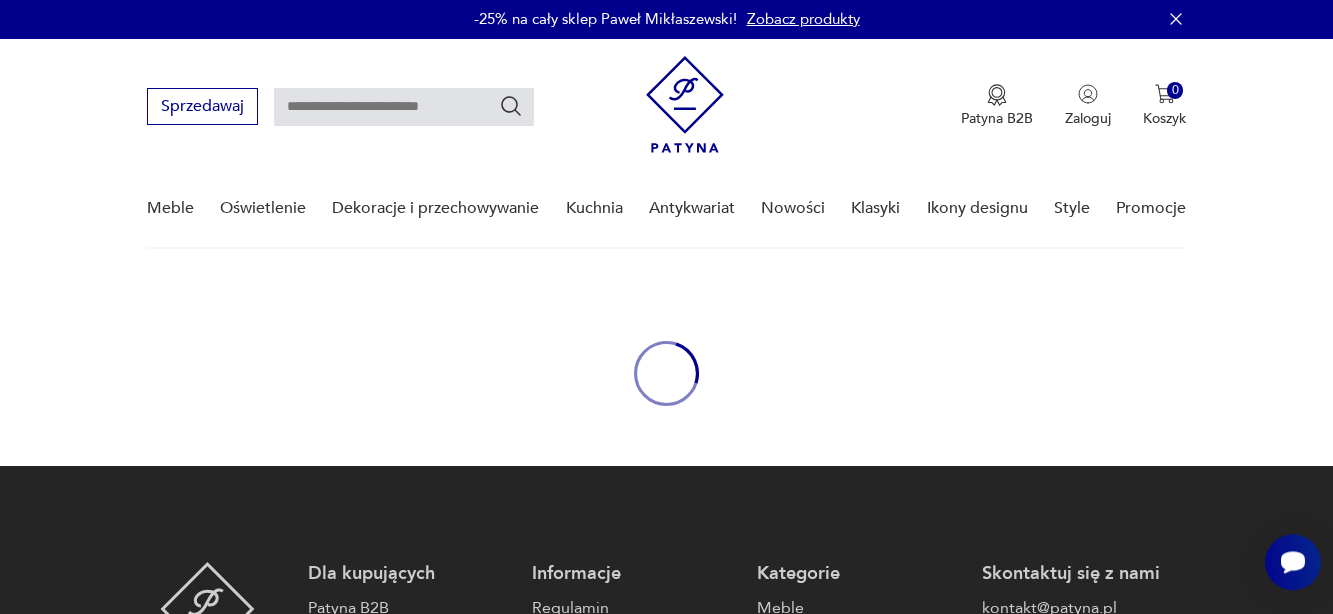 scroll, scrollTop: 0, scrollLeft: 0, axis: both 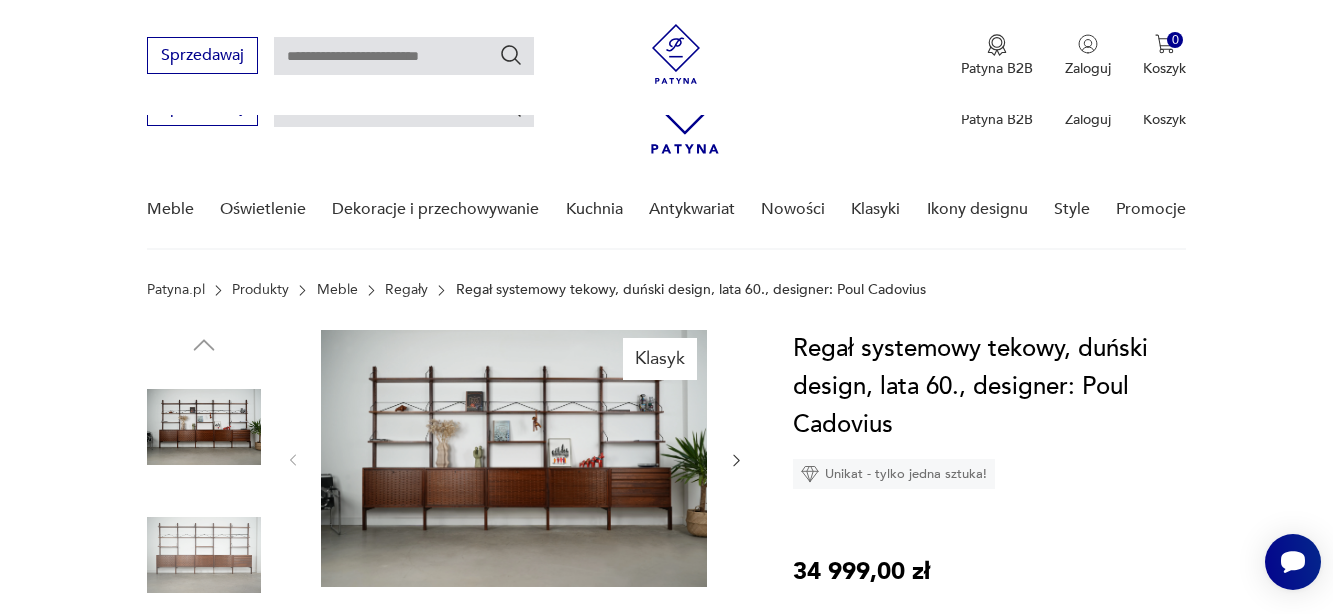 click at bounding box center [253, 1165] 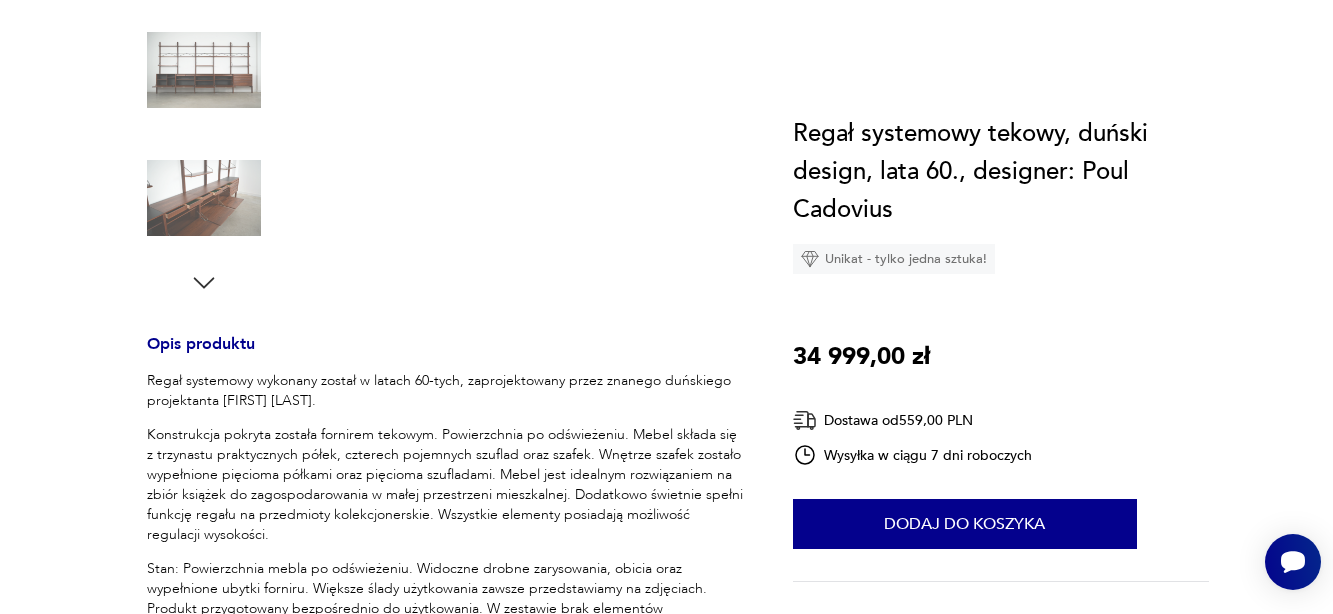 click 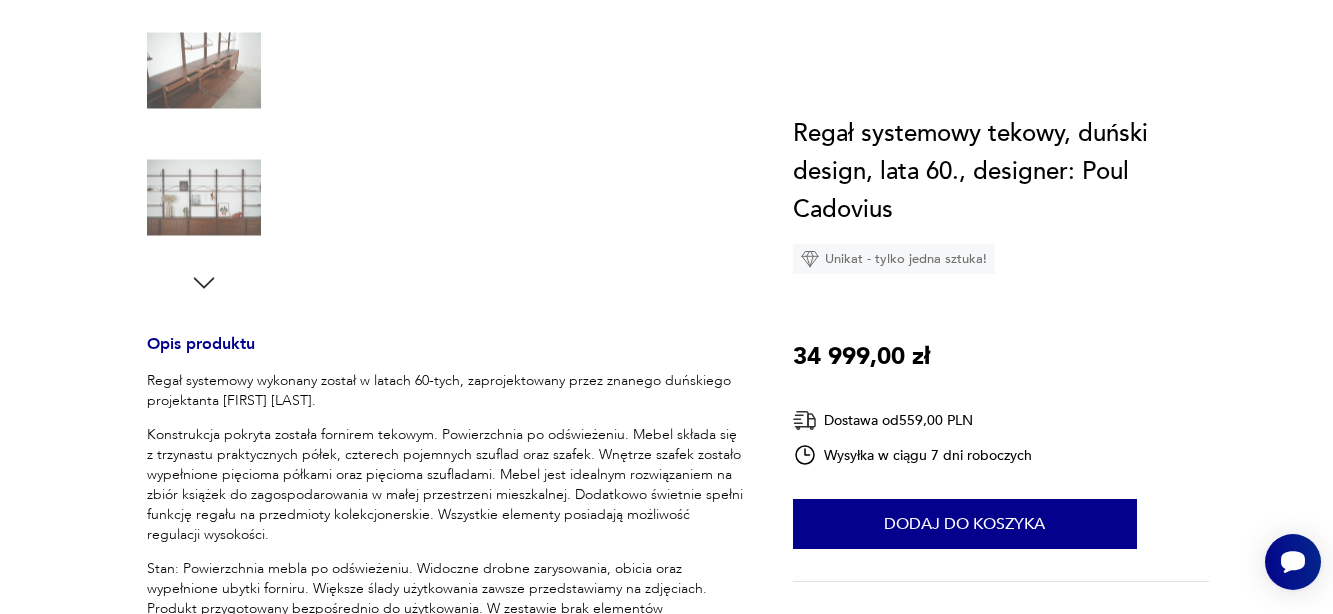 click at bounding box center [204, 70] 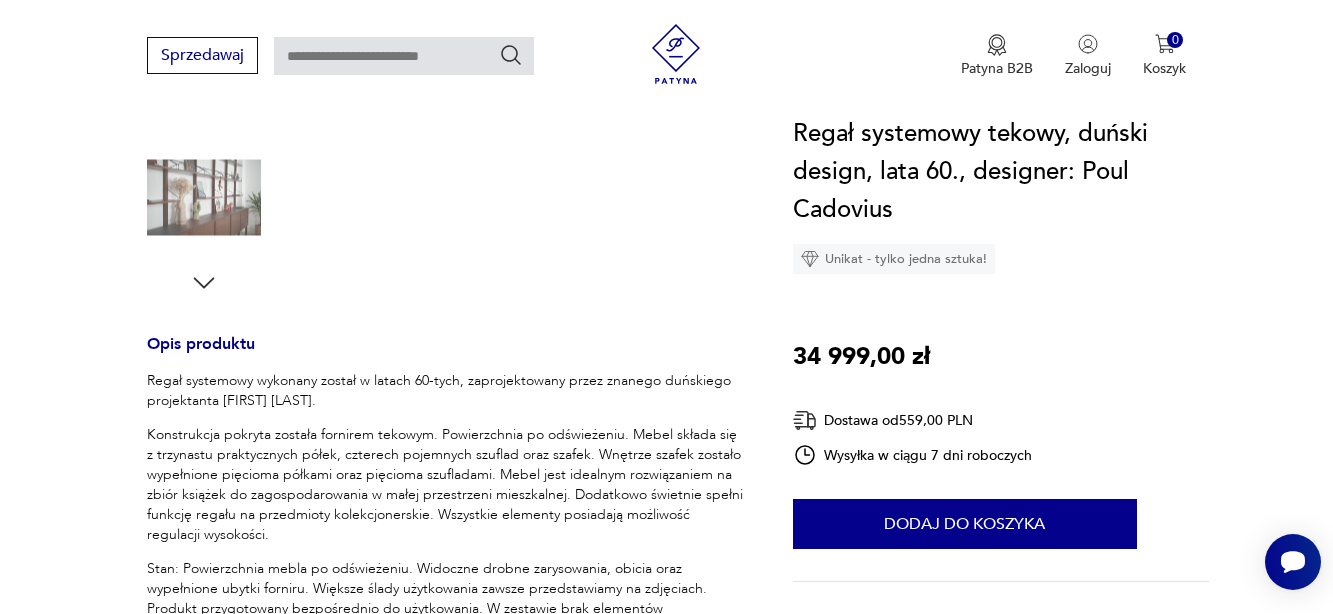click on "Klasyk" at bounding box center [515, 8] 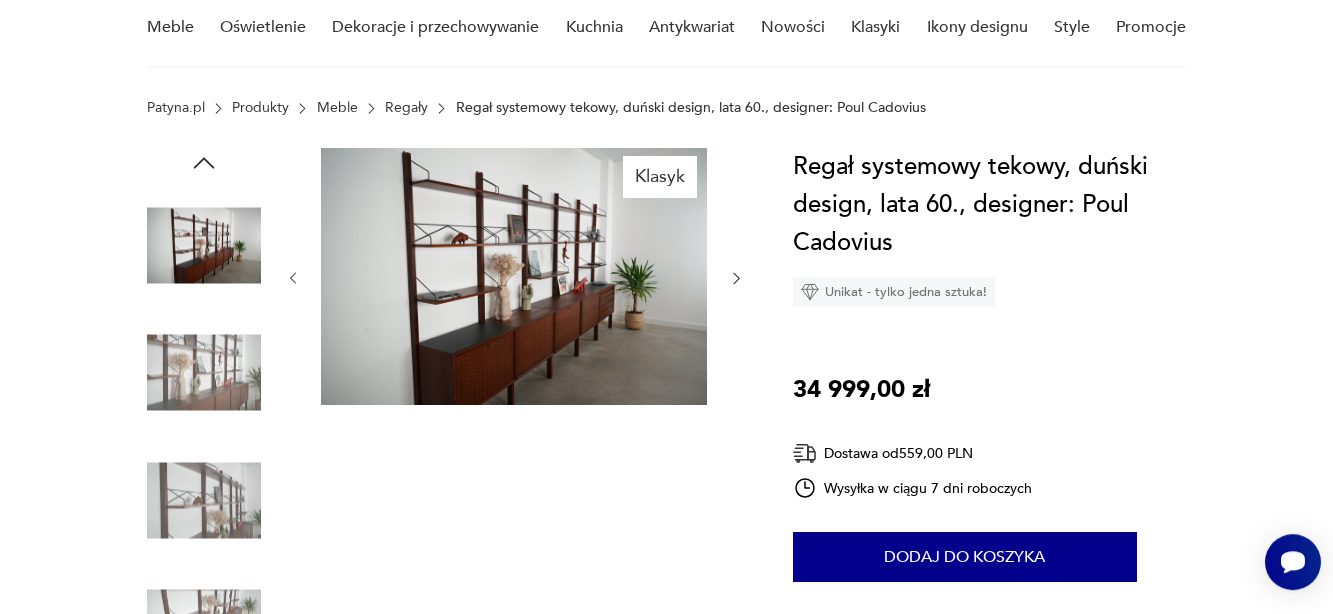 scroll, scrollTop: 102, scrollLeft: 0, axis: vertical 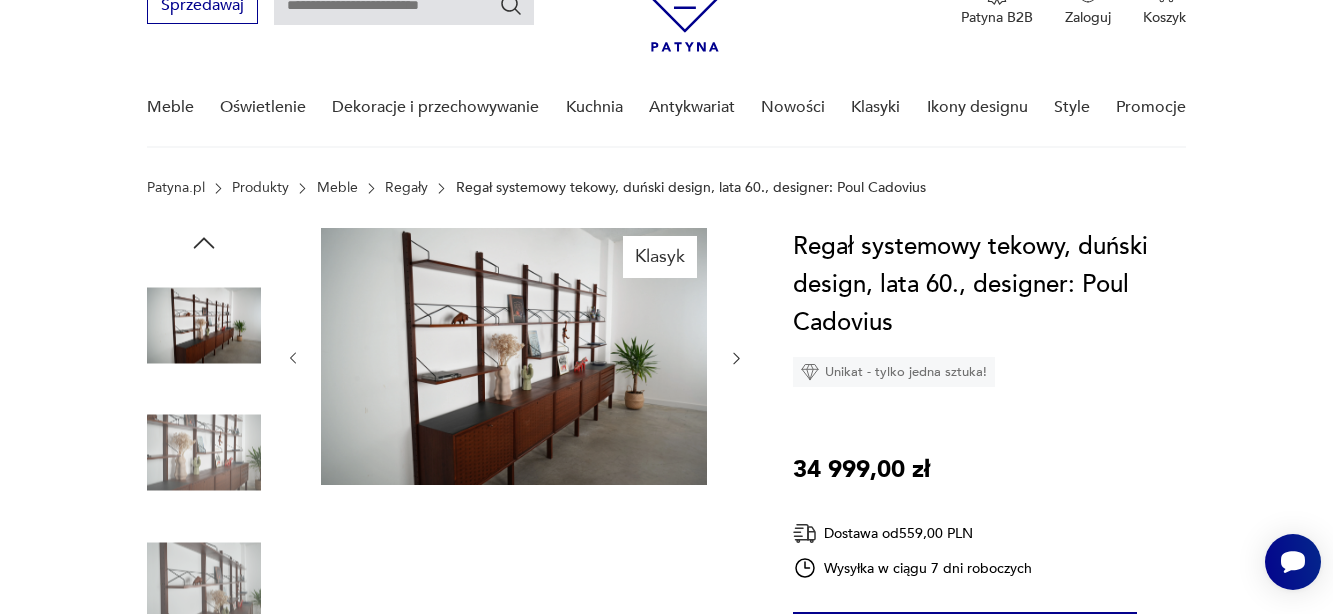 click at bounding box center [204, 453] 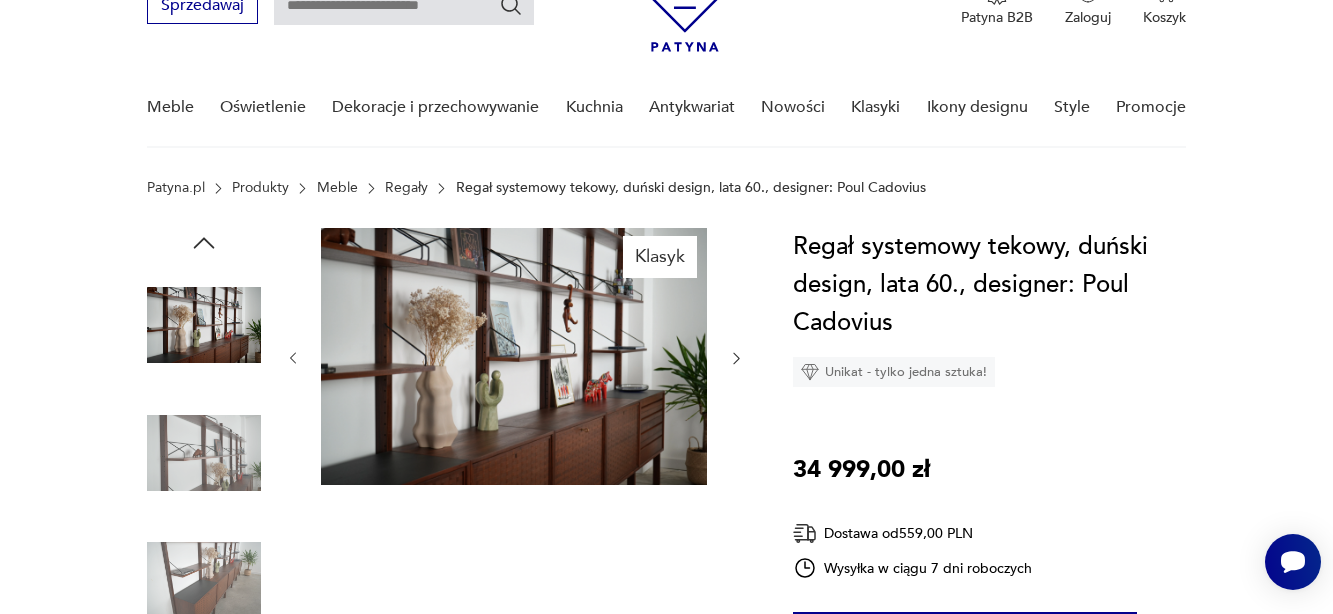 click at bounding box center (204, 580) 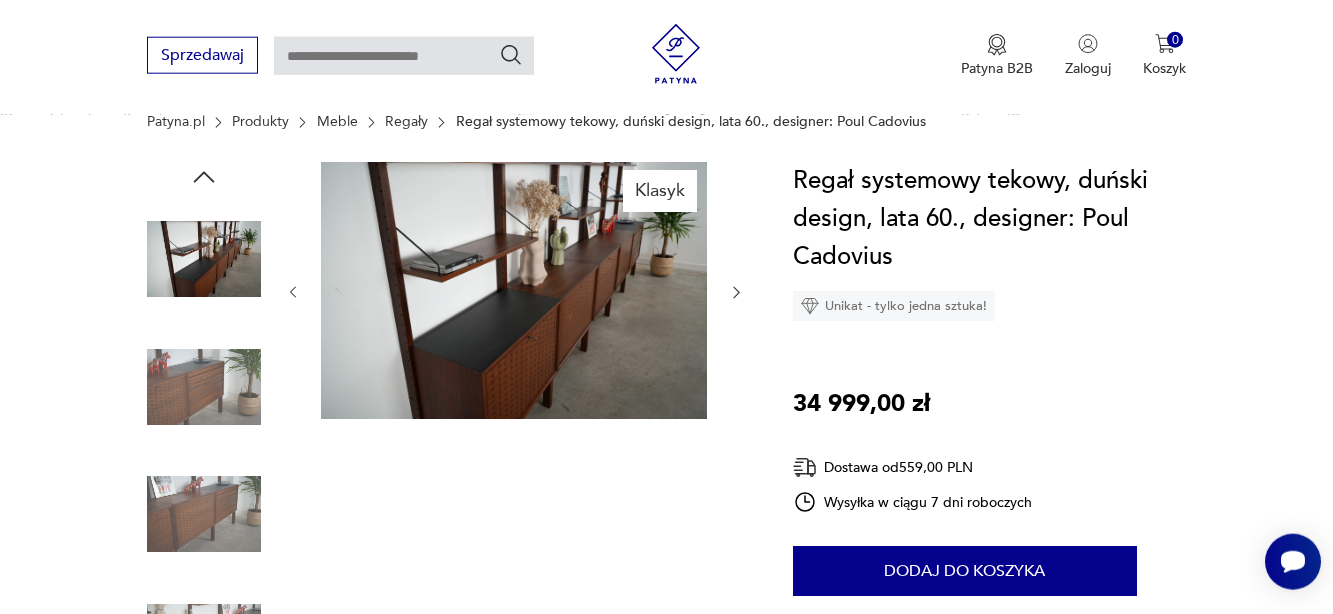 scroll, scrollTop: 204, scrollLeft: 0, axis: vertical 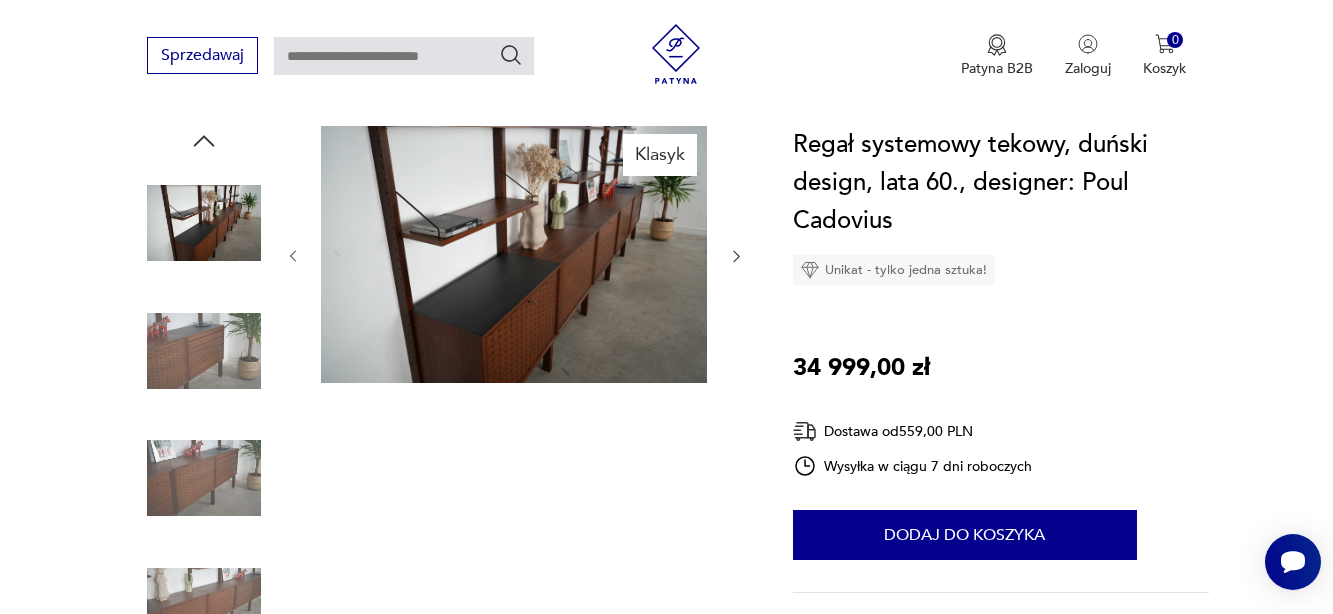 click at bounding box center (204, 478) 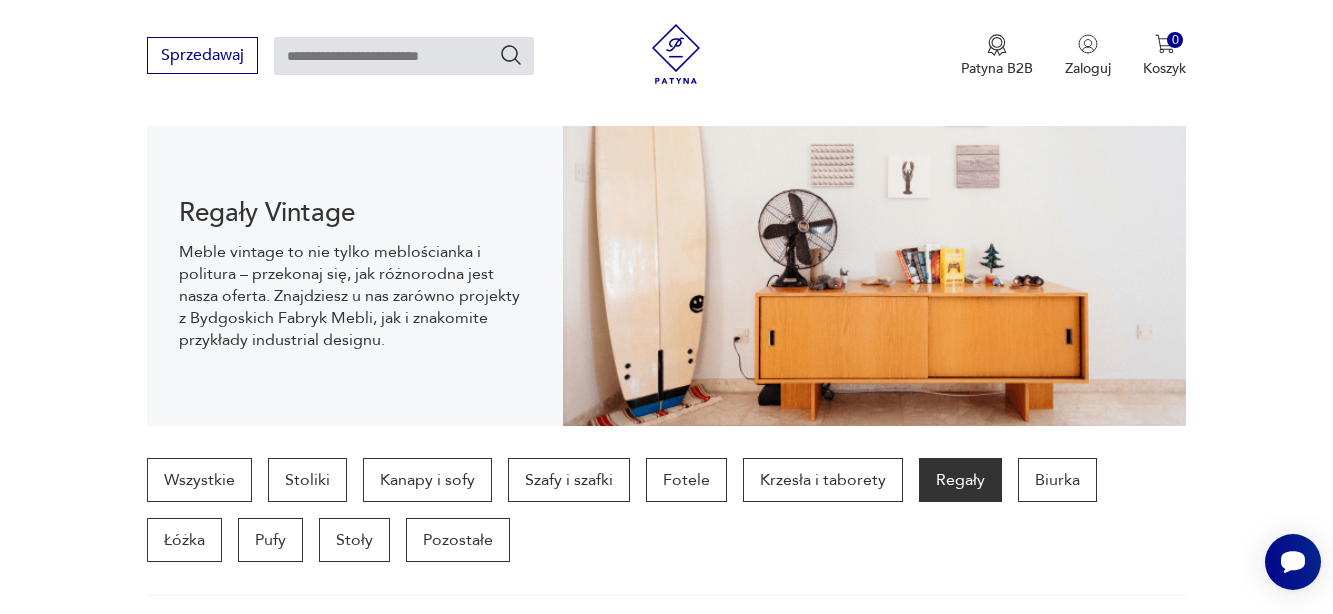 scroll, scrollTop: 371, scrollLeft: 0, axis: vertical 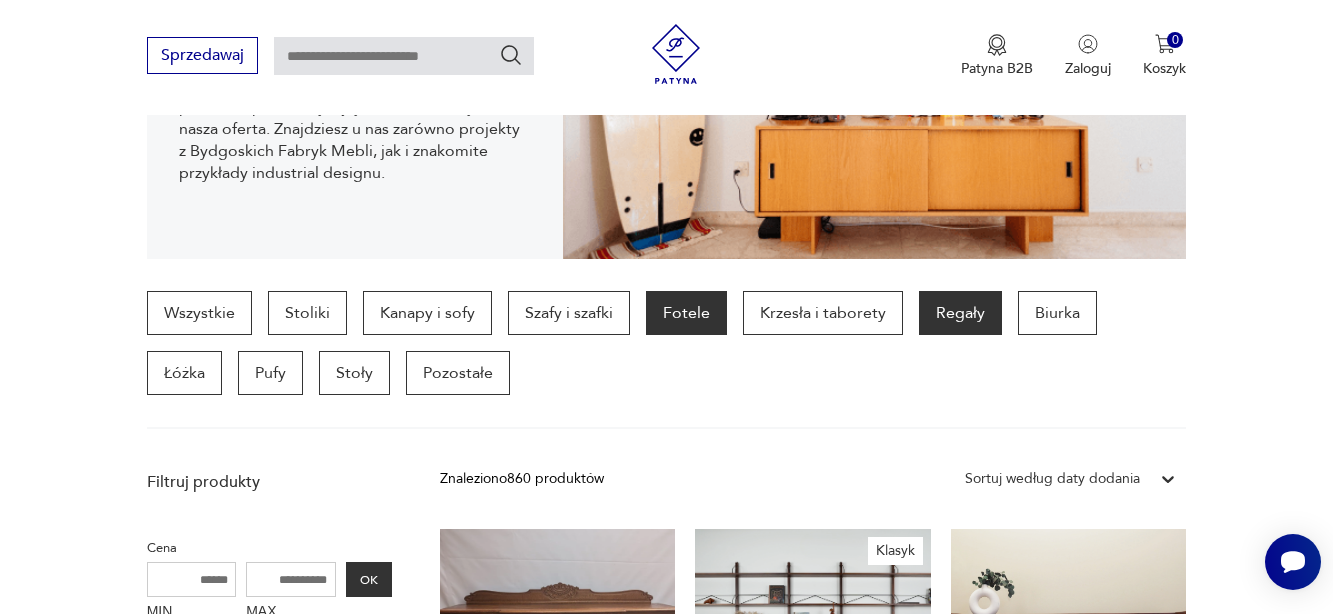click on "Fotele" at bounding box center (686, 313) 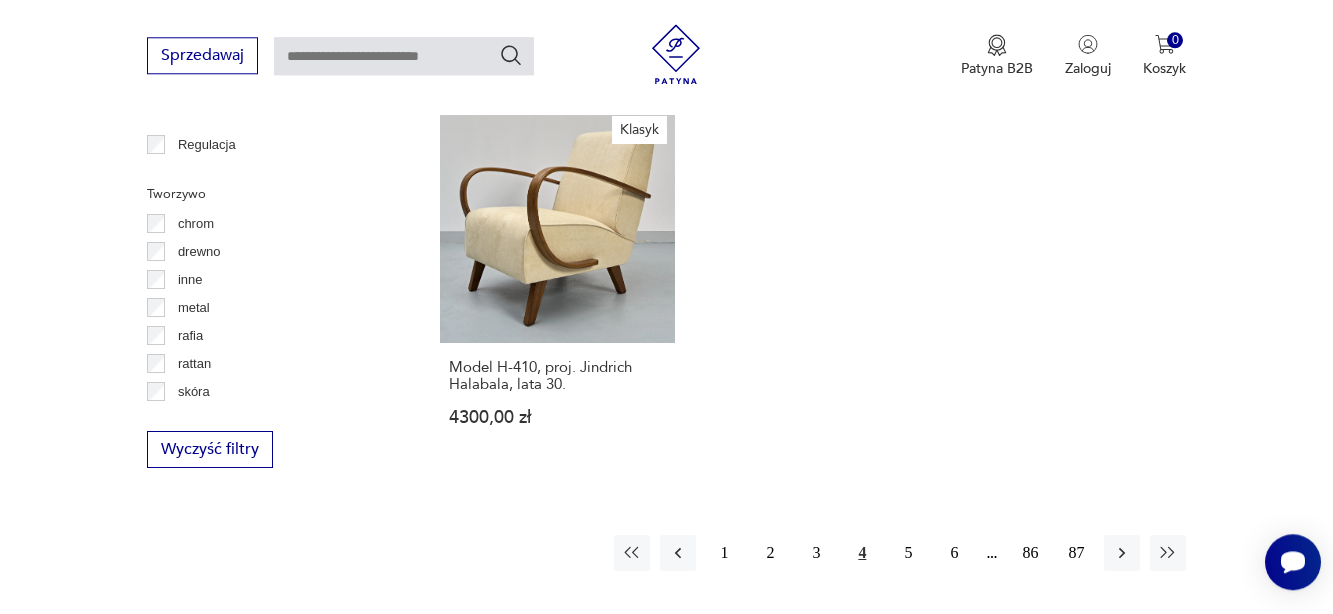 scroll, scrollTop: 2877, scrollLeft: 0, axis: vertical 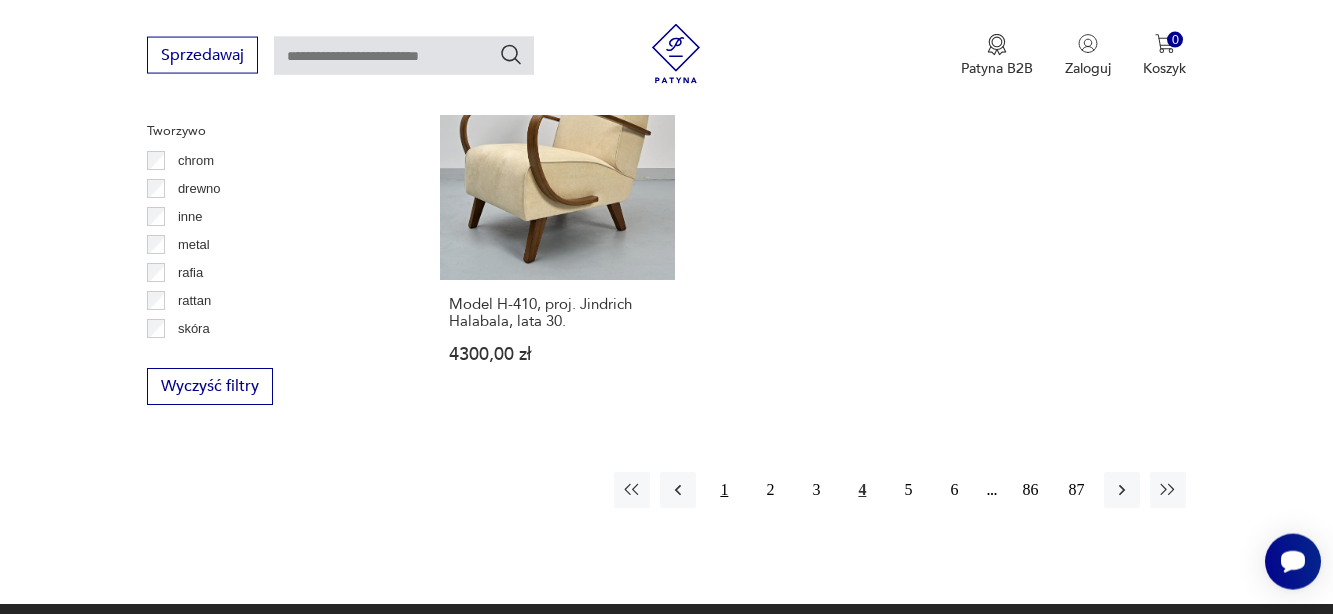 click on "1" at bounding box center (724, 490) 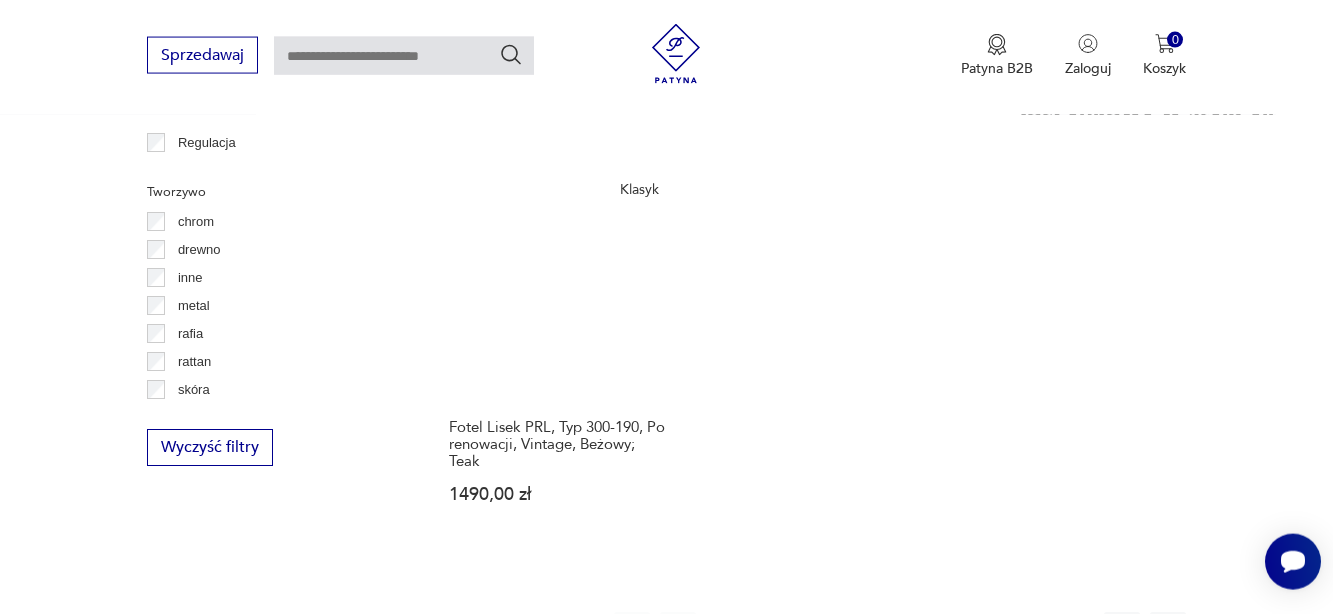 scroll, scrollTop: 2877, scrollLeft: 0, axis: vertical 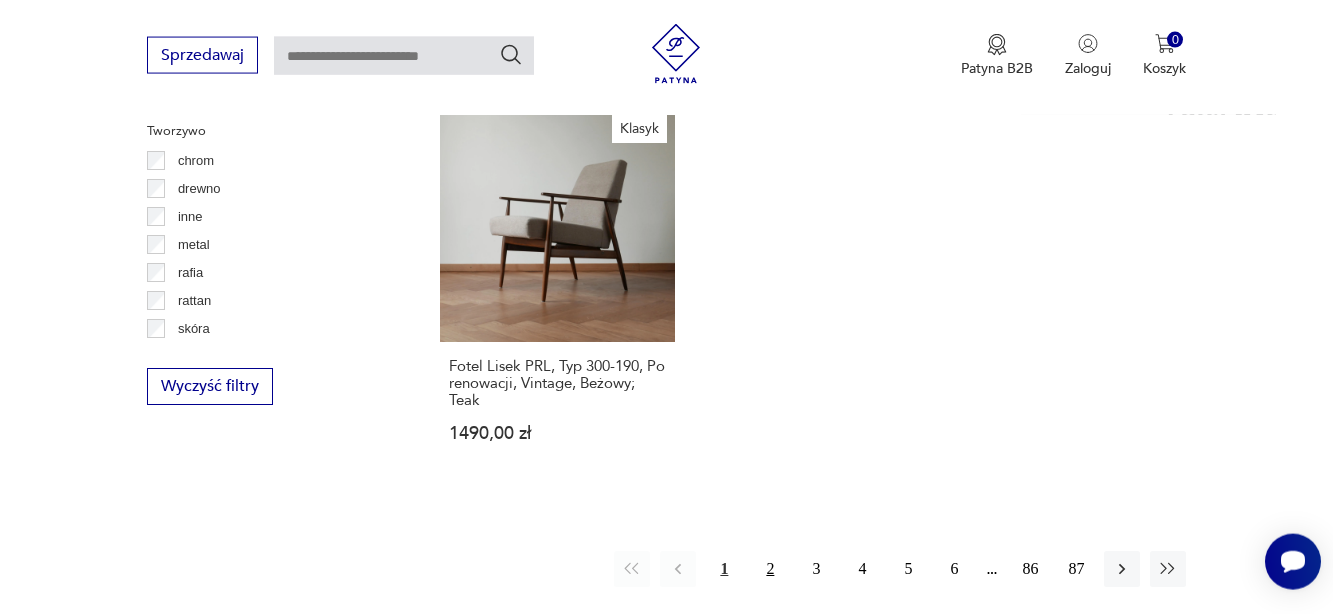 click on "2" at bounding box center [770, 569] 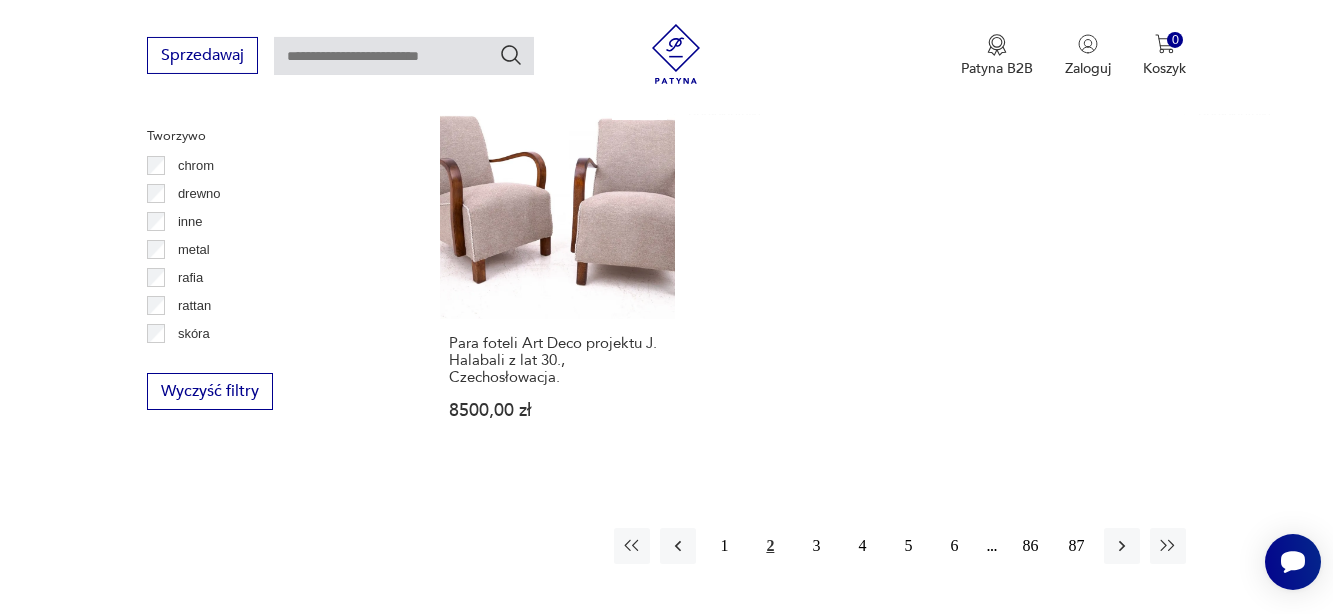 scroll, scrollTop: 2877, scrollLeft: 0, axis: vertical 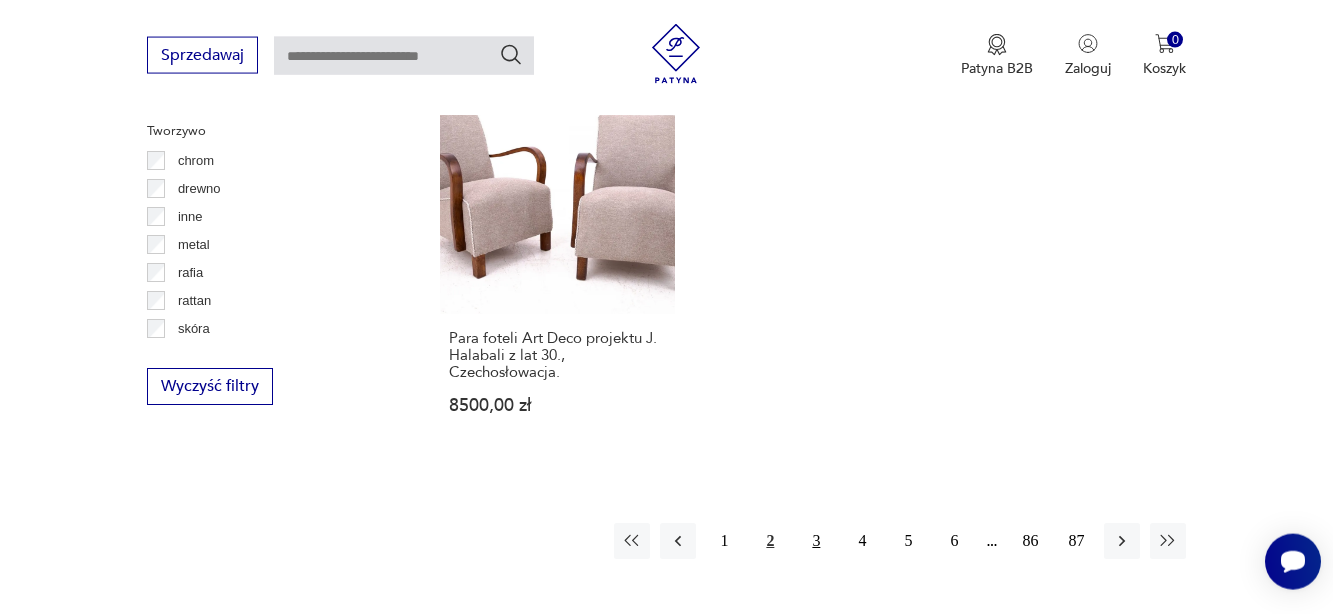 click on "3" at bounding box center [816, 541] 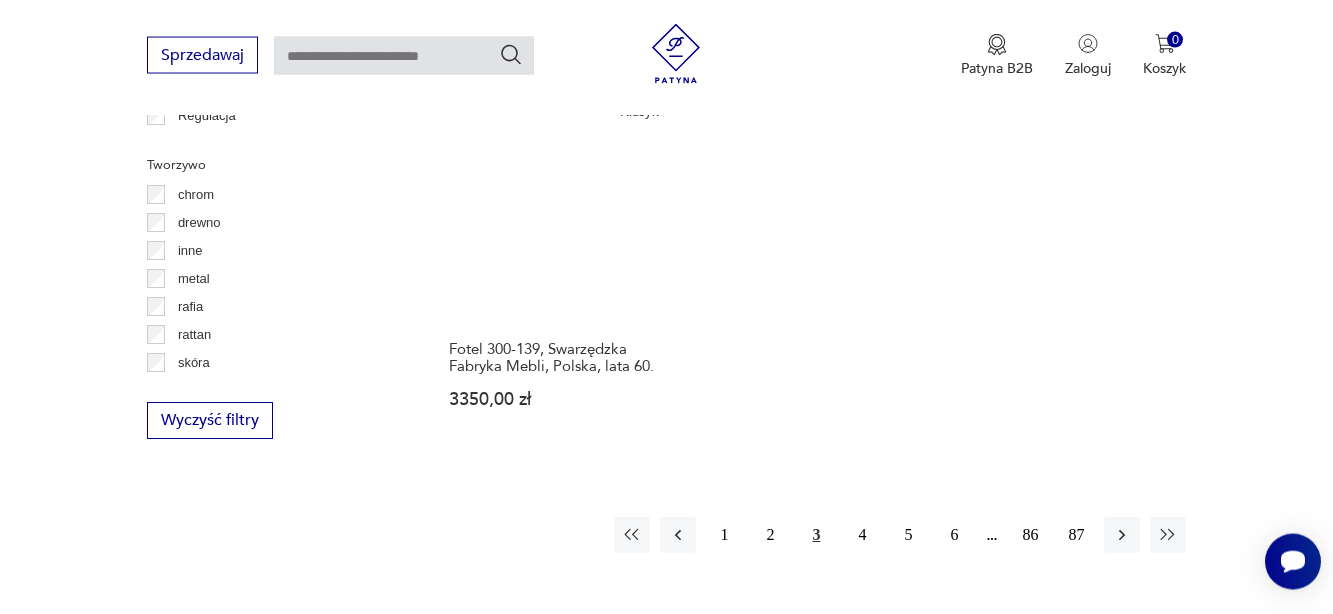 scroll, scrollTop: 2979, scrollLeft: 0, axis: vertical 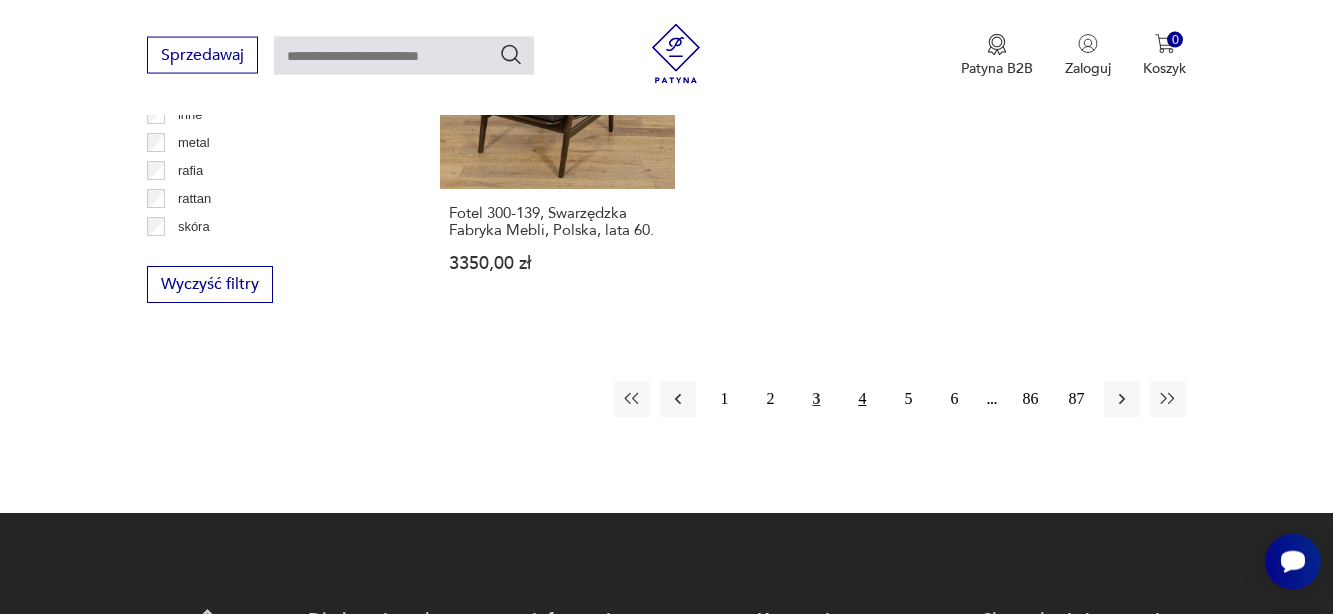 click on "4" at bounding box center (862, 399) 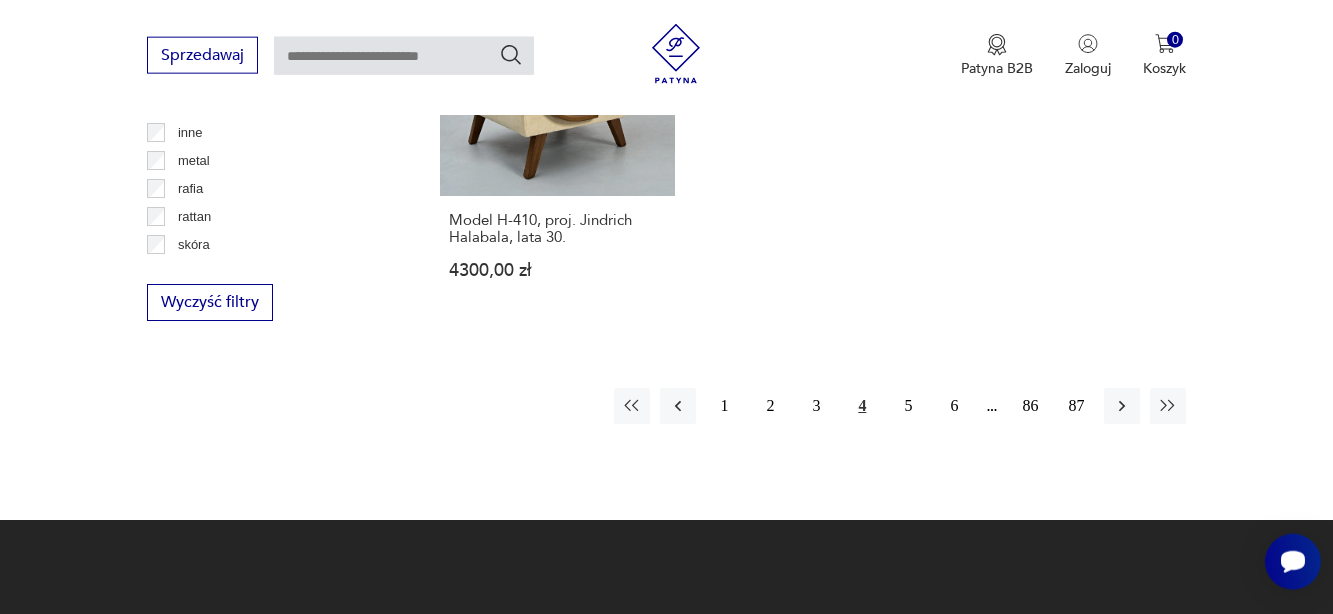 scroll, scrollTop: 2979, scrollLeft: 0, axis: vertical 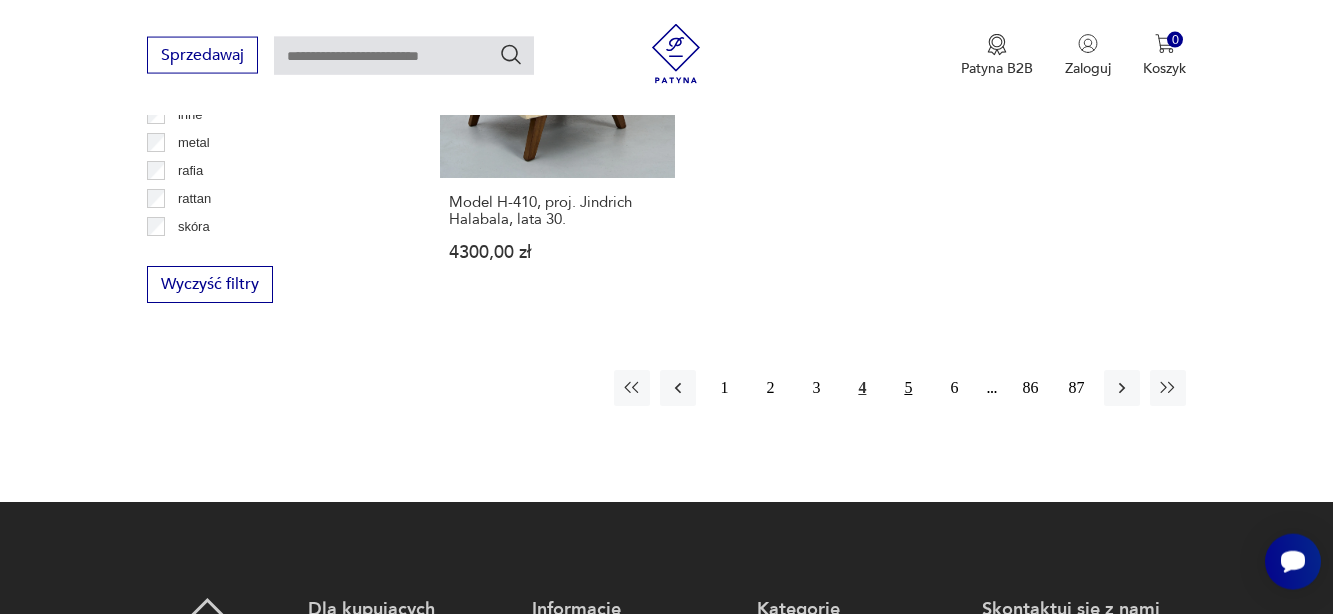 click on "5" at bounding box center [908, 388] 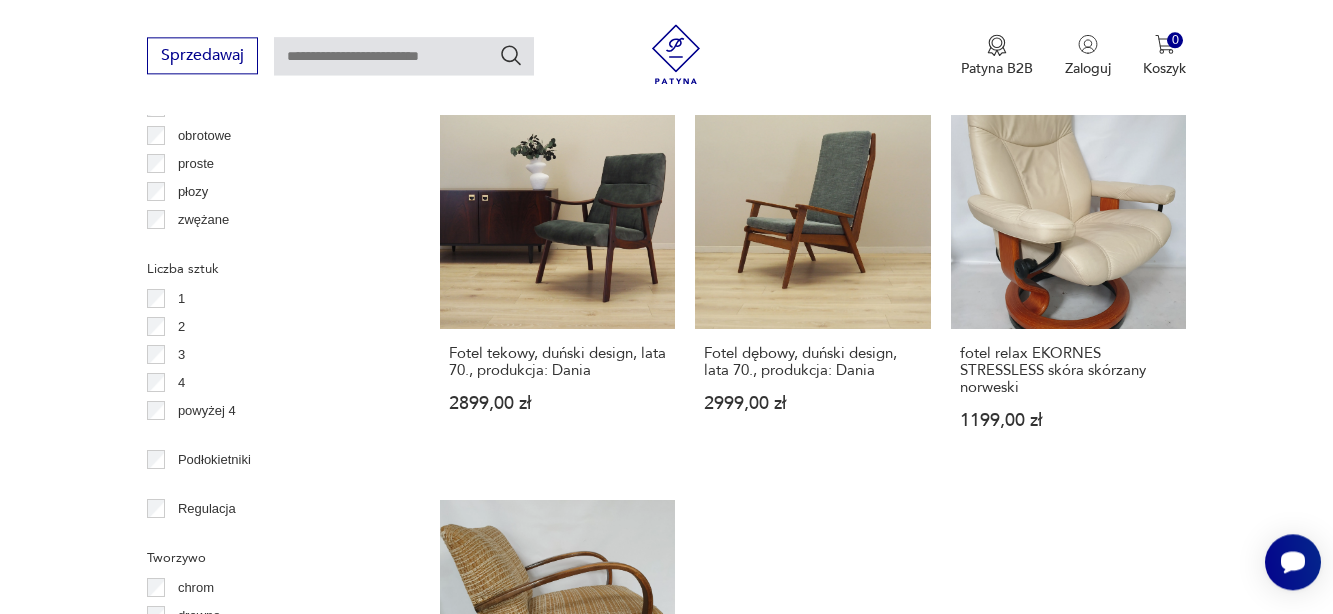 scroll, scrollTop: 2469, scrollLeft: 0, axis: vertical 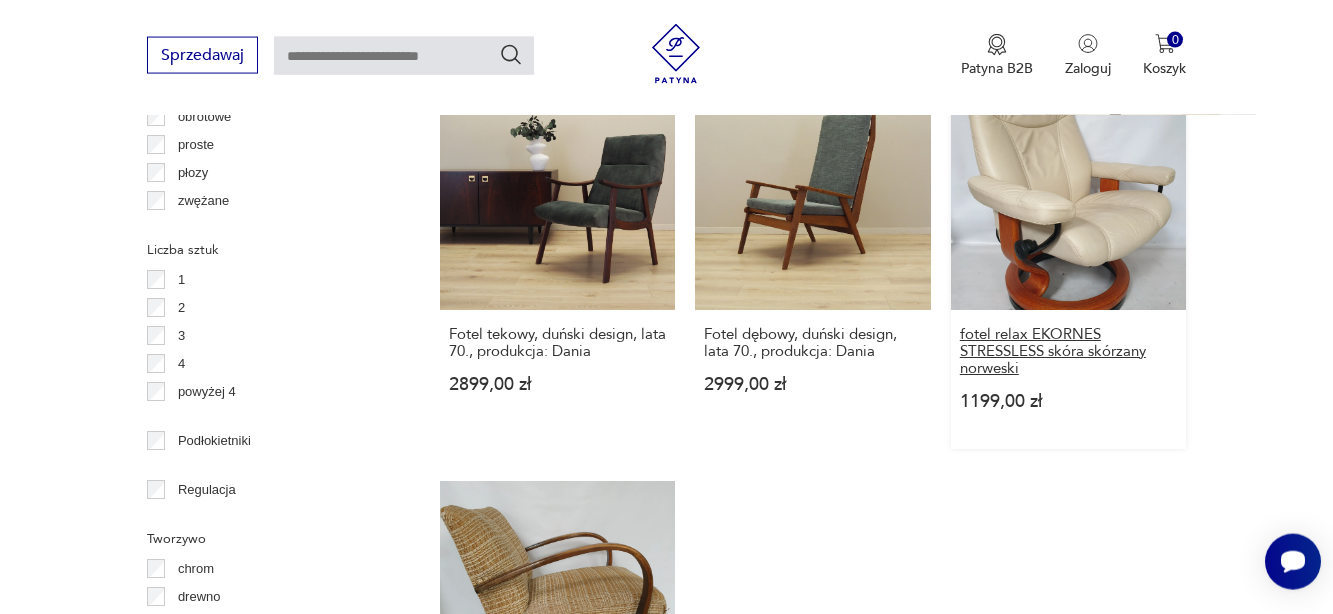 click on "fotel relax EKORNES STRESSLESS skóra skórzany norweski" at bounding box center (1069, 351) 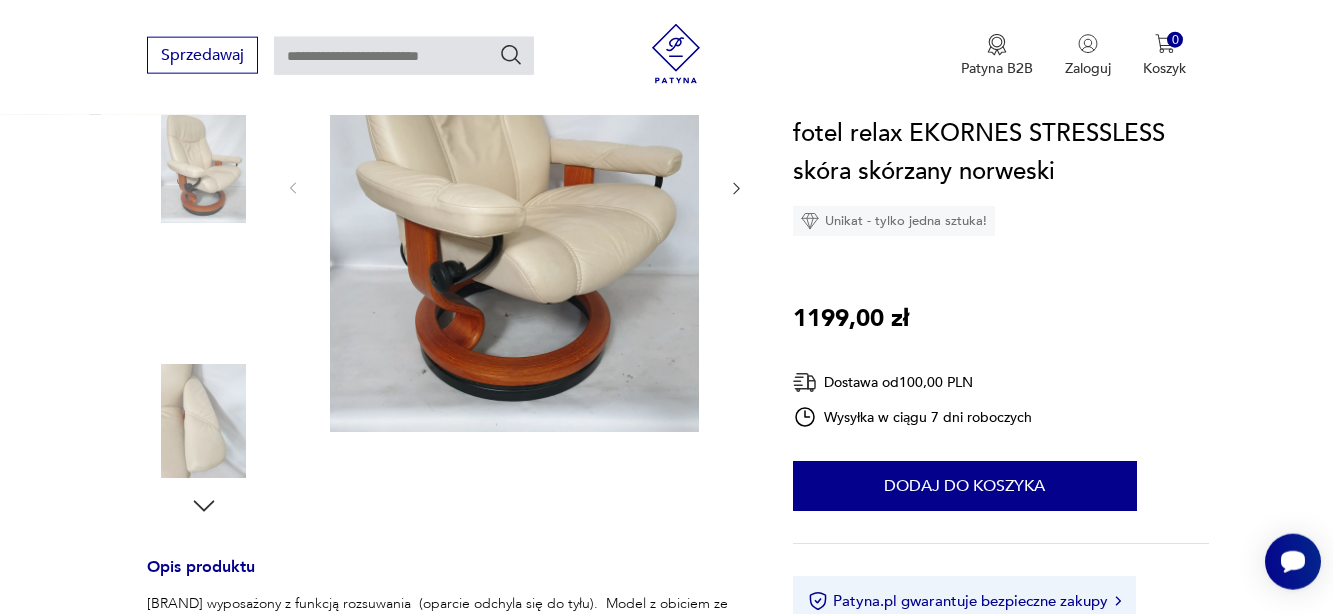 scroll, scrollTop: 408, scrollLeft: 0, axis: vertical 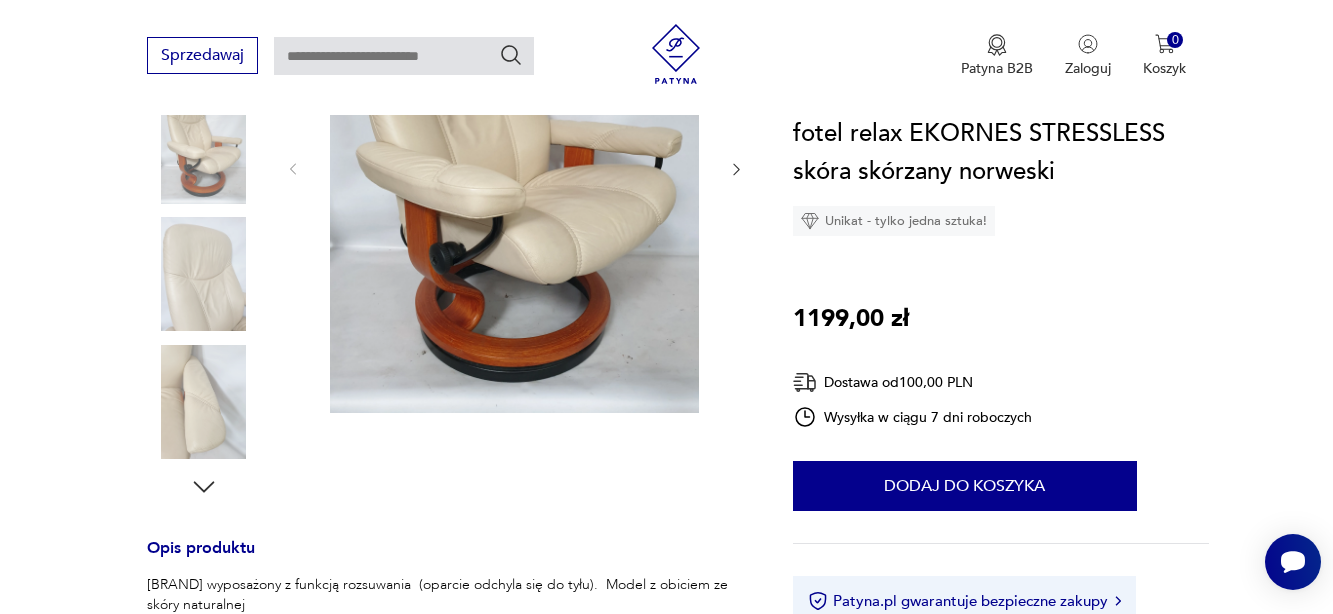 click 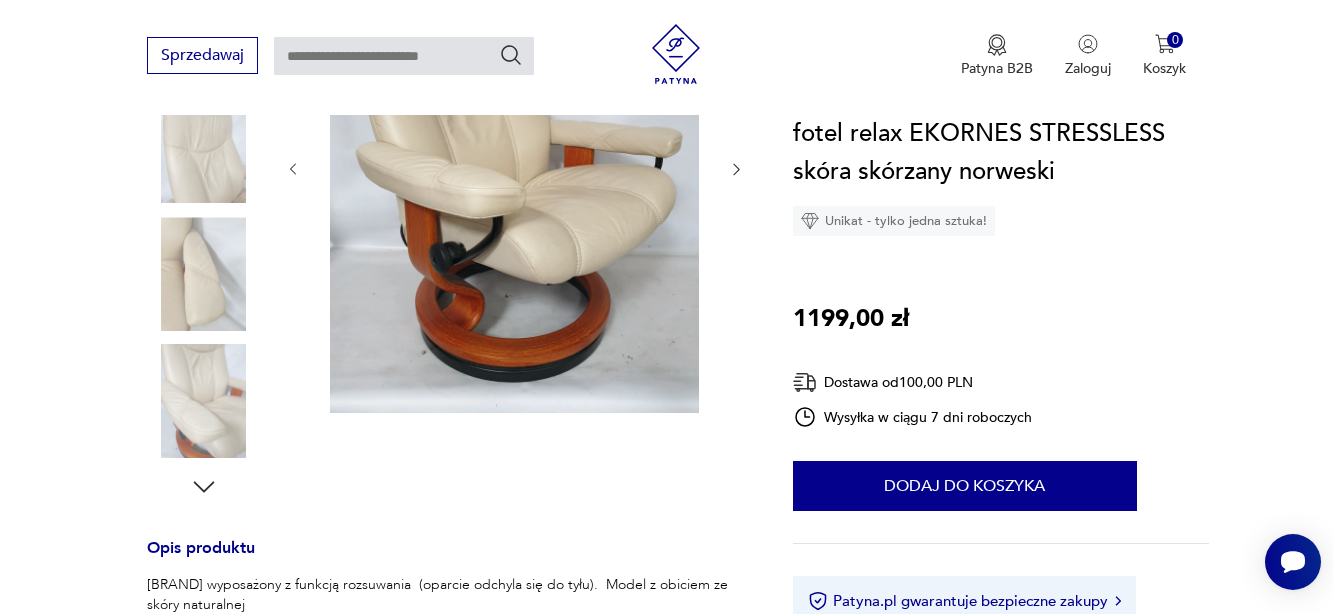 click 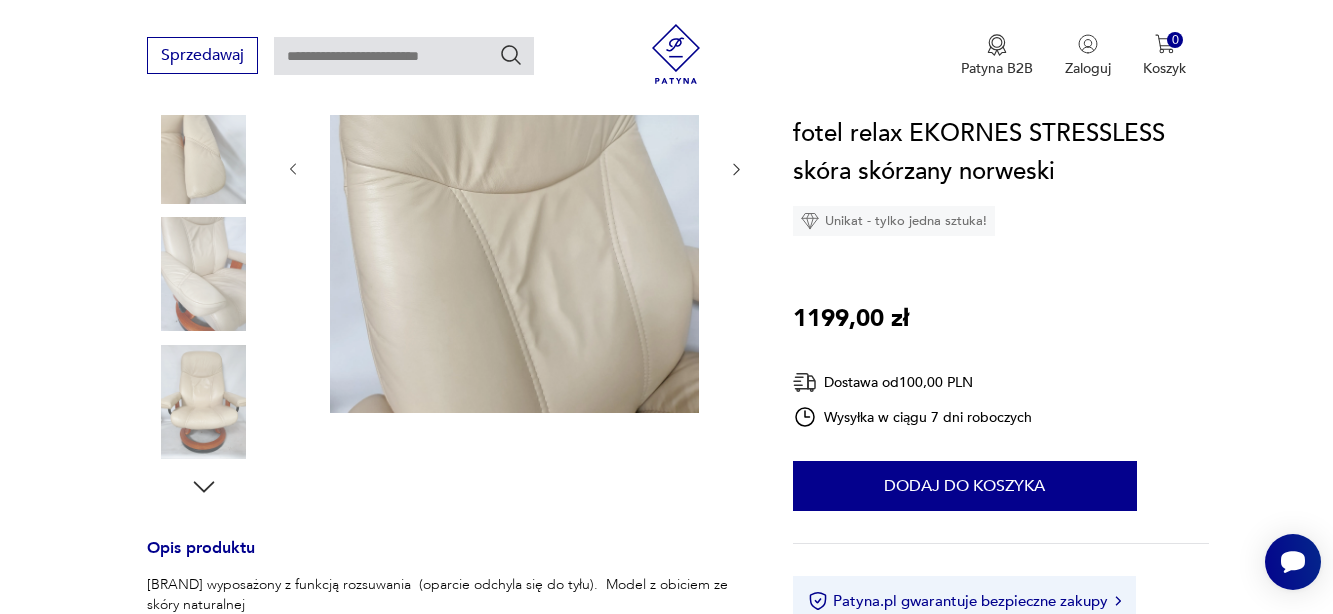 click 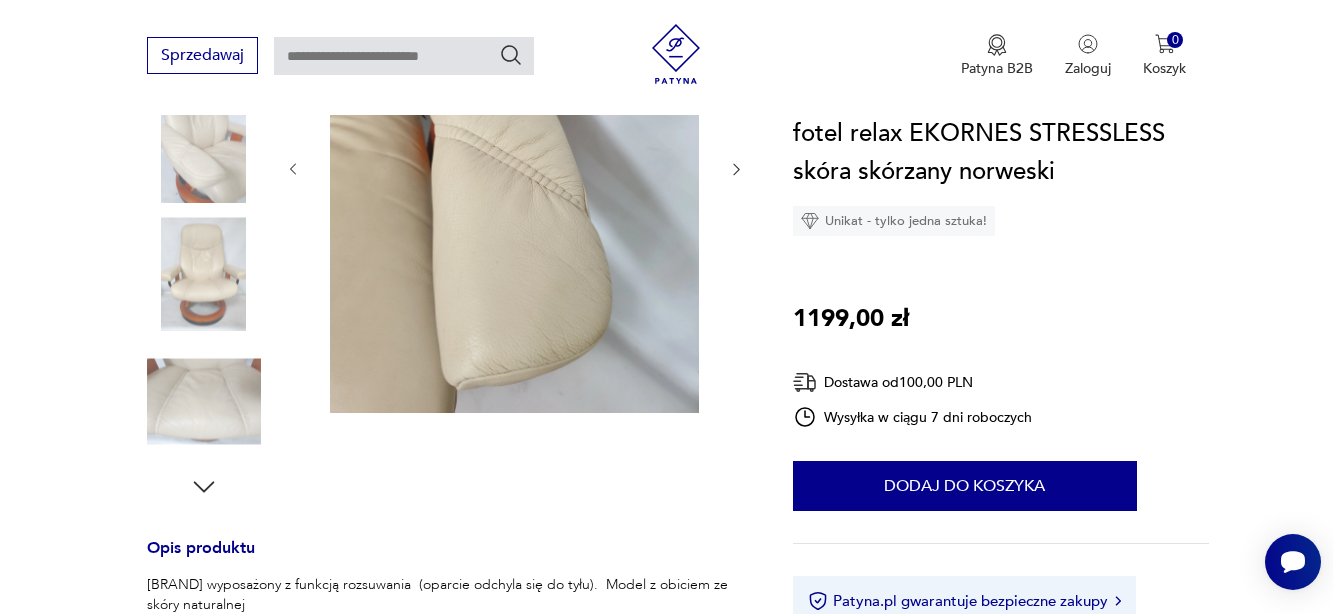 click 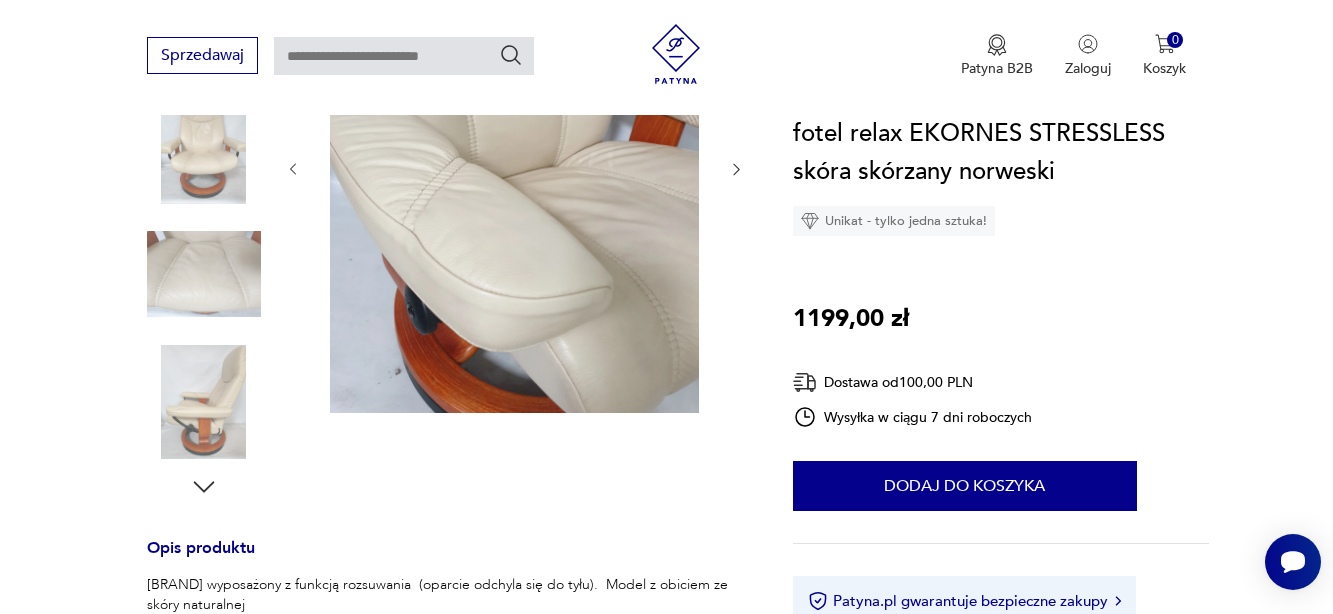 click 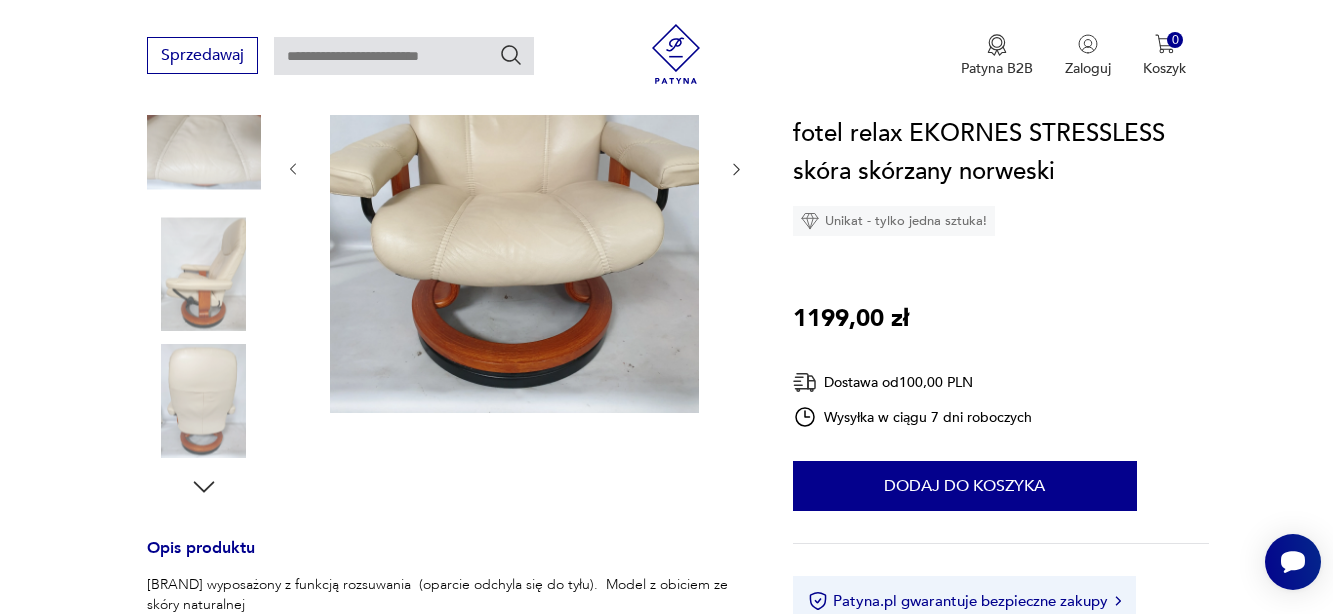 click 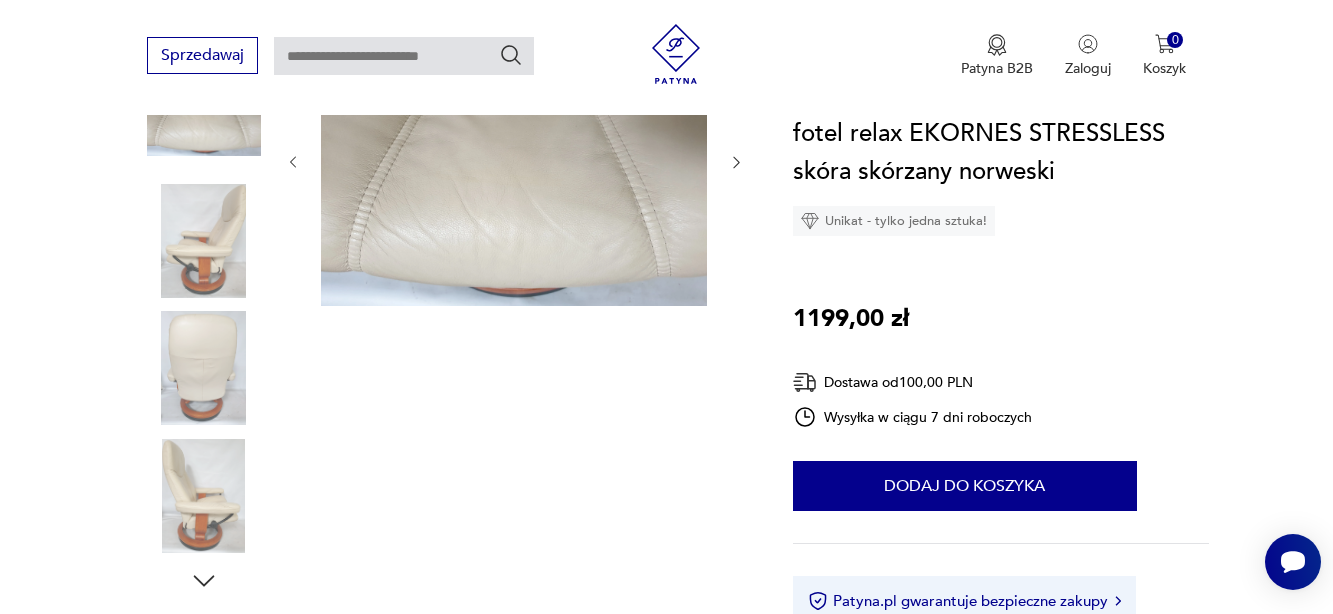 scroll, scrollTop: 307, scrollLeft: 0, axis: vertical 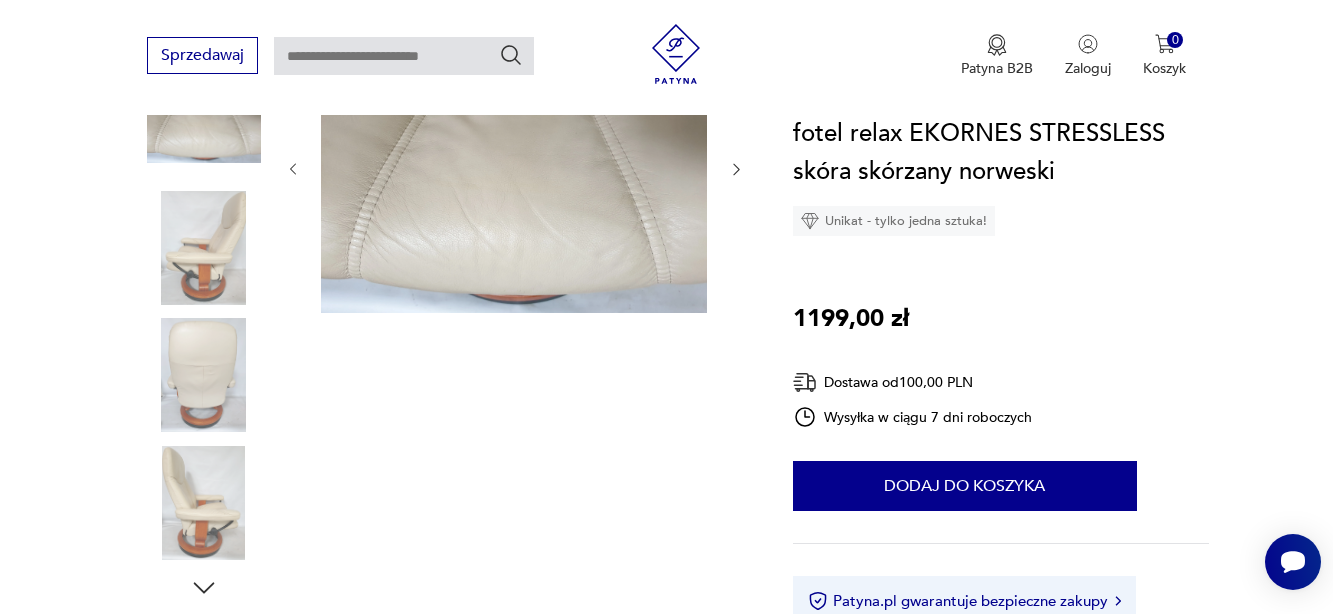click at bounding box center (204, 503) 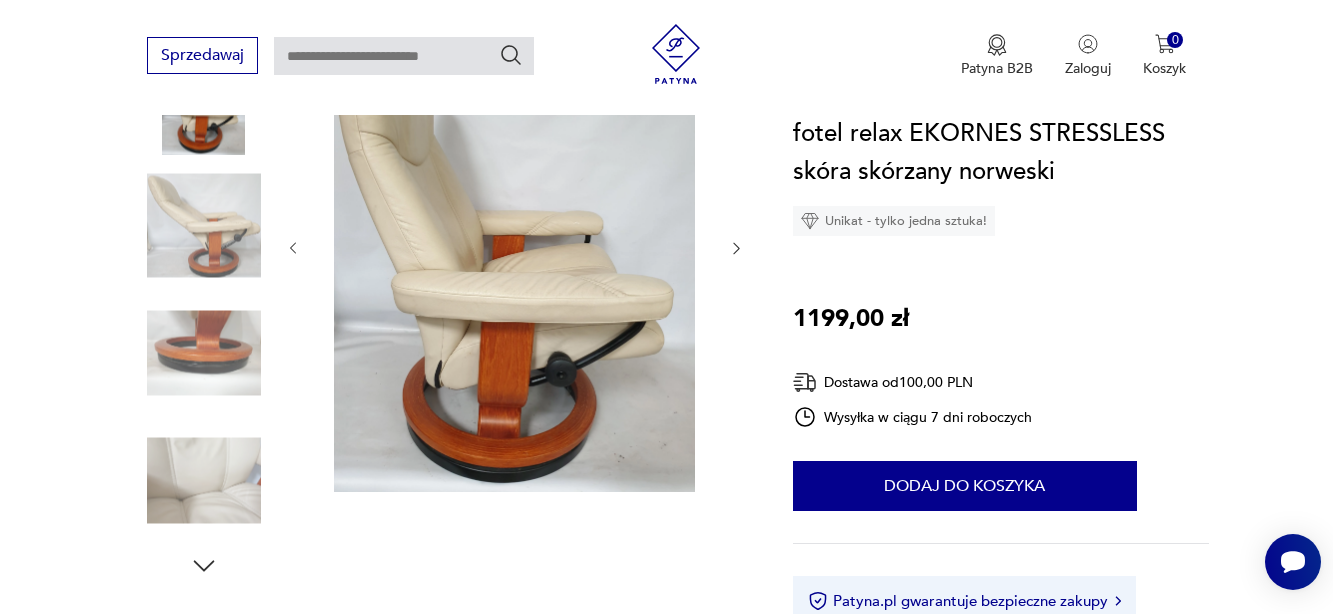 scroll, scrollTop: 408, scrollLeft: 0, axis: vertical 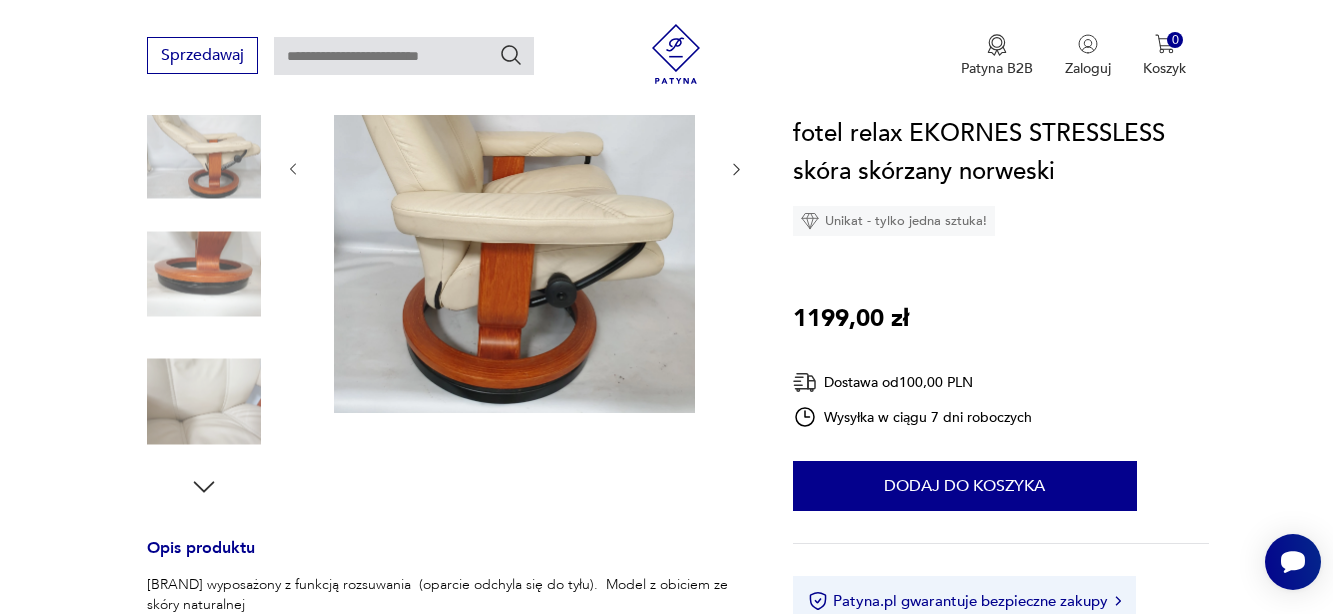 click 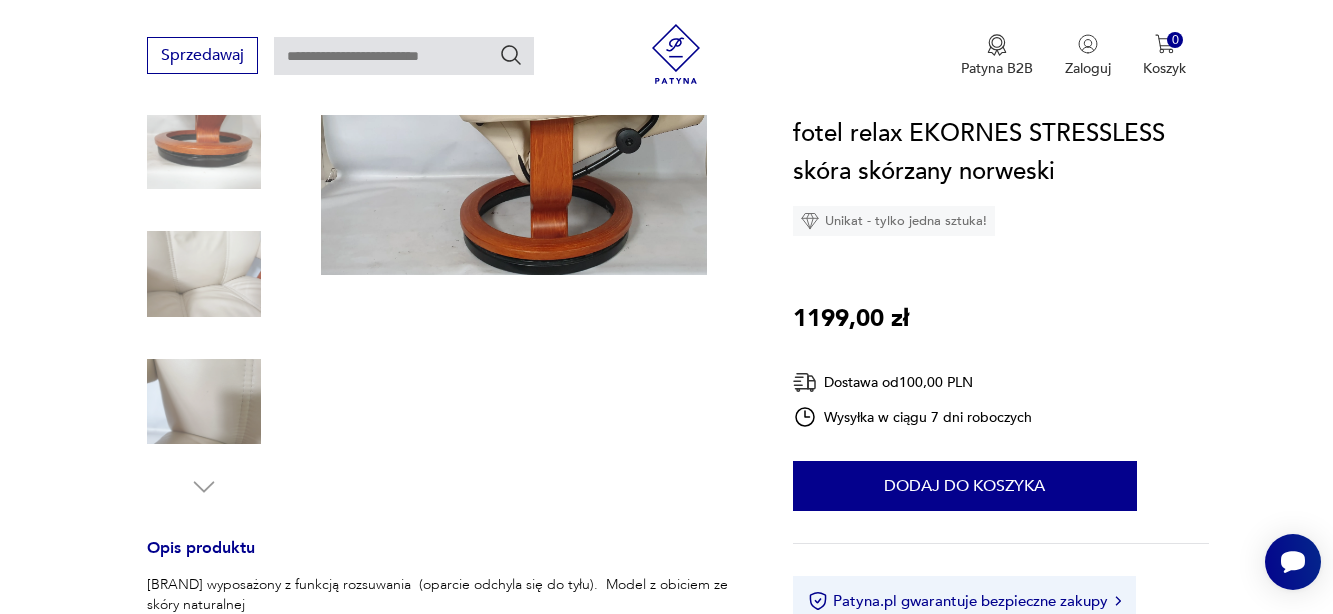 scroll, scrollTop: 338, scrollLeft: 0, axis: vertical 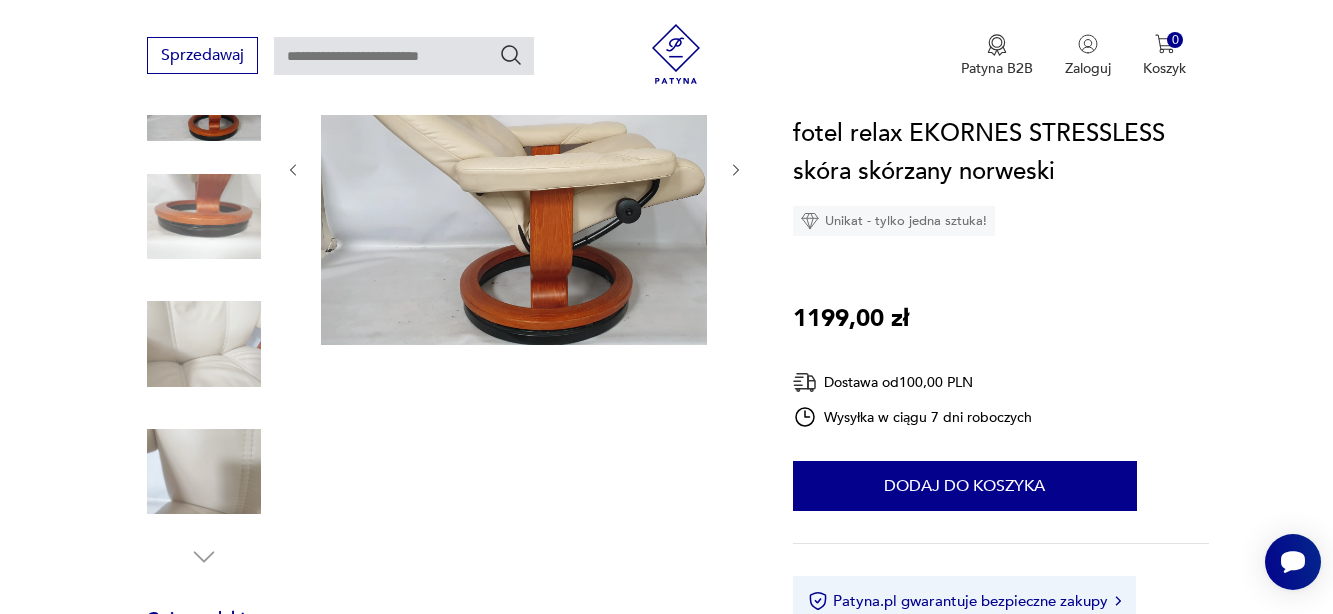click at bounding box center [204, 472] 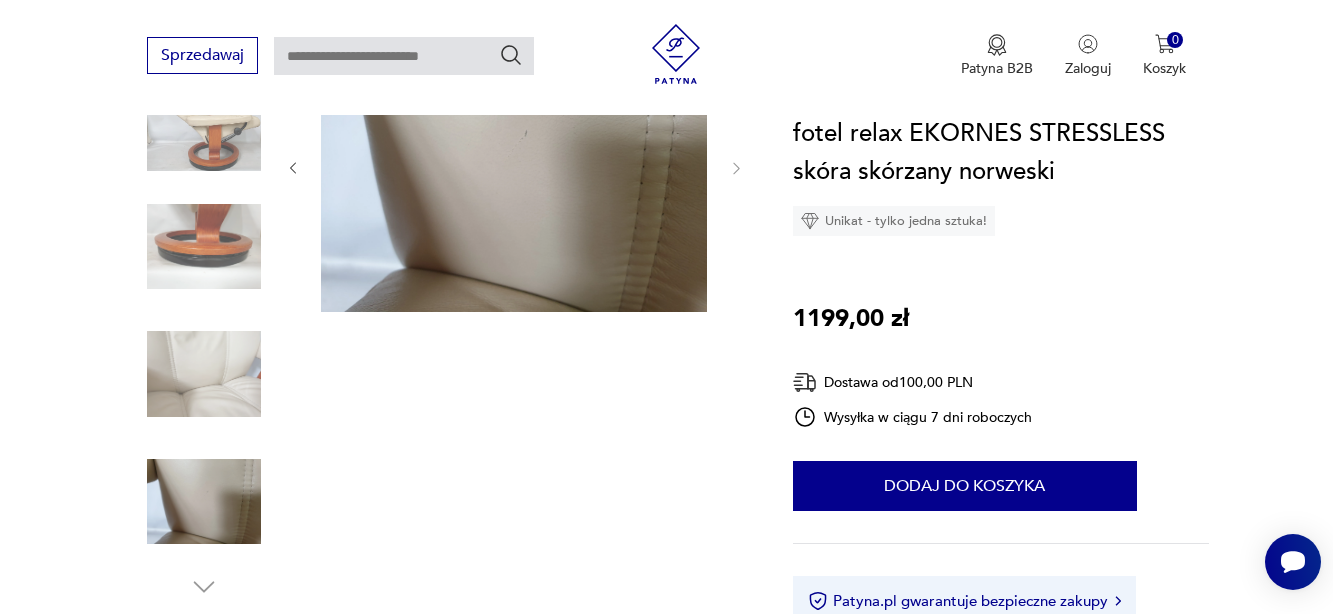 scroll, scrollTop: 307, scrollLeft: 0, axis: vertical 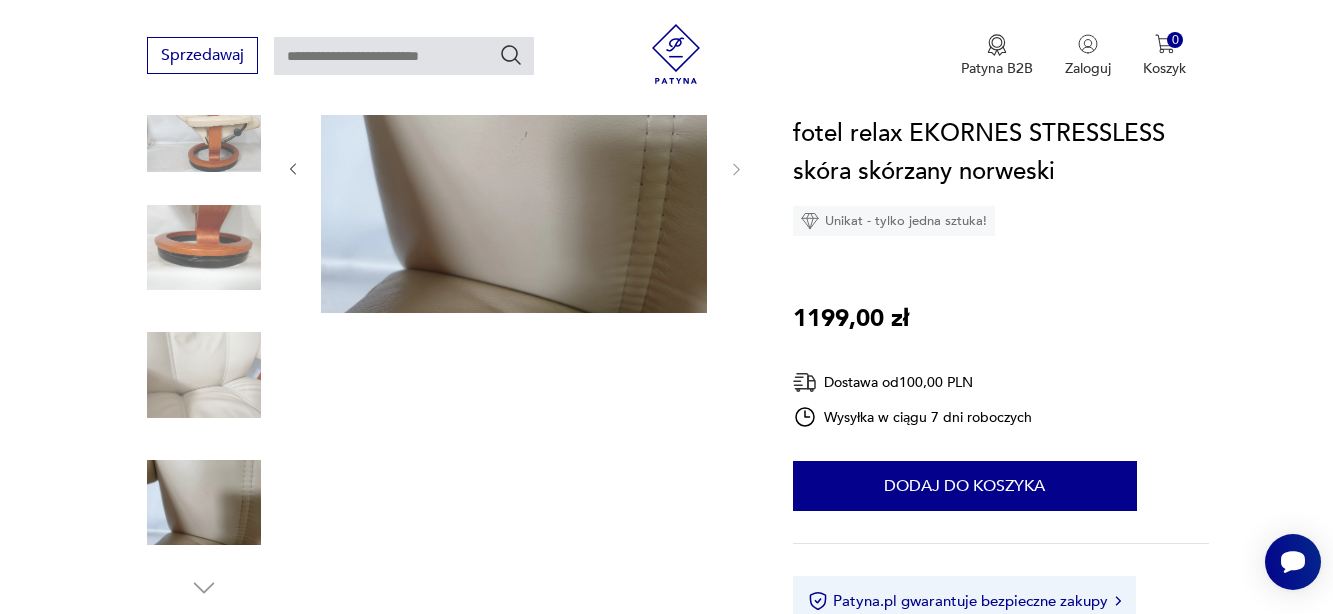 click at bounding box center (204, 248) 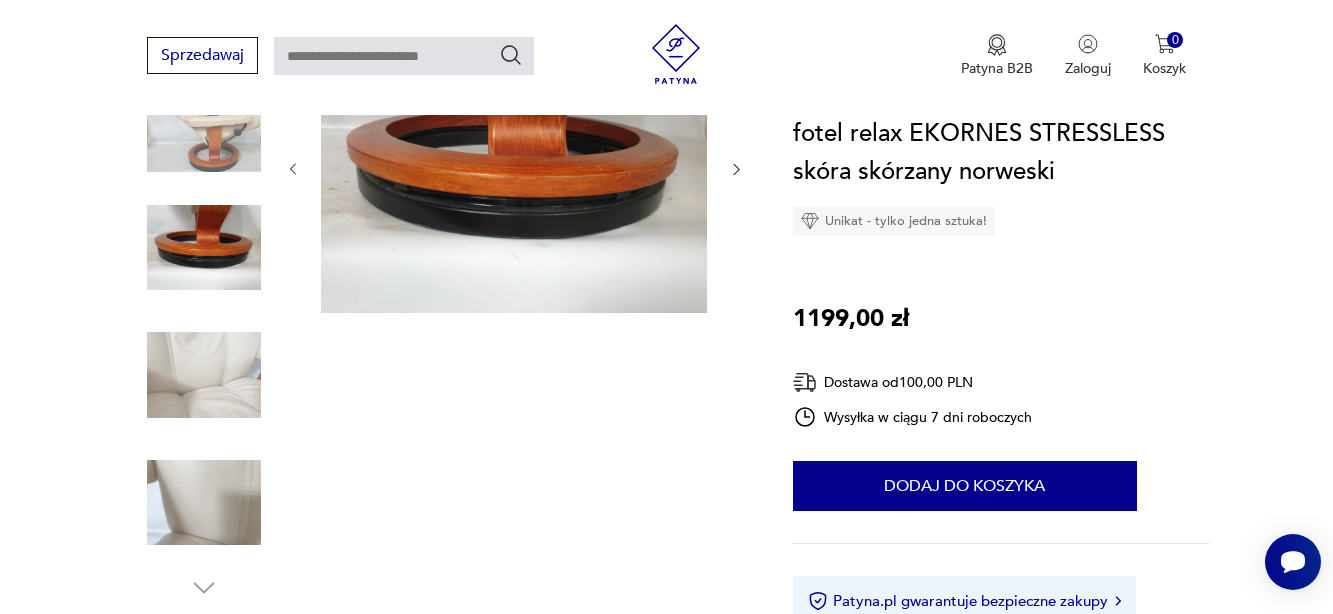 scroll, scrollTop: 205, scrollLeft: 0, axis: vertical 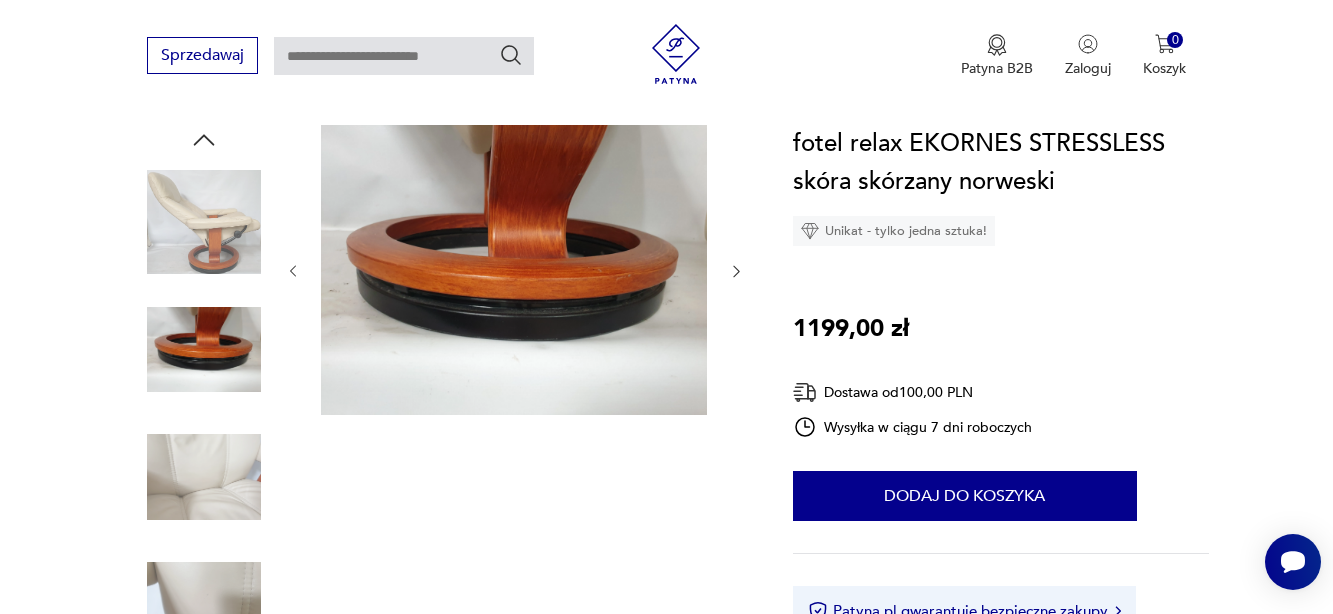click at bounding box center (204, 222) 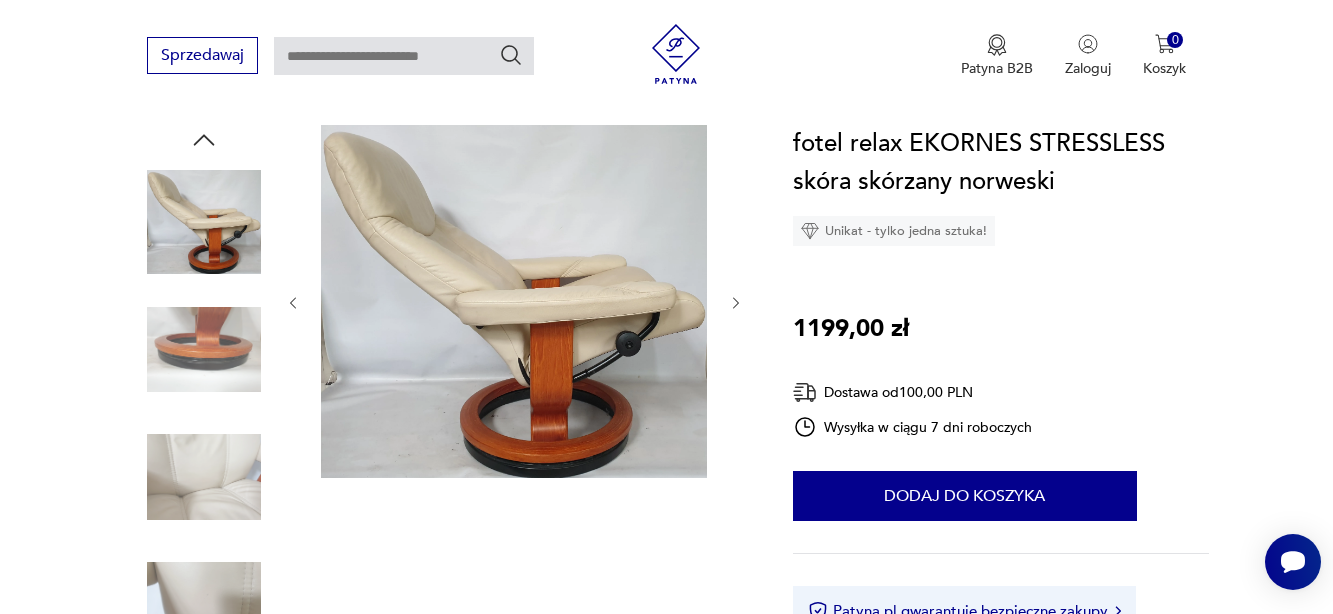 click at bounding box center (514, 301) 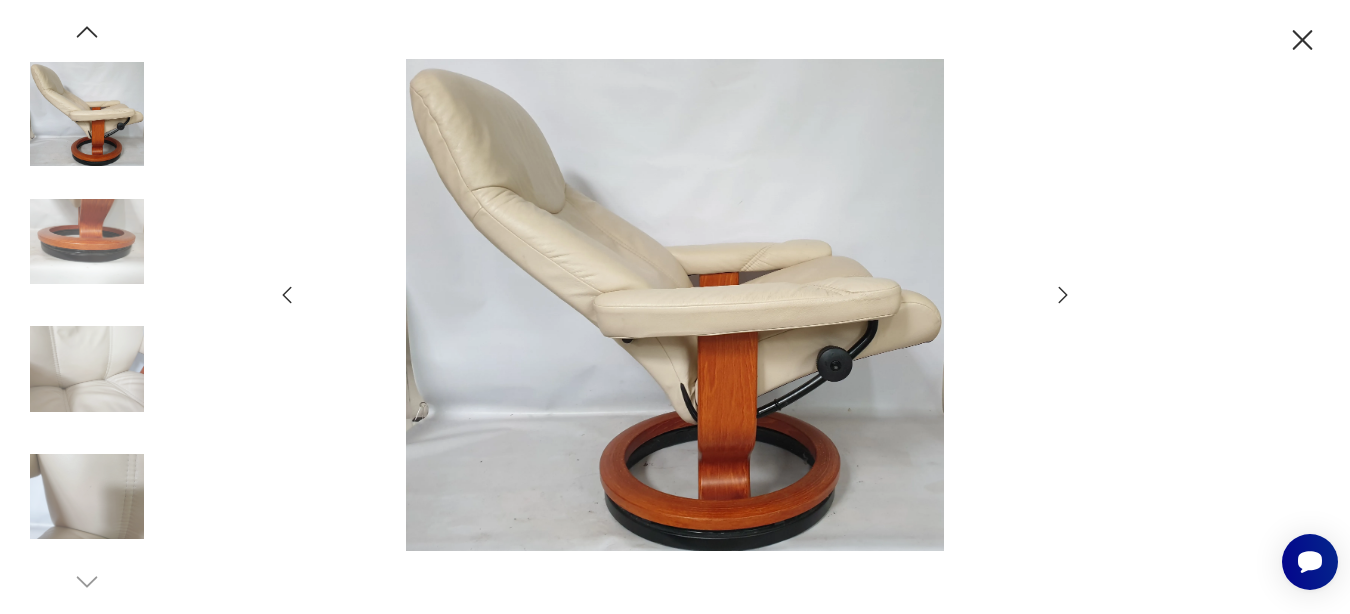 click 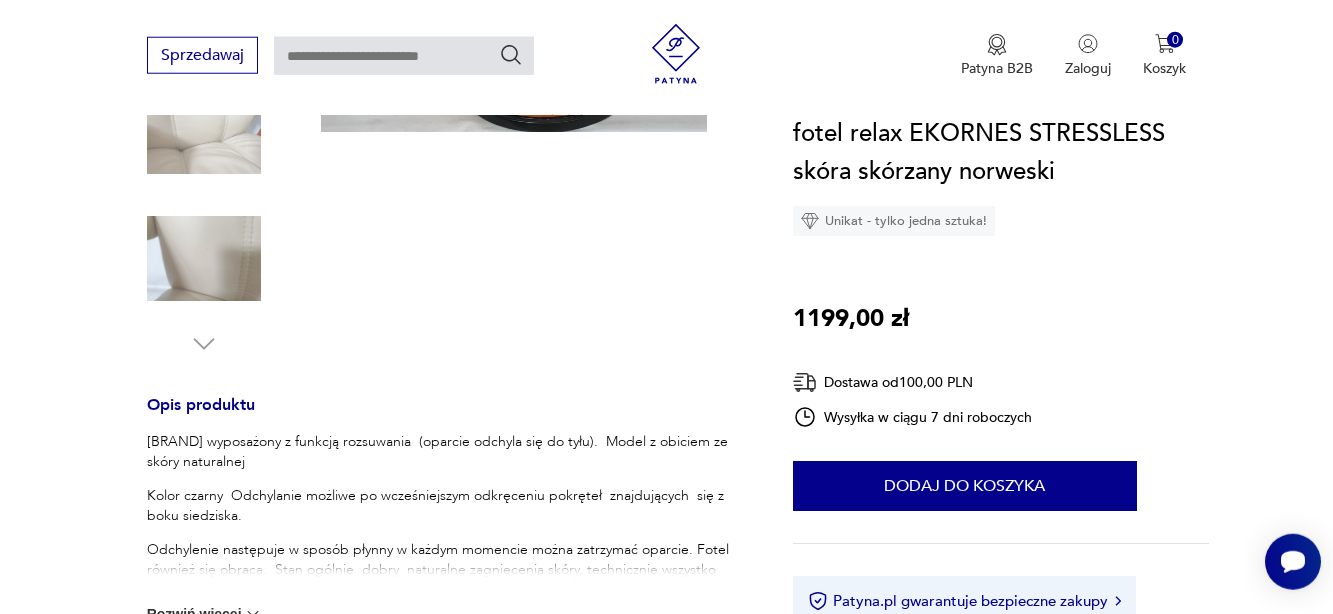 scroll, scrollTop: 613, scrollLeft: 0, axis: vertical 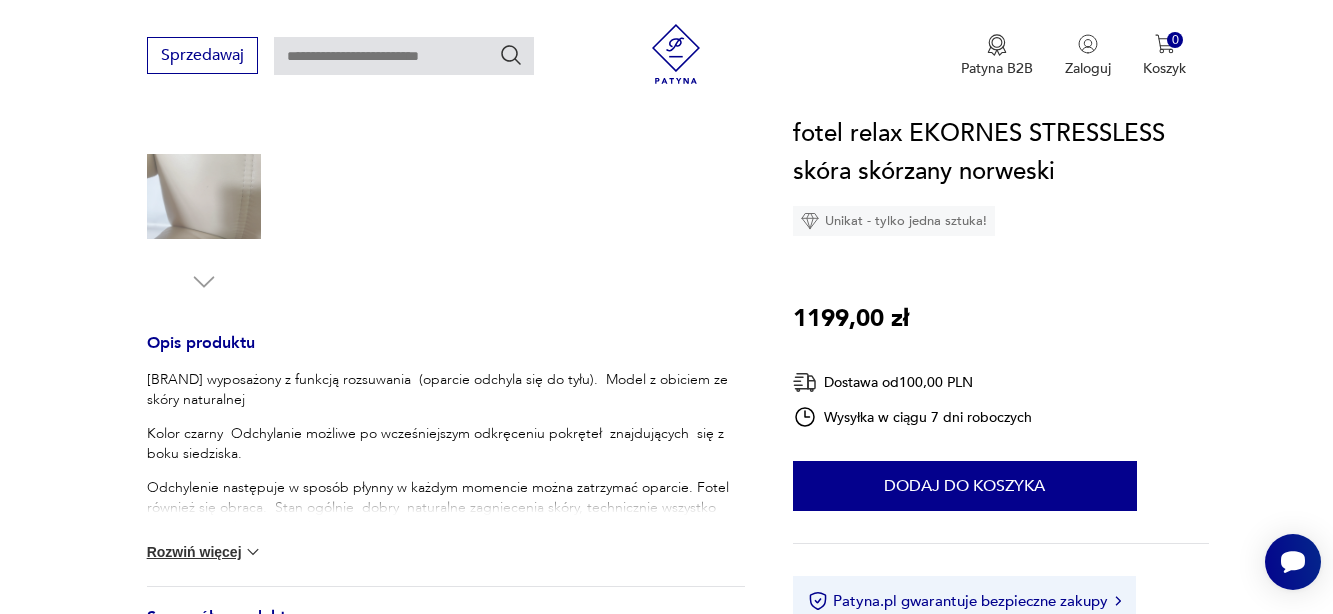 click at bounding box center [253, 552] 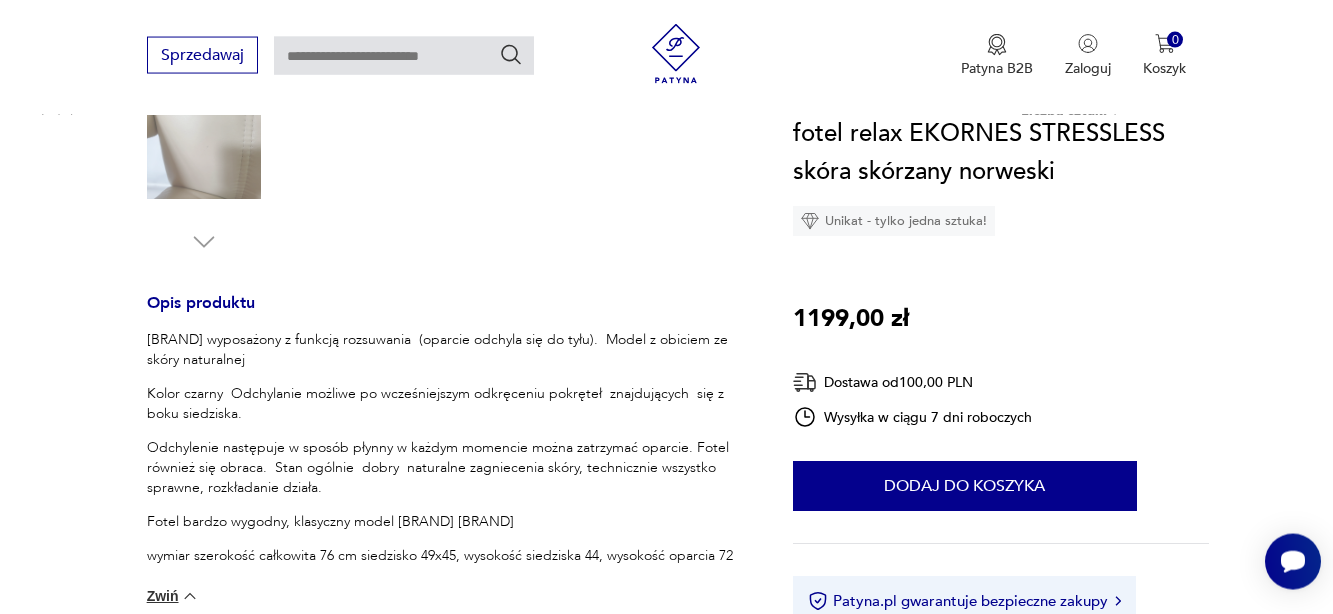 scroll, scrollTop: 613, scrollLeft: 0, axis: vertical 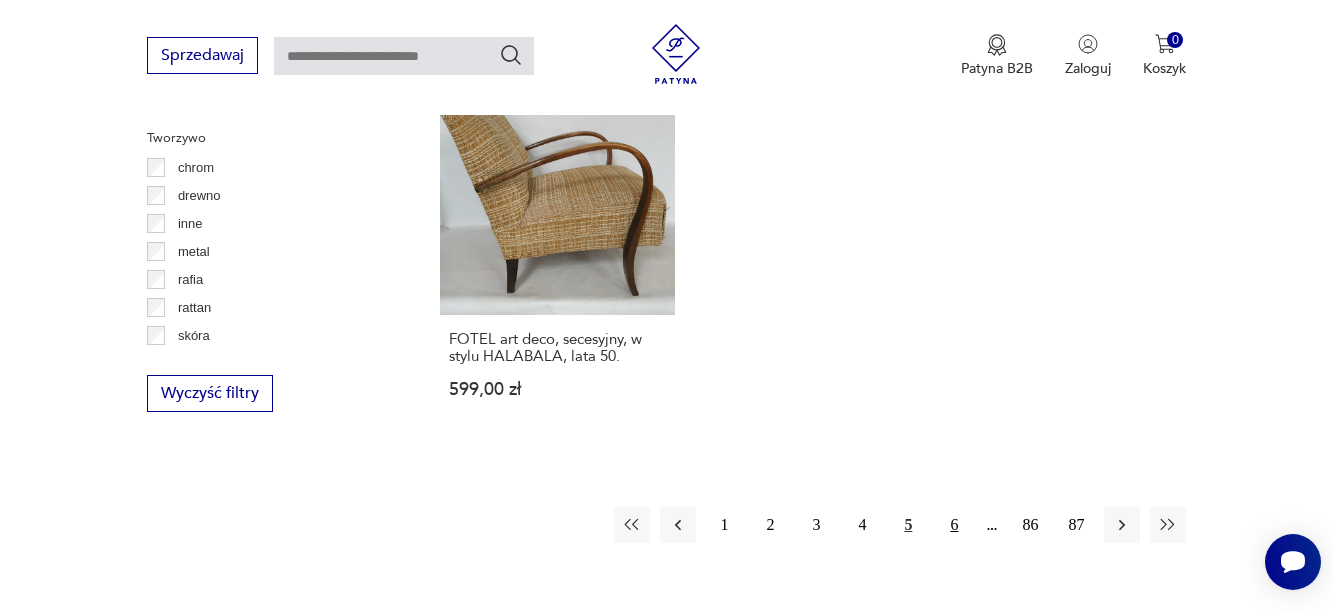 click on "6" at bounding box center [954, 525] 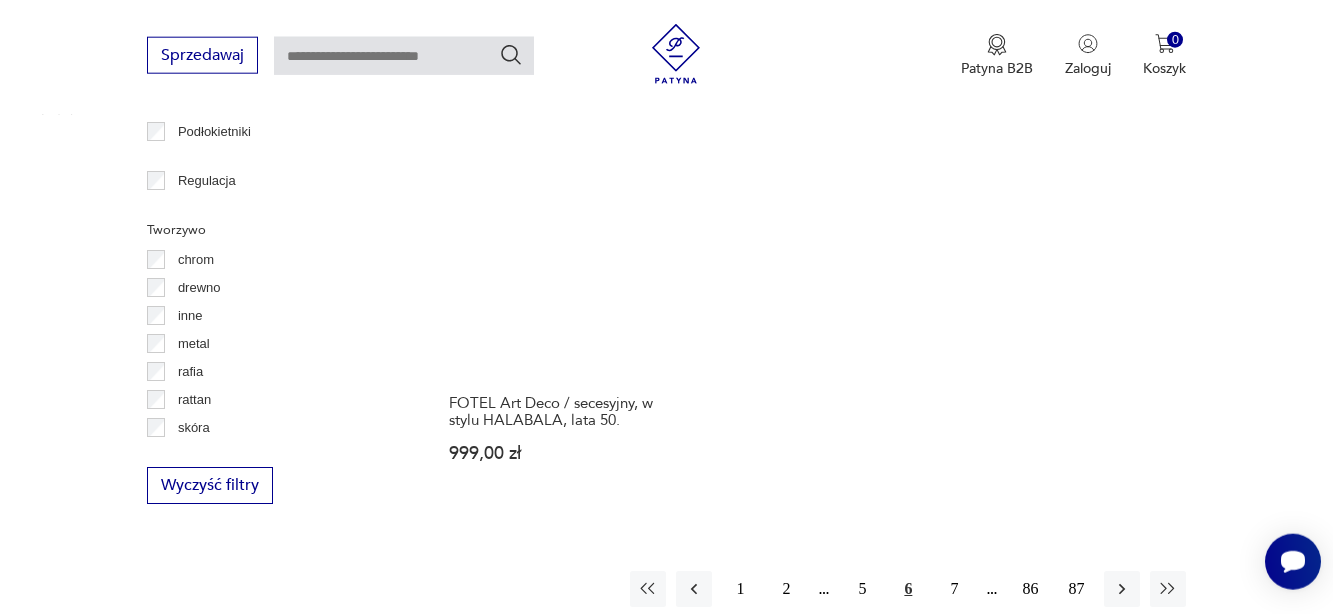 scroll, scrollTop: 2877, scrollLeft: 0, axis: vertical 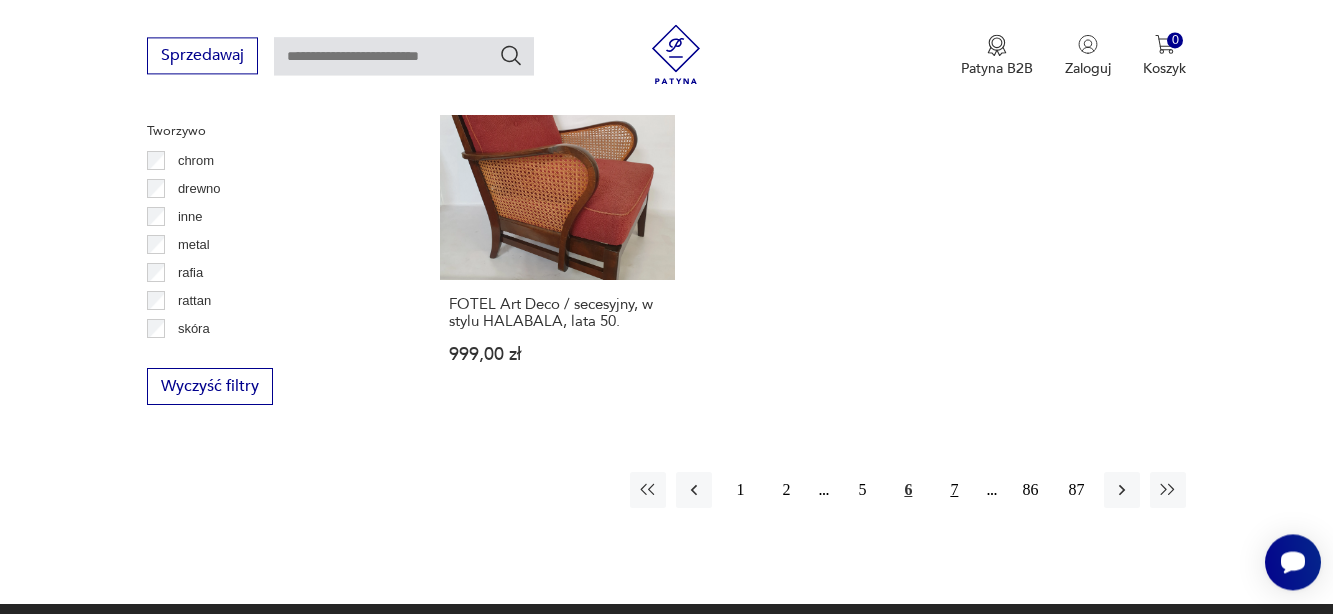 click on "7" at bounding box center [954, 490] 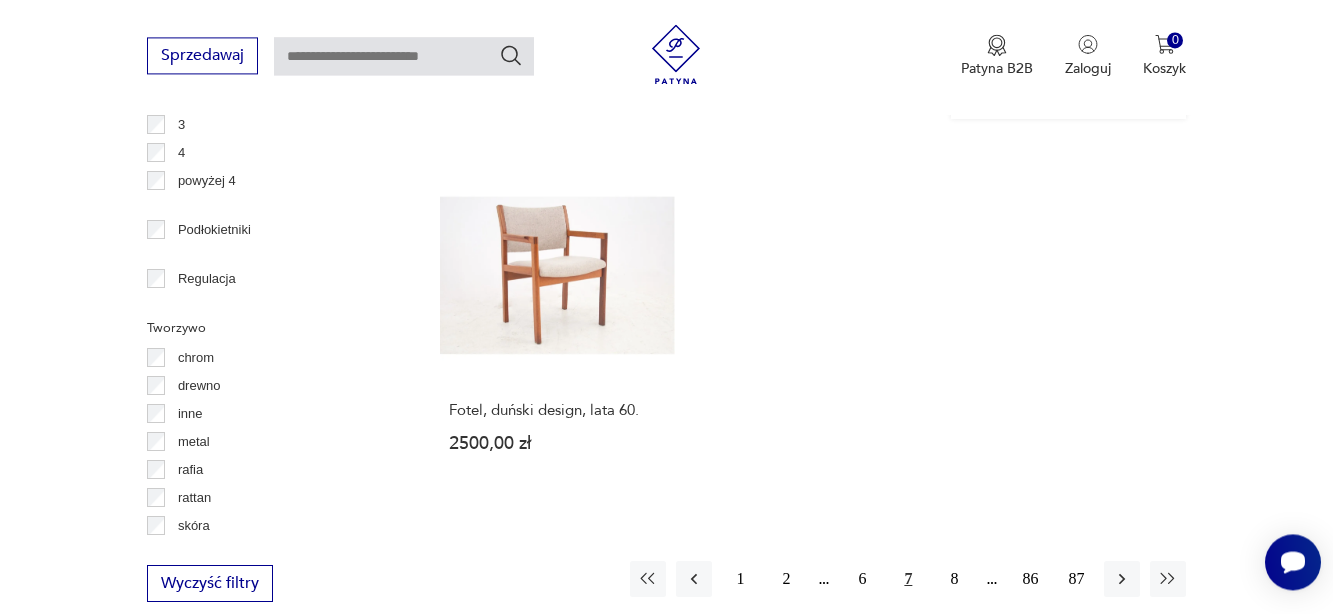 scroll, scrollTop: 2775, scrollLeft: 0, axis: vertical 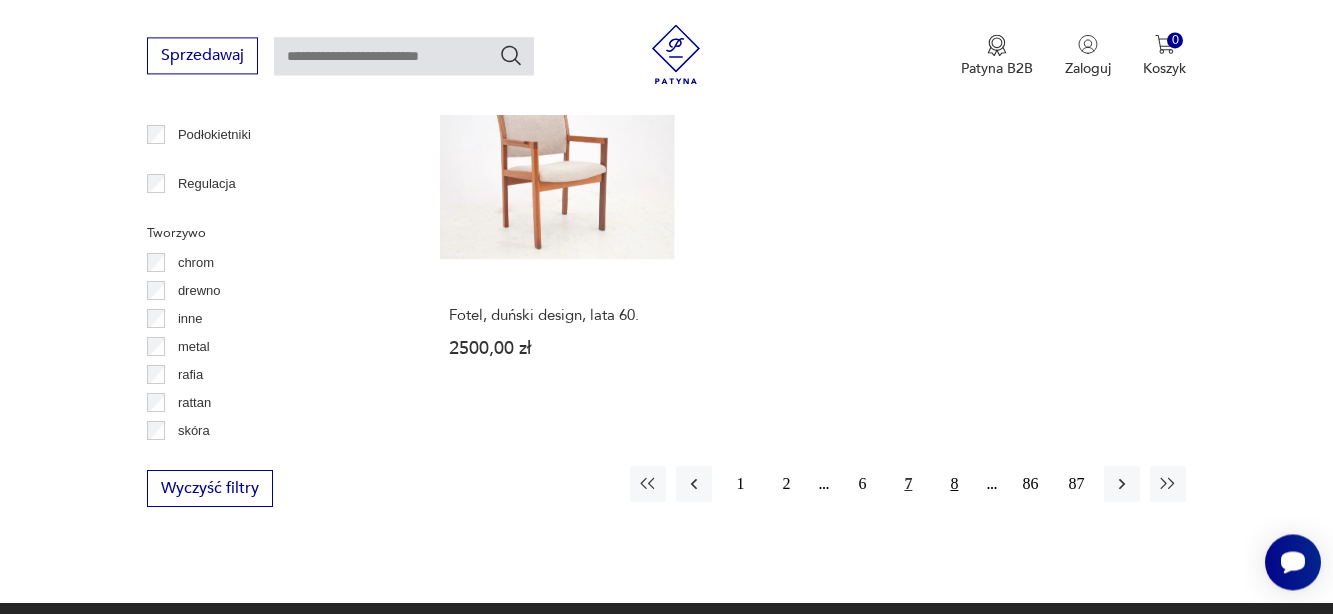click on "8" at bounding box center (954, 484) 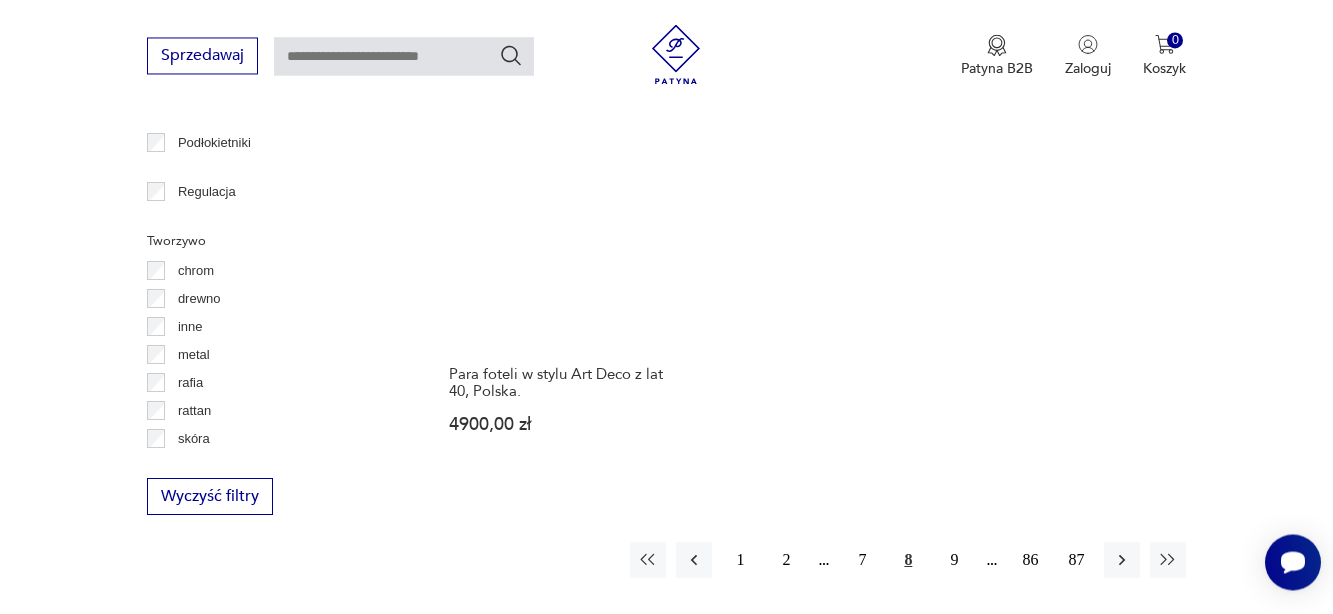 scroll, scrollTop: 2775, scrollLeft: 0, axis: vertical 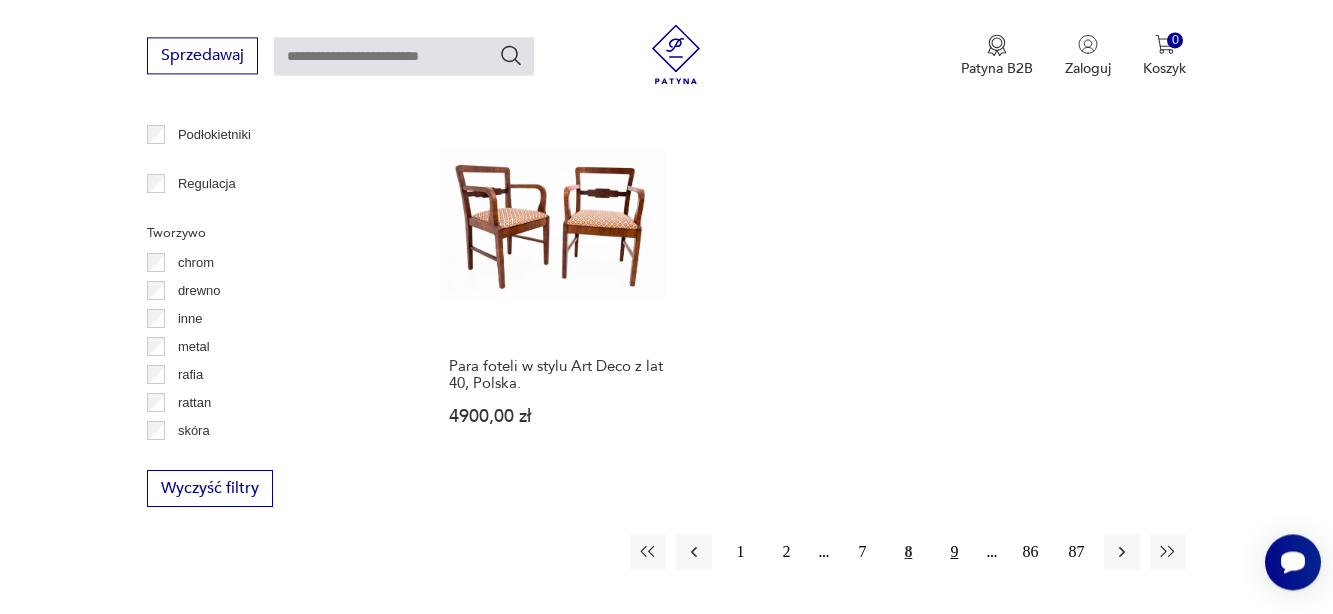 click on "9" at bounding box center [954, 552] 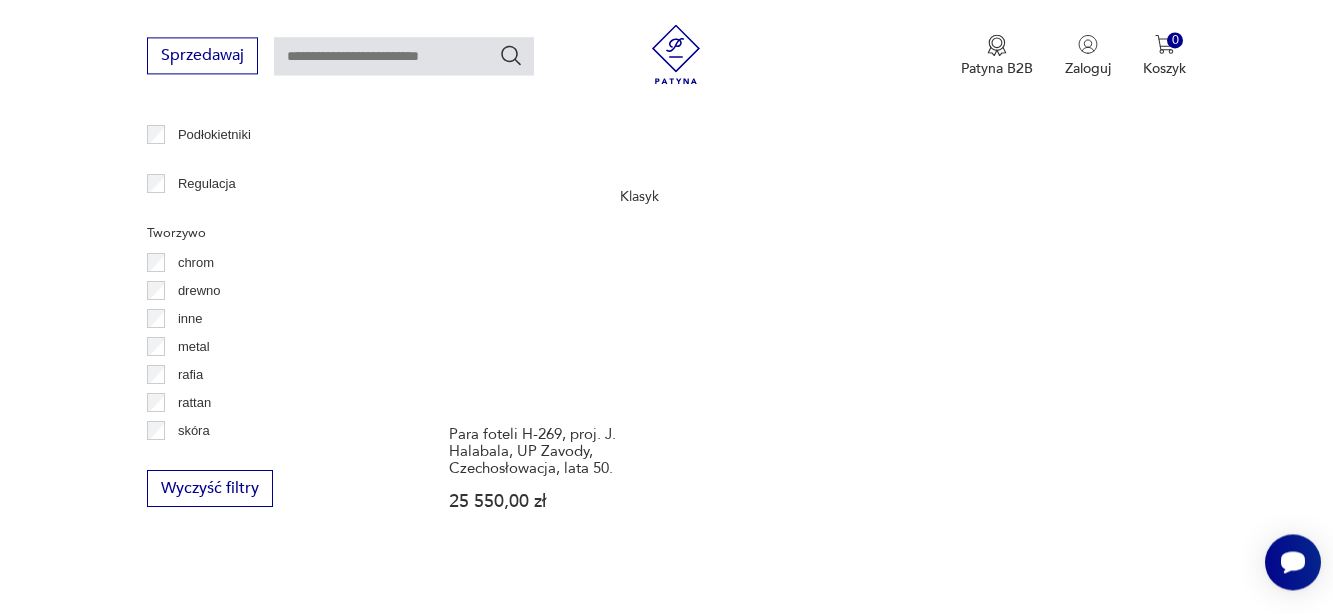 scroll, scrollTop: 2979, scrollLeft: 0, axis: vertical 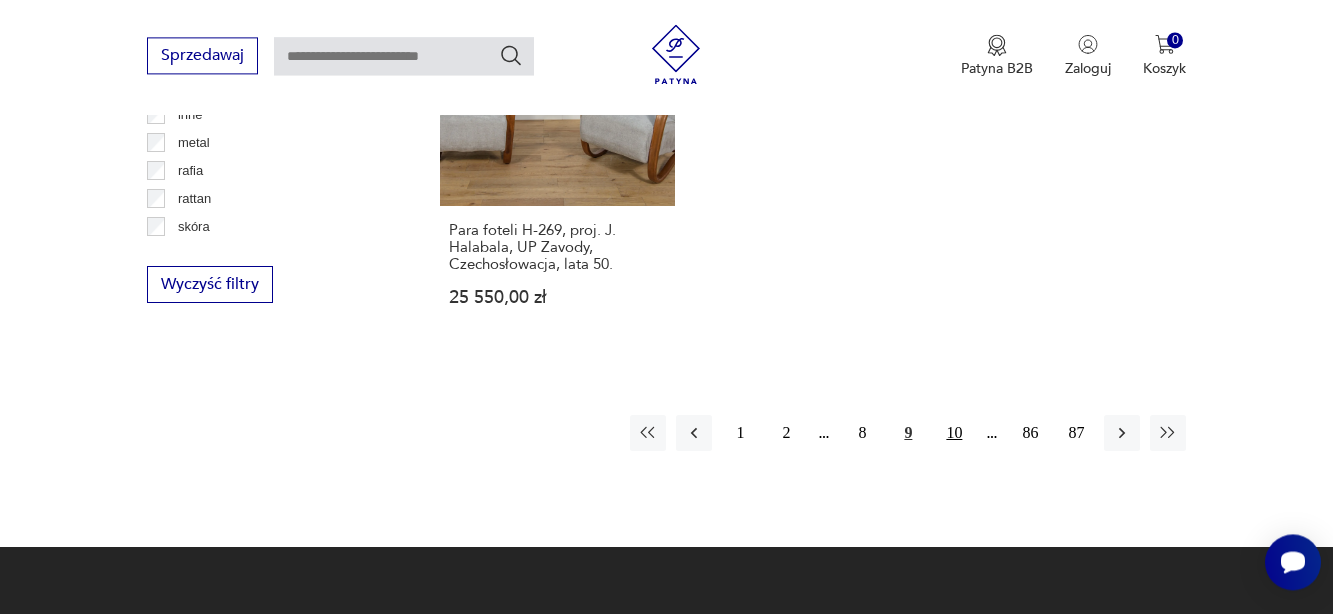 click on "10" at bounding box center [954, 433] 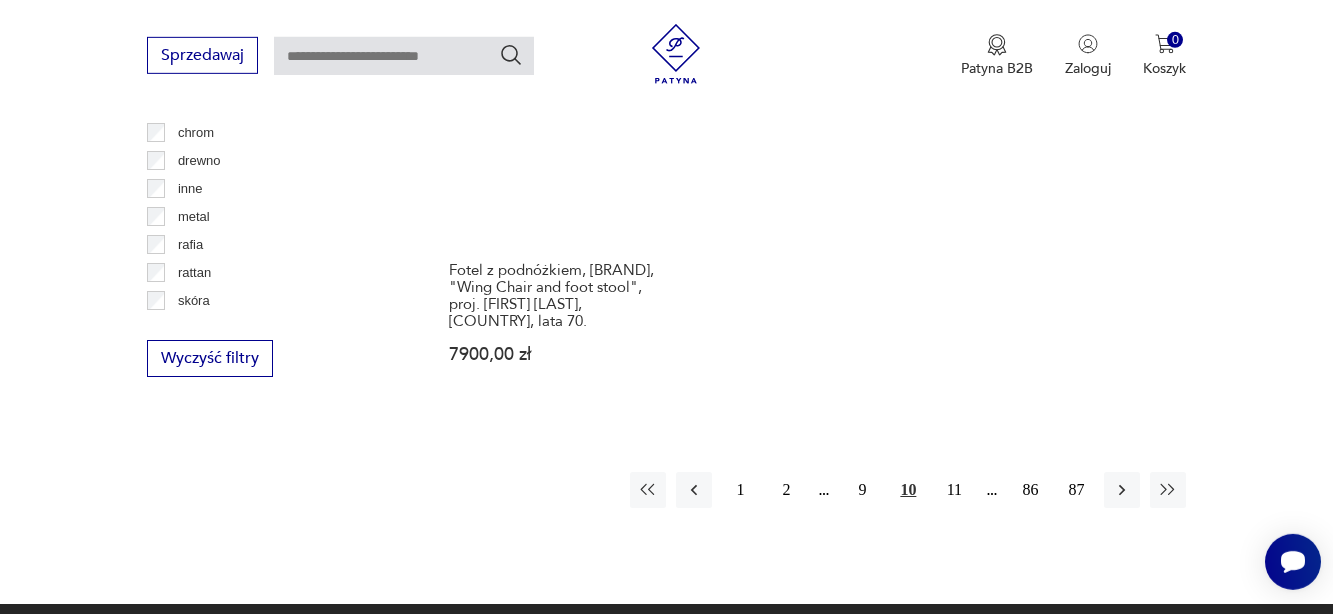 scroll, scrollTop: 2979, scrollLeft: 0, axis: vertical 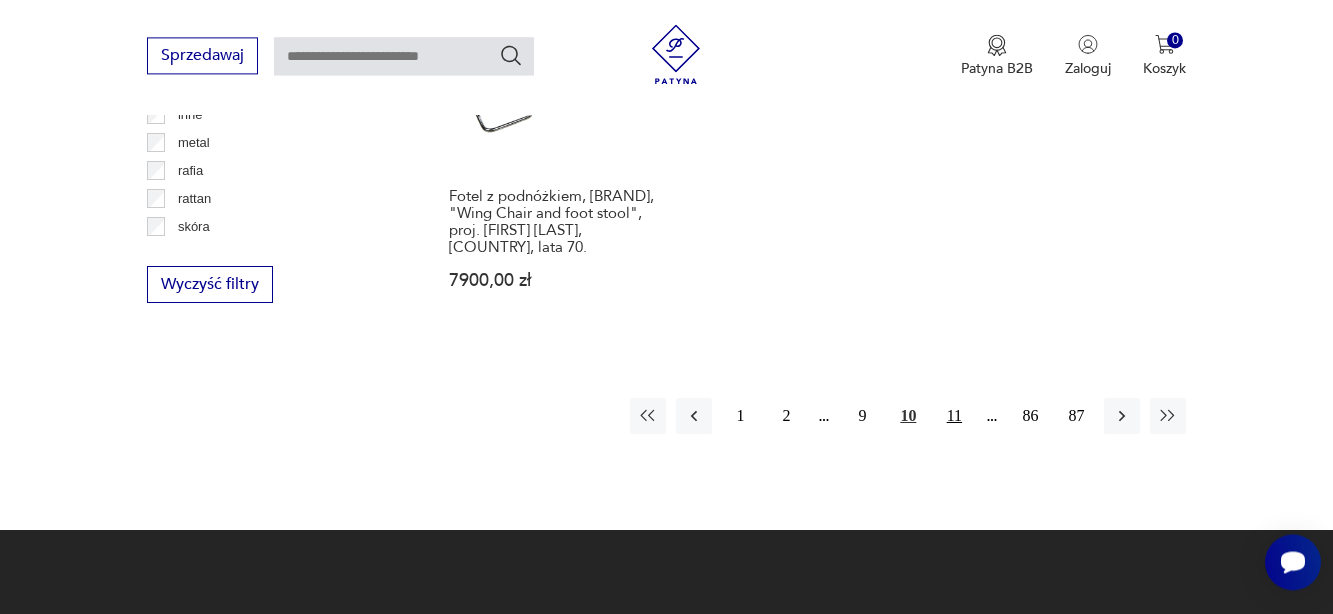 click on "11" at bounding box center [954, 416] 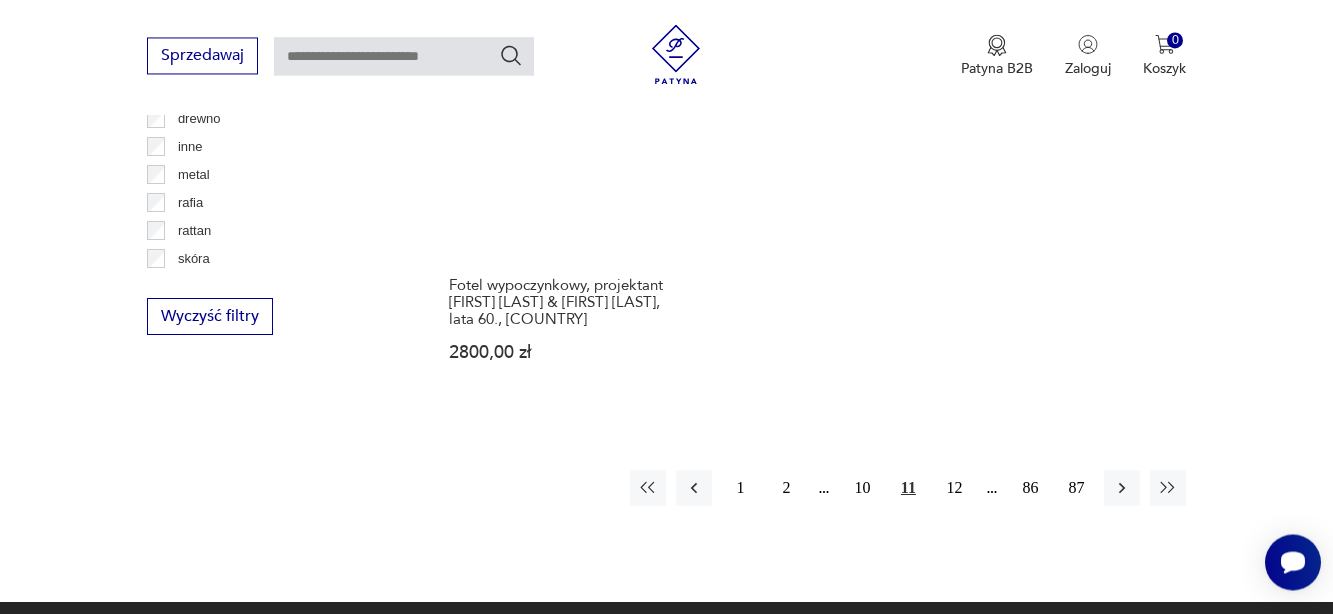 scroll, scrollTop: 2979, scrollLeft: 0, axis: vertical 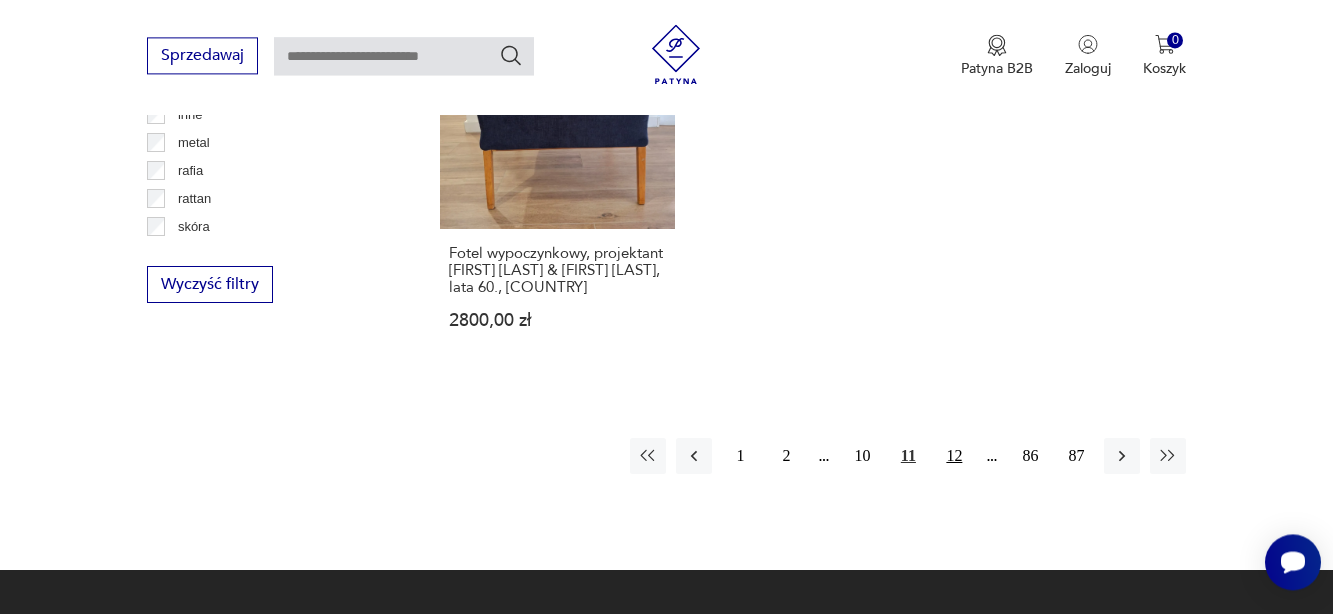 click on "12" at bounding box center [954, 456] 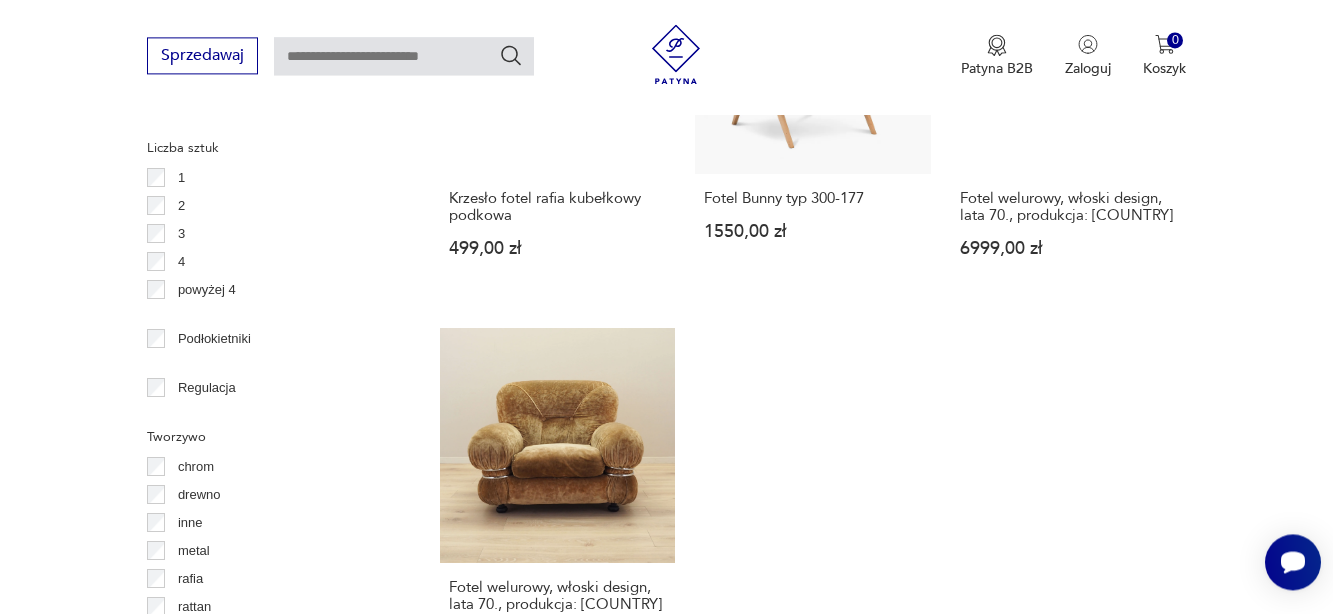 scroll, scrollTop: 2979, scrollLeft: 0, axis: vertical 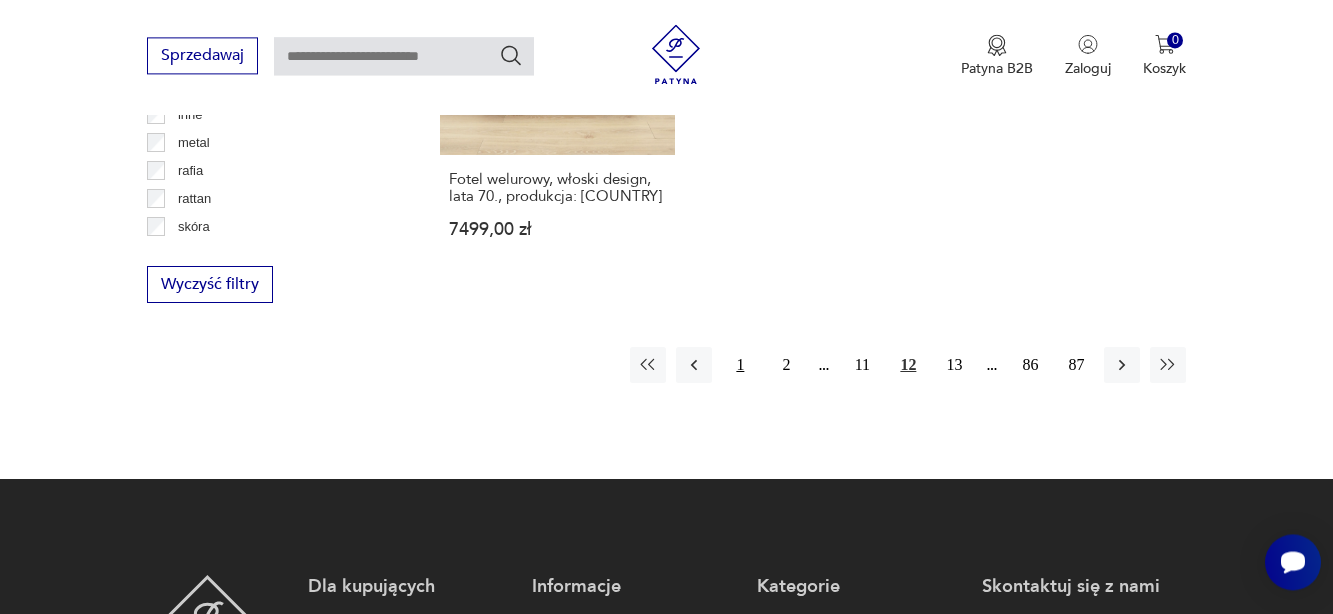 click on "1" at bounding box center (740, 365) 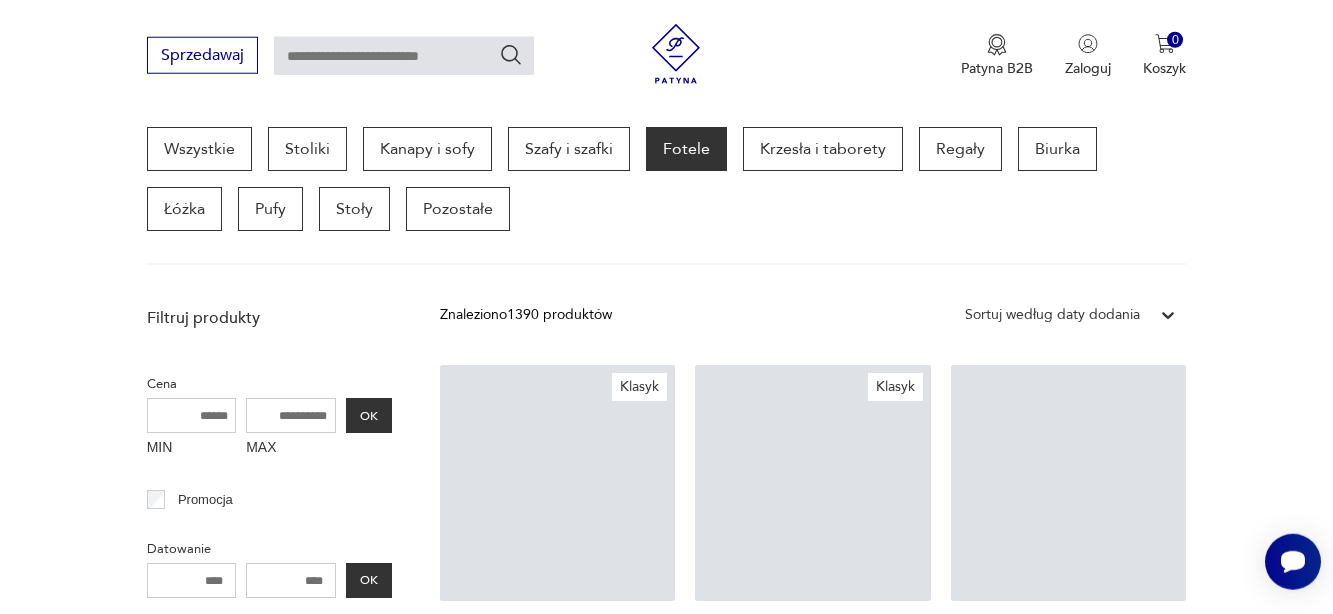 scroll, scrollTop: 531, scrollLeft: 0, axis: vertical 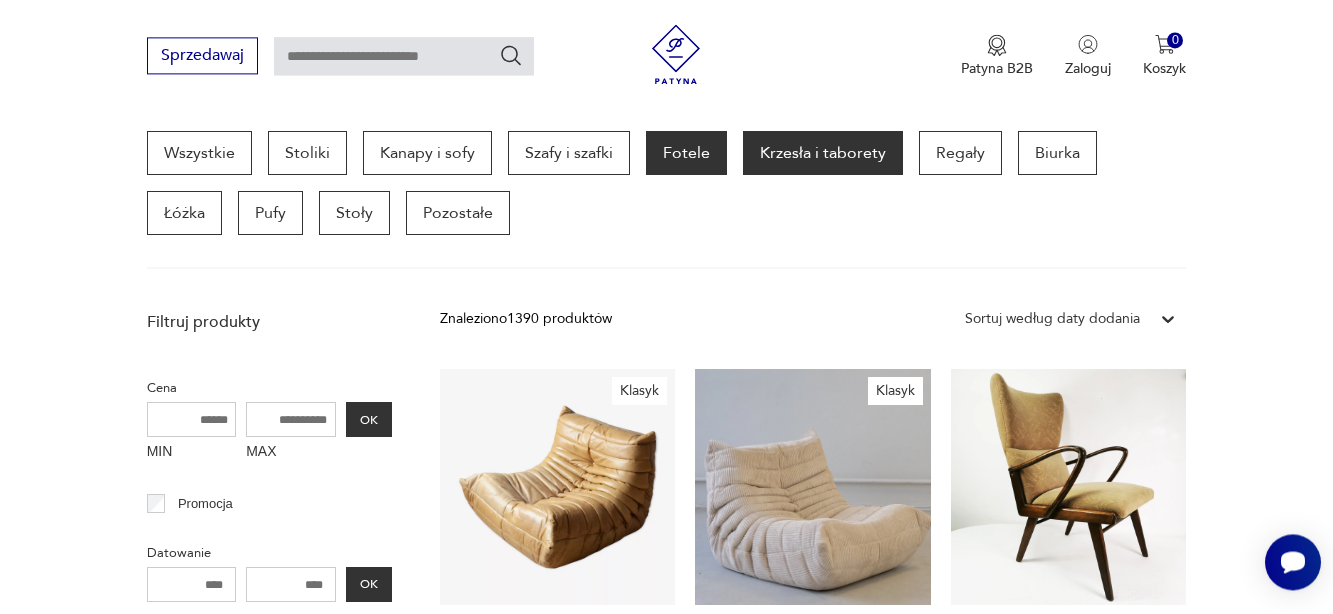 click on "Krzesła i taborety" at bounding box center [823, 153] 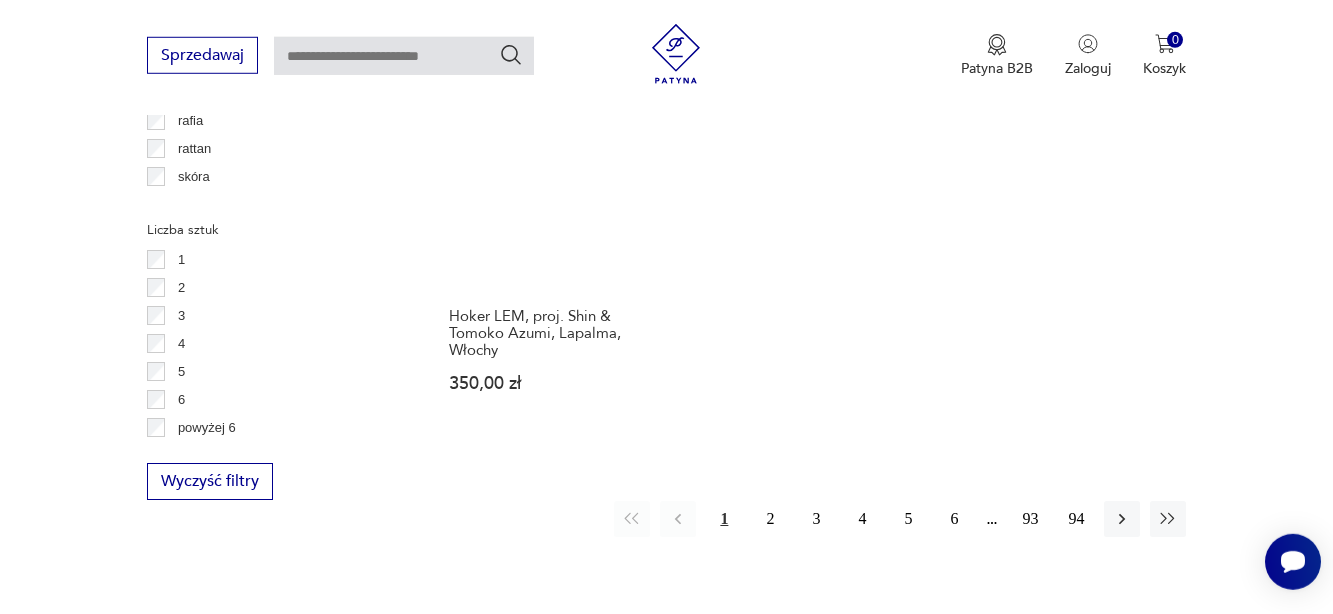scroll, scrollTop: 2877, scrollLeft: 0, axis: vertical 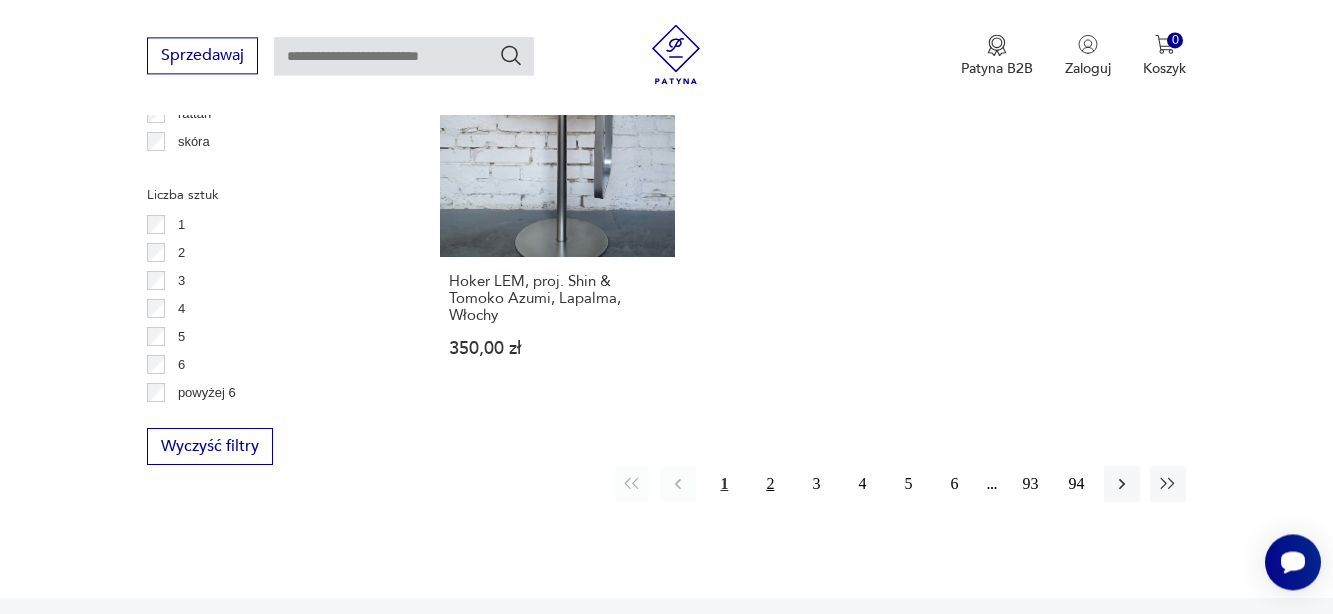 click on "2" at bounding box center (770, 484) 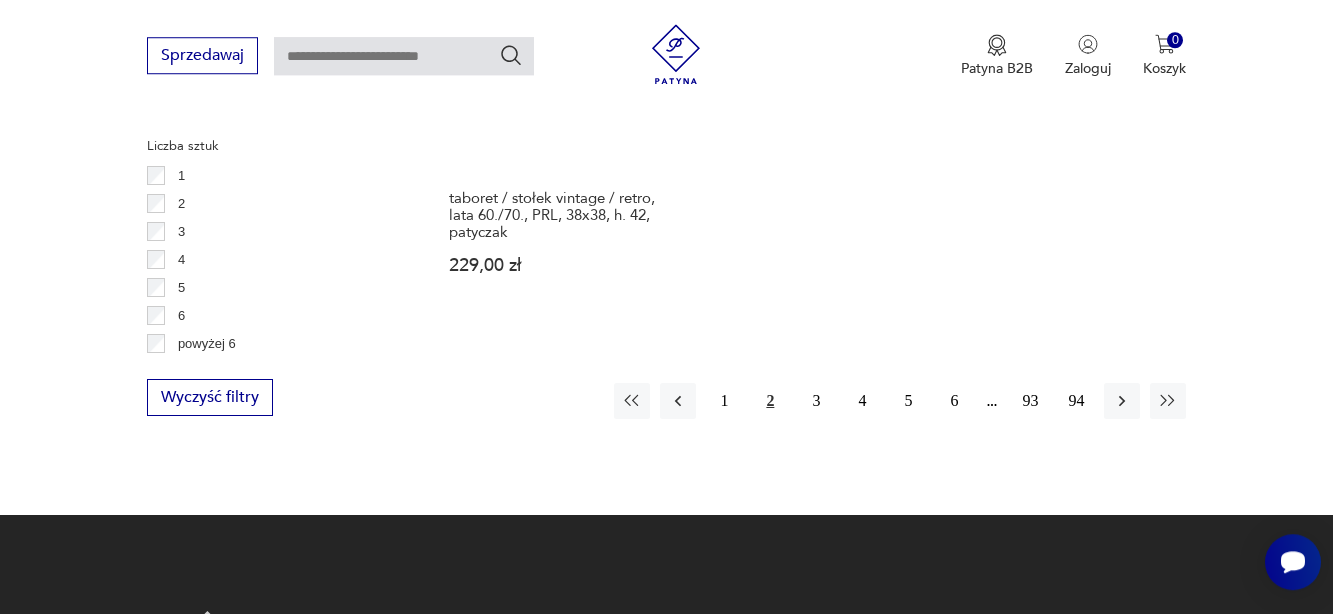scroll, scrollTop: 2979, scrollLeft: 0, axis: vertical 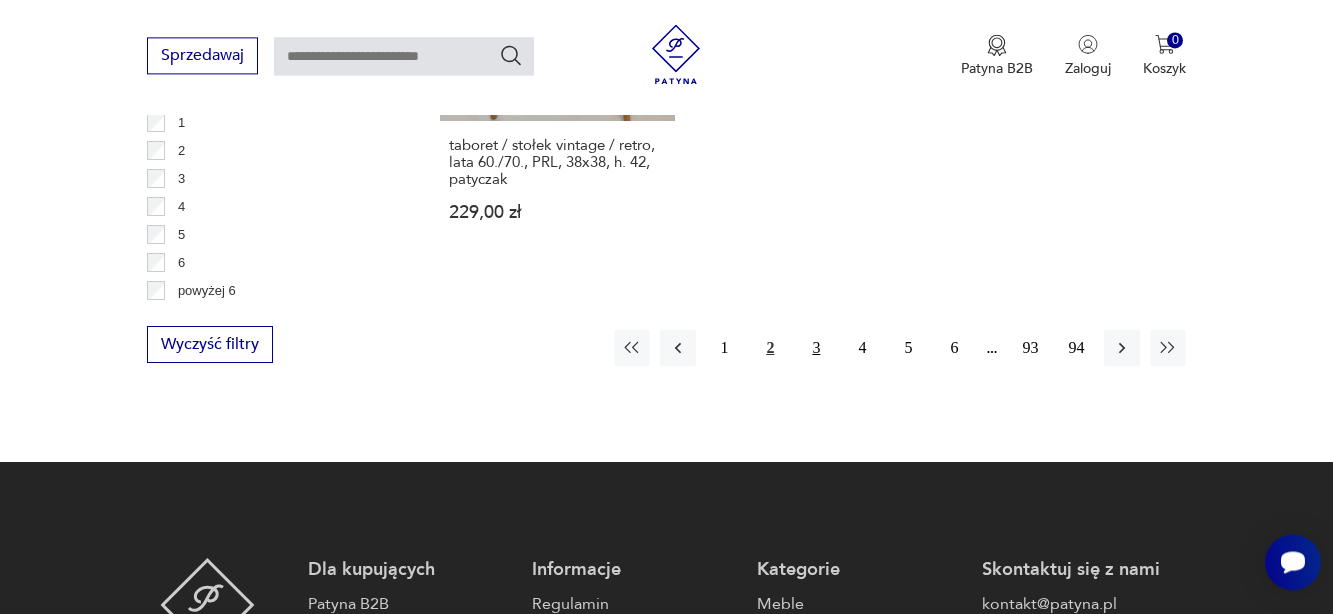 click on "3" at bounding box center [816, 348] 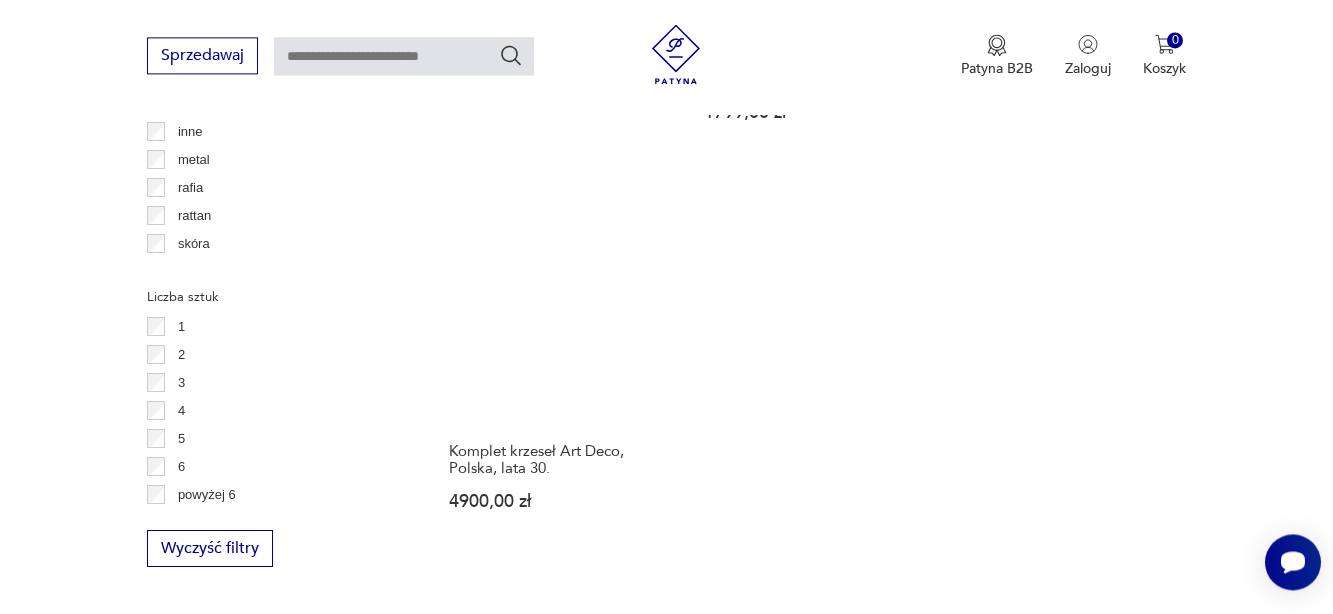 scroll, scrollTop: 2877, scrollLeft: 0, axis: vertical 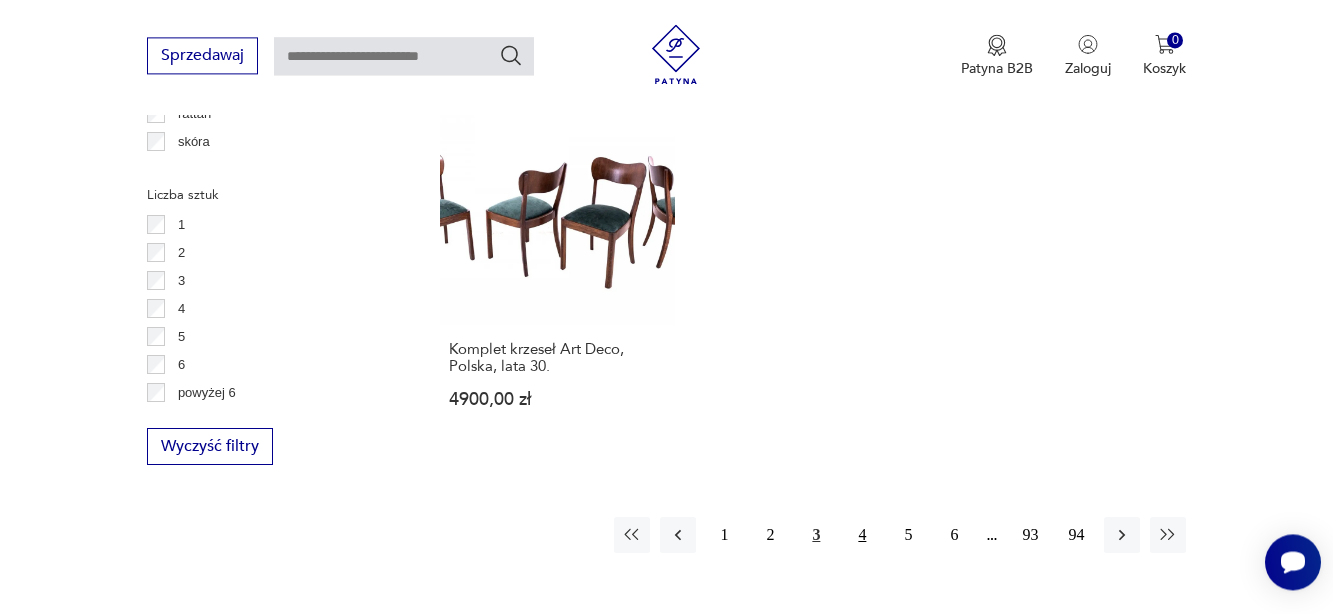 click on "4" at bounding box center [862, 535] 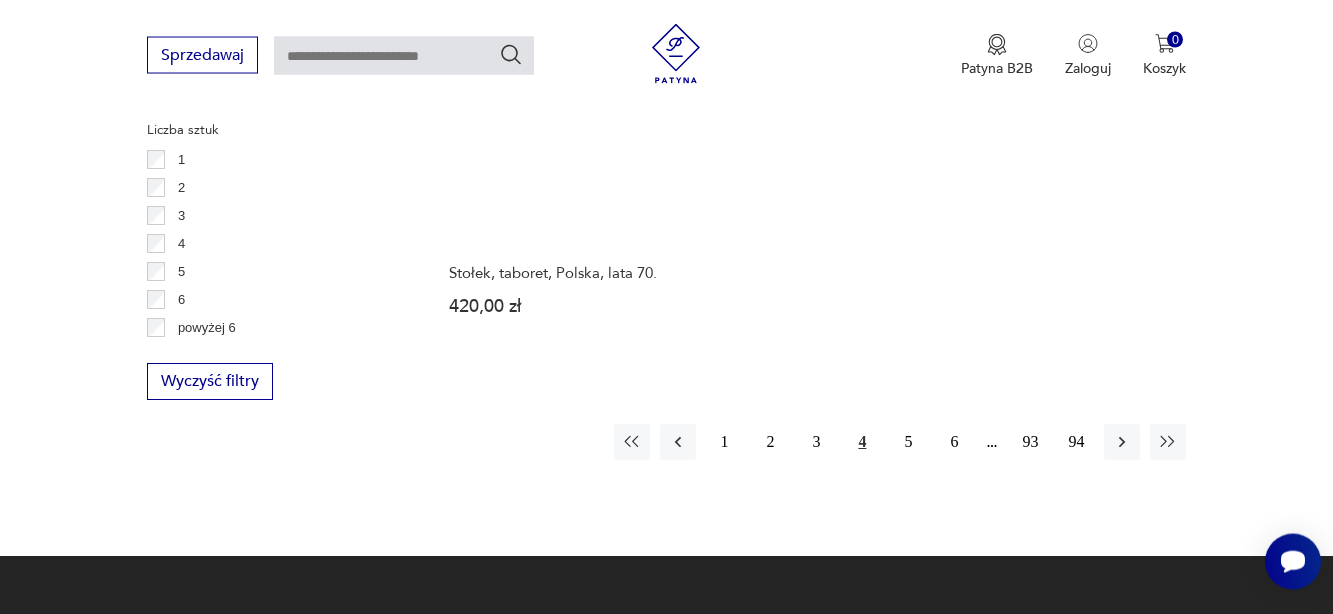scroll, scrollTop: 2979, scrollLeft: 0, axis: vertical 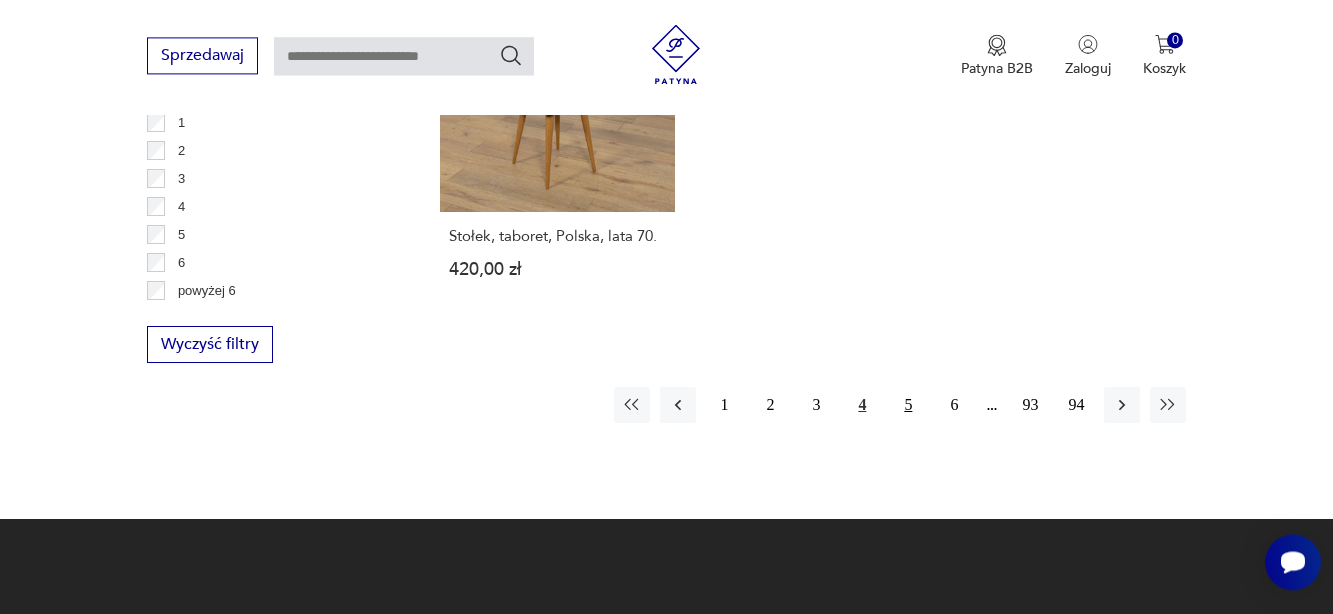 click on "5" at bounding box center [908, 405] 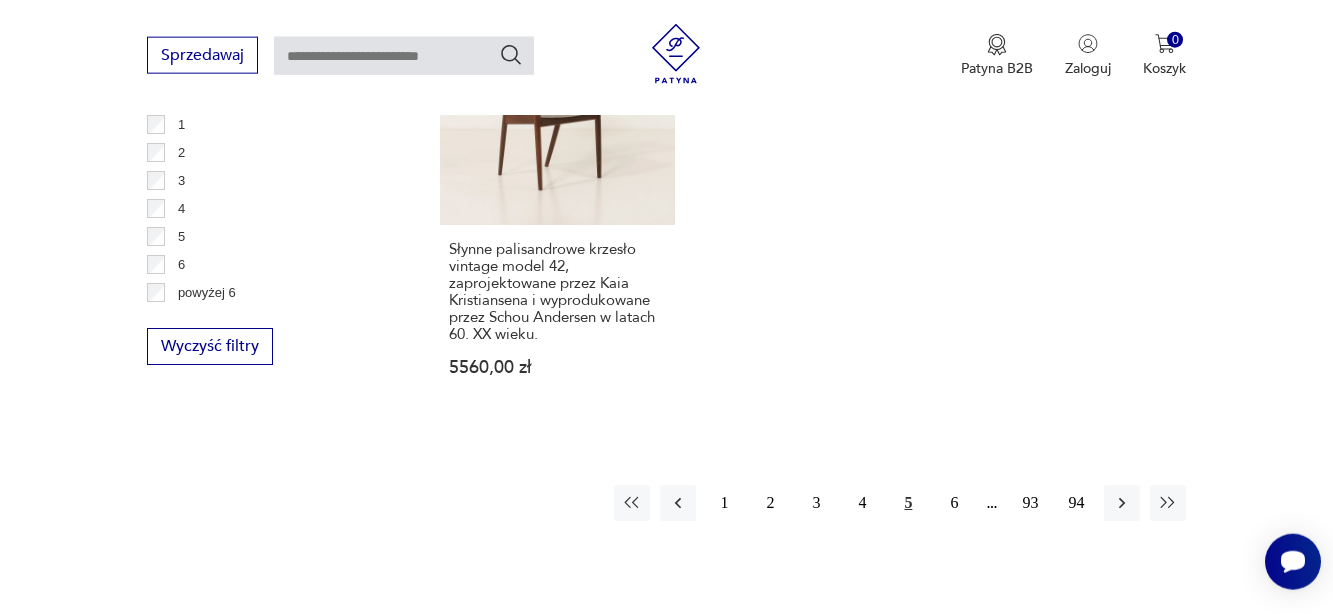 scroll, scrollTop: 2979, scrollLeft: 0, axis: vertical 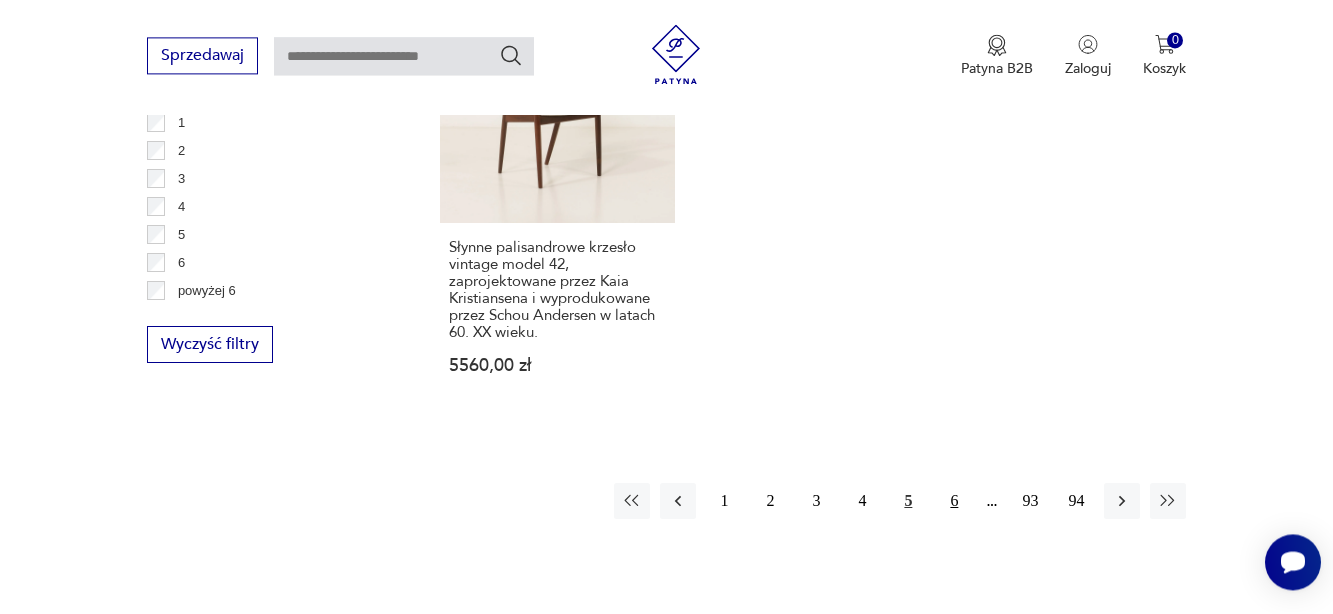 click on "6" at bounding box center [954, 501] 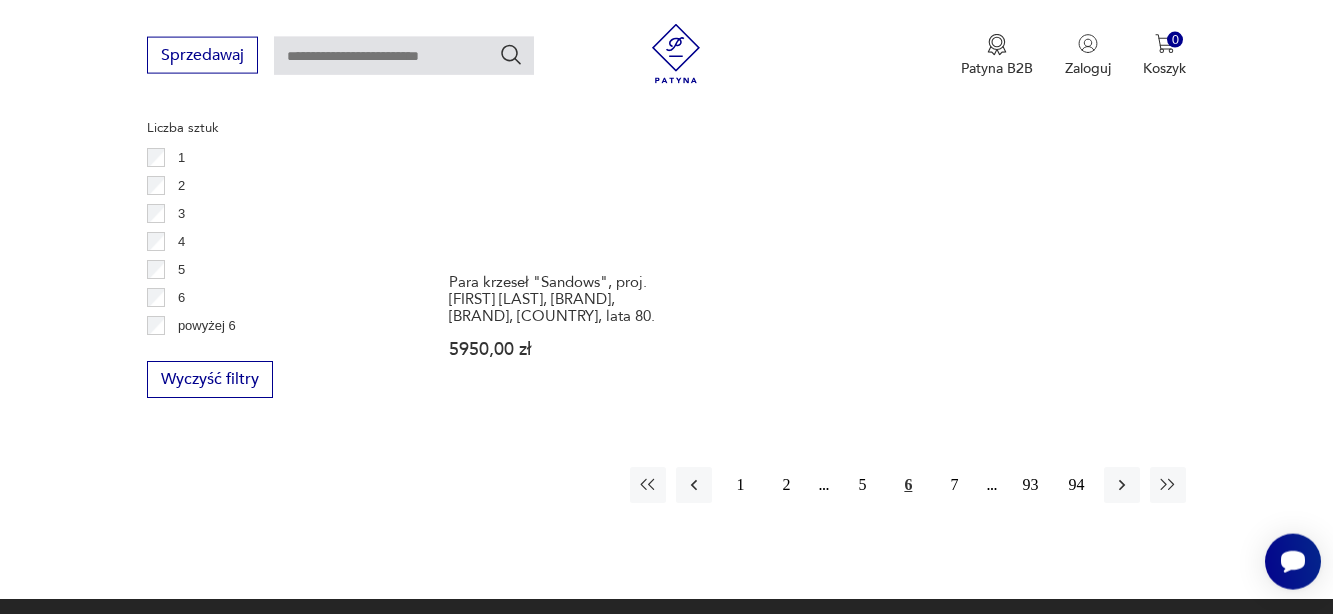 scroll, scrollTop: 2979, scrollLeft: 0, axis: vertical 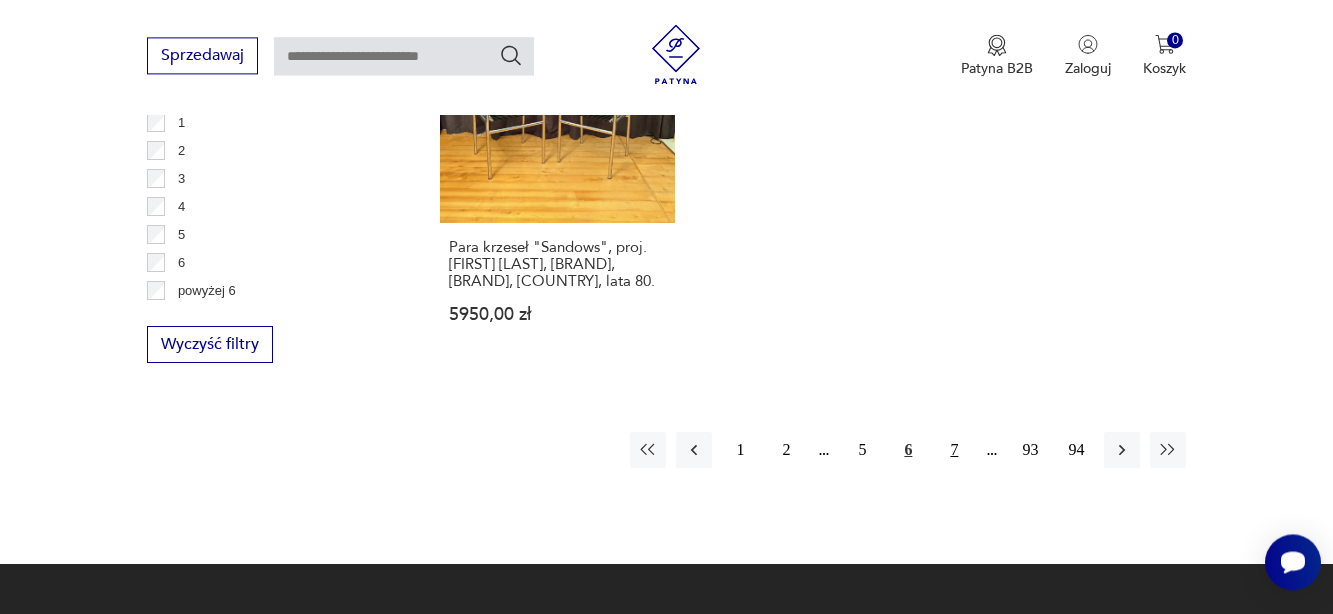 click on "7" at bounding box center [954, 450] 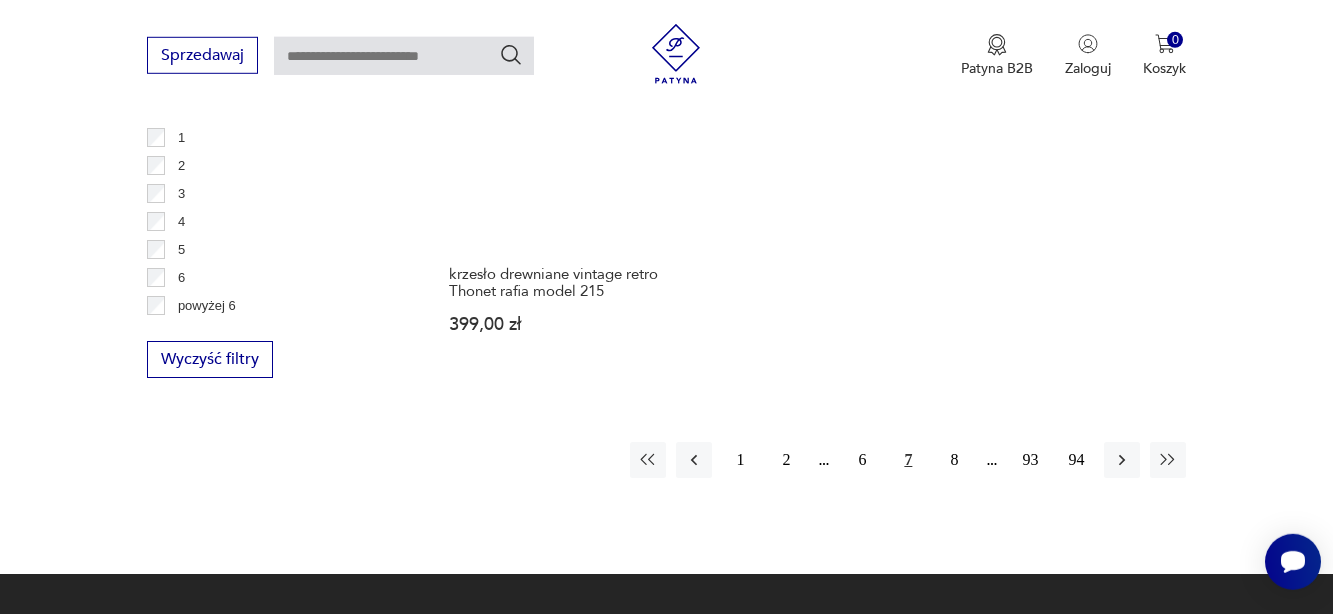 scroll, scrollTop: 2979, scrollLeft: 0, axis: vertical 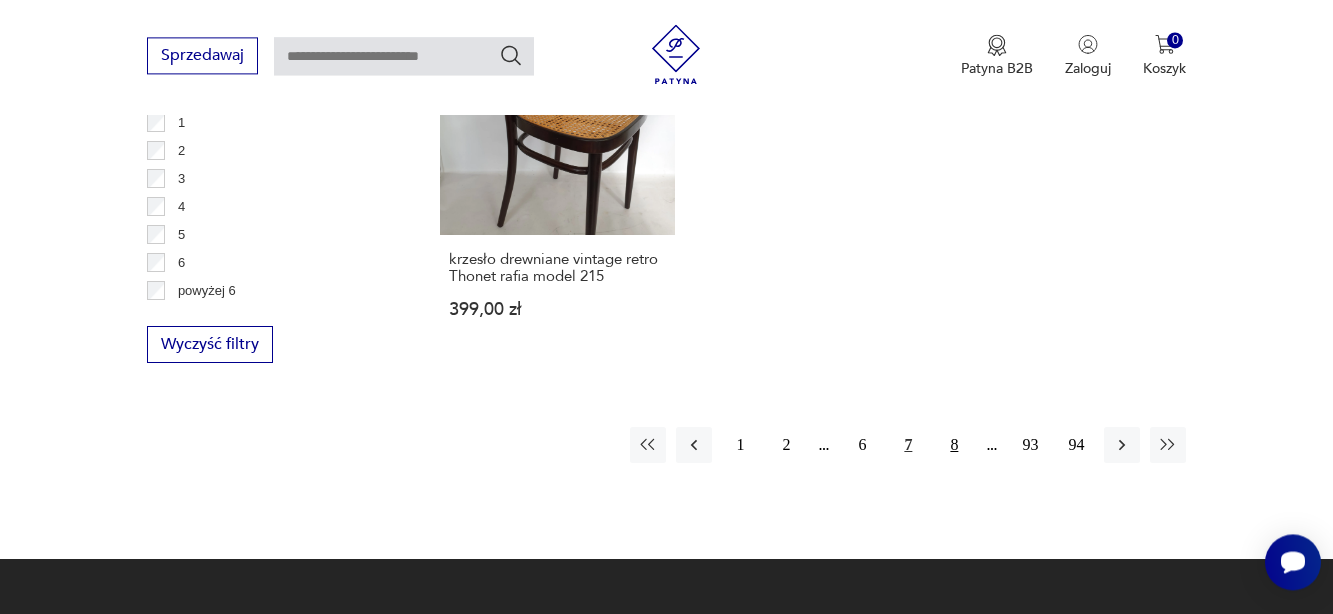 click on "8" at bounding box center (954, 445) 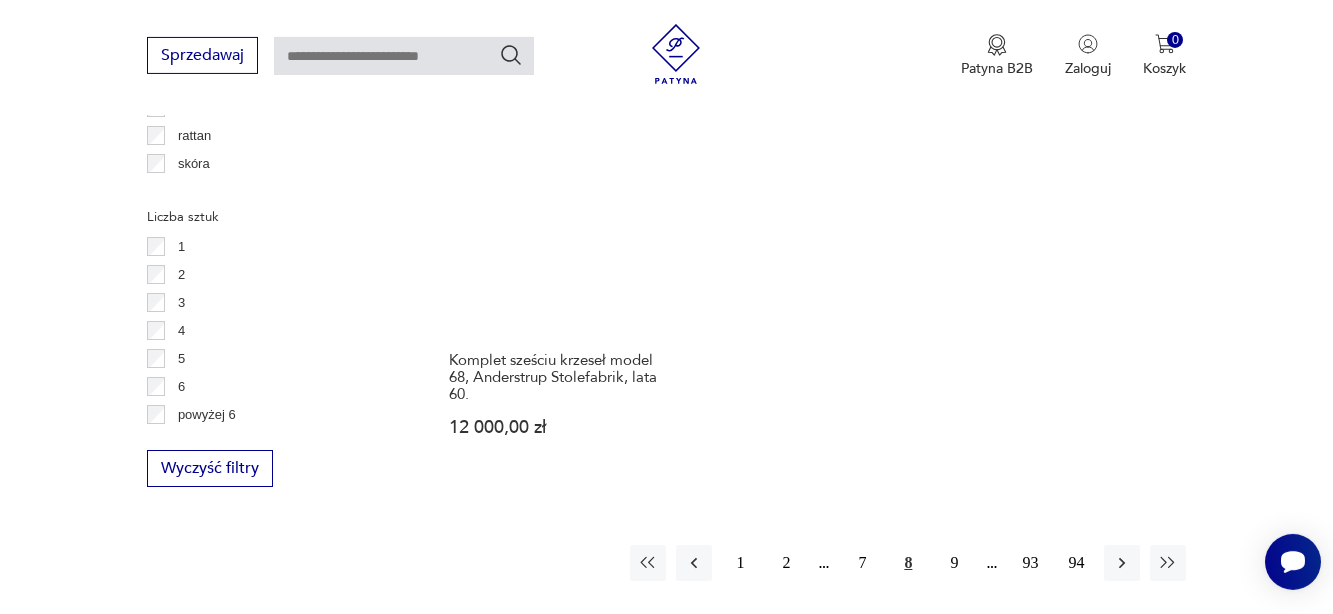scroll, scrollTop: 2877, scrollLeft: 0, axis: vertical 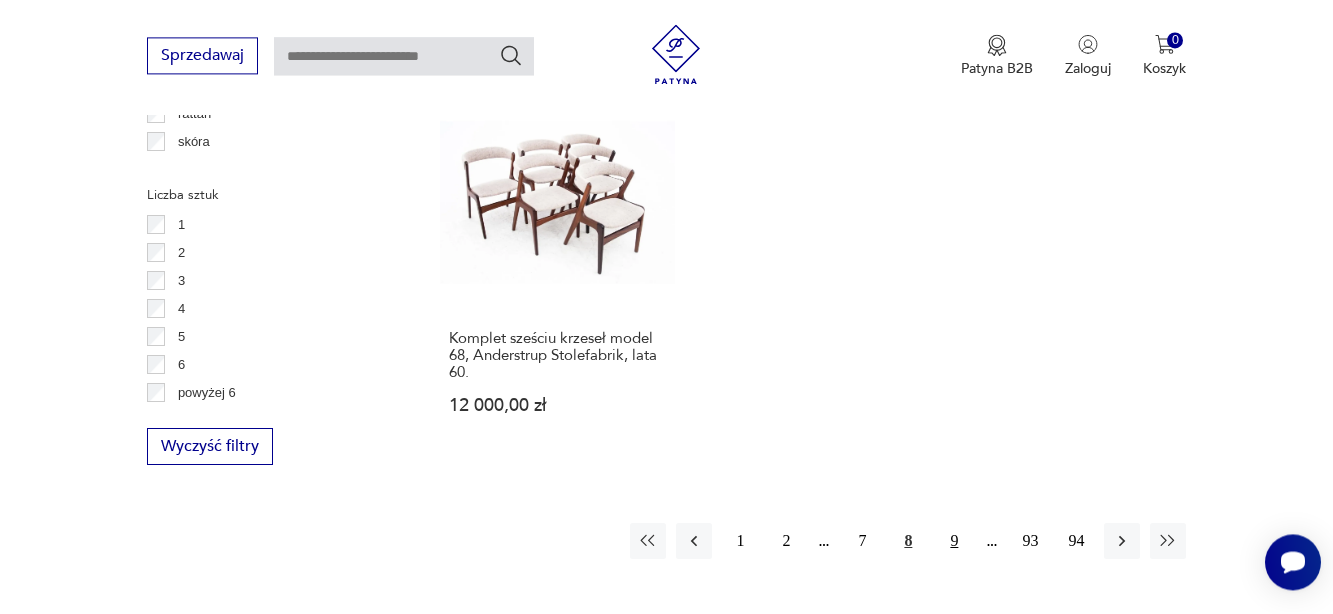 click on "9" at bounding box center (954, 541) 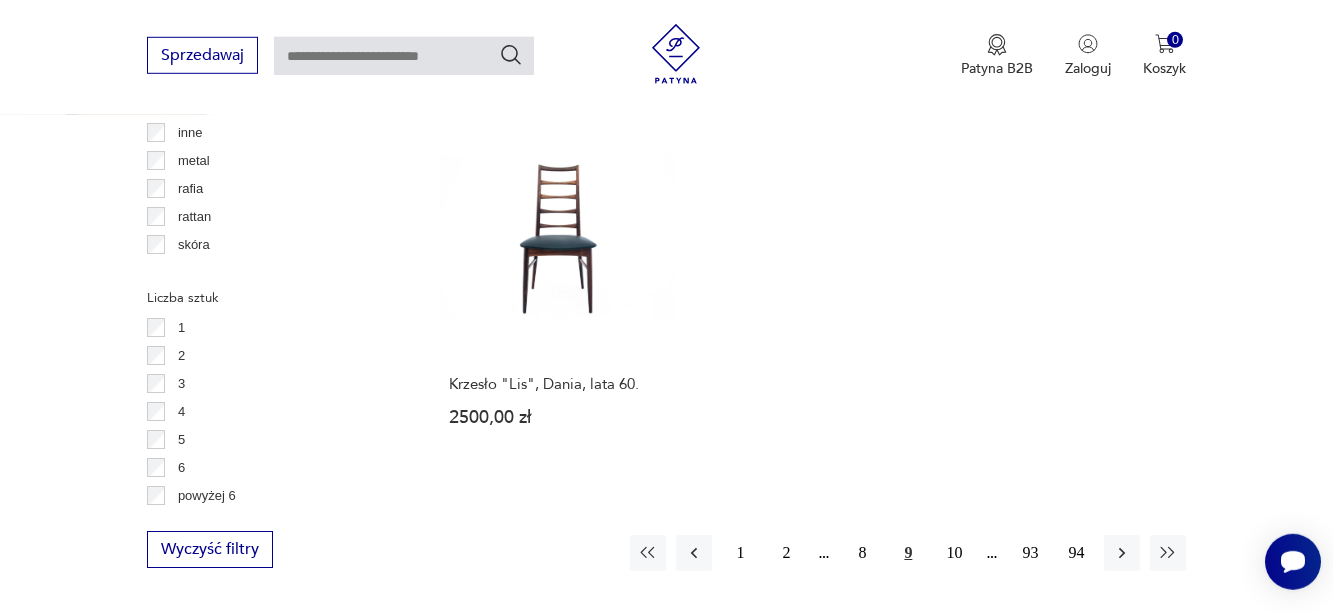 scroll, scrollTop: 2775, scrollLeft: 0, axis: vertical 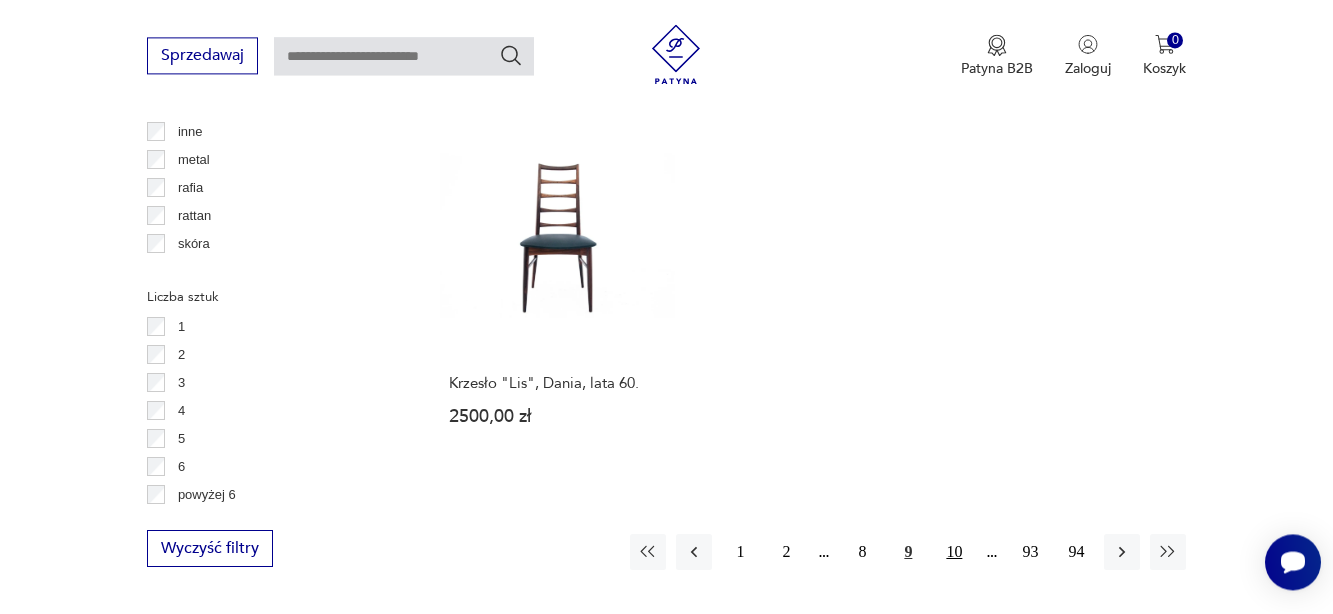 click on "10" at bounding box center (954, 552) 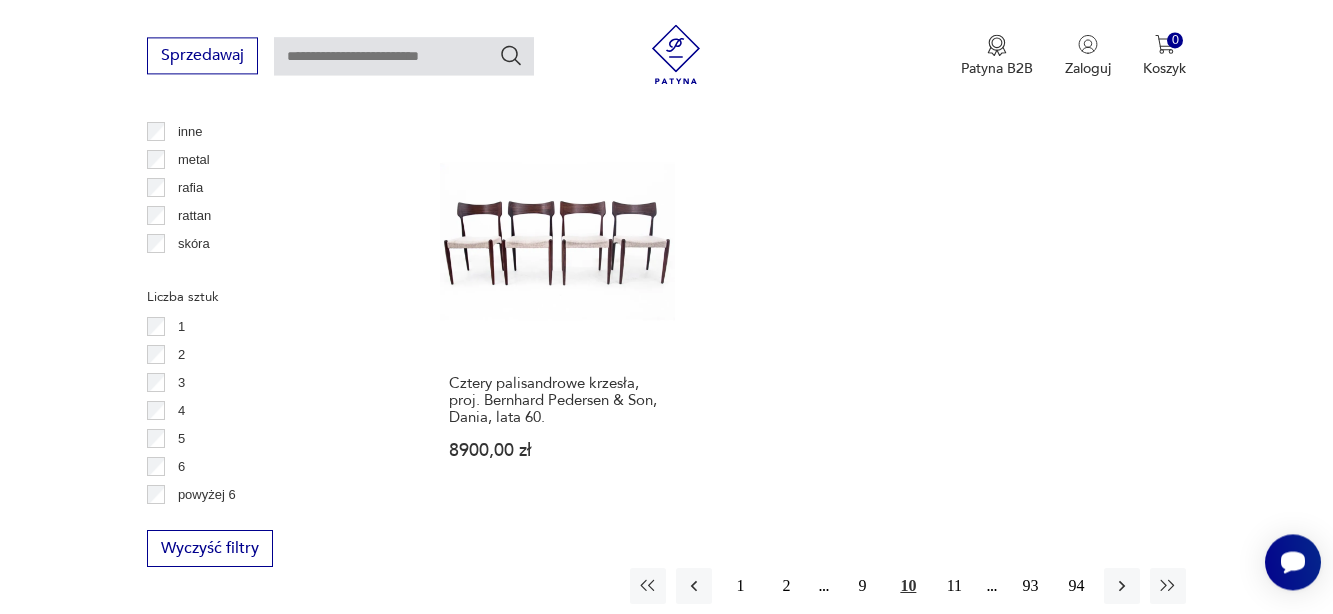 scroll, scrollTop: 2877, scrollLeft: 0, axis: vertical 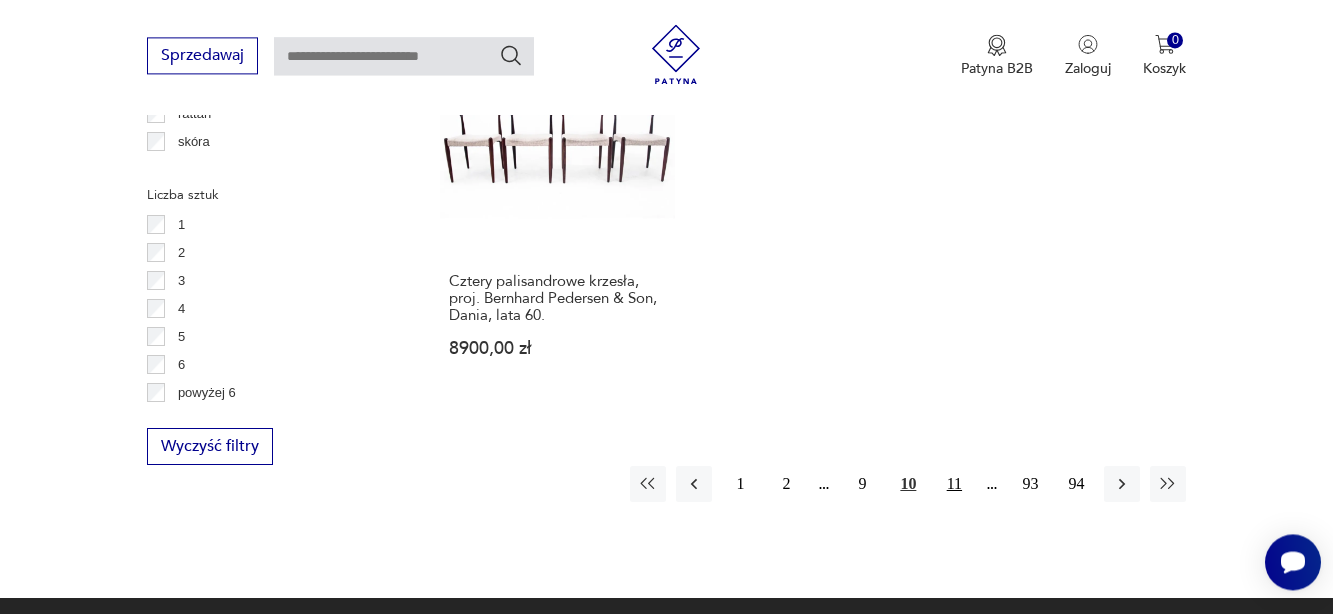 click on "11" at bounding box center [954, 484] 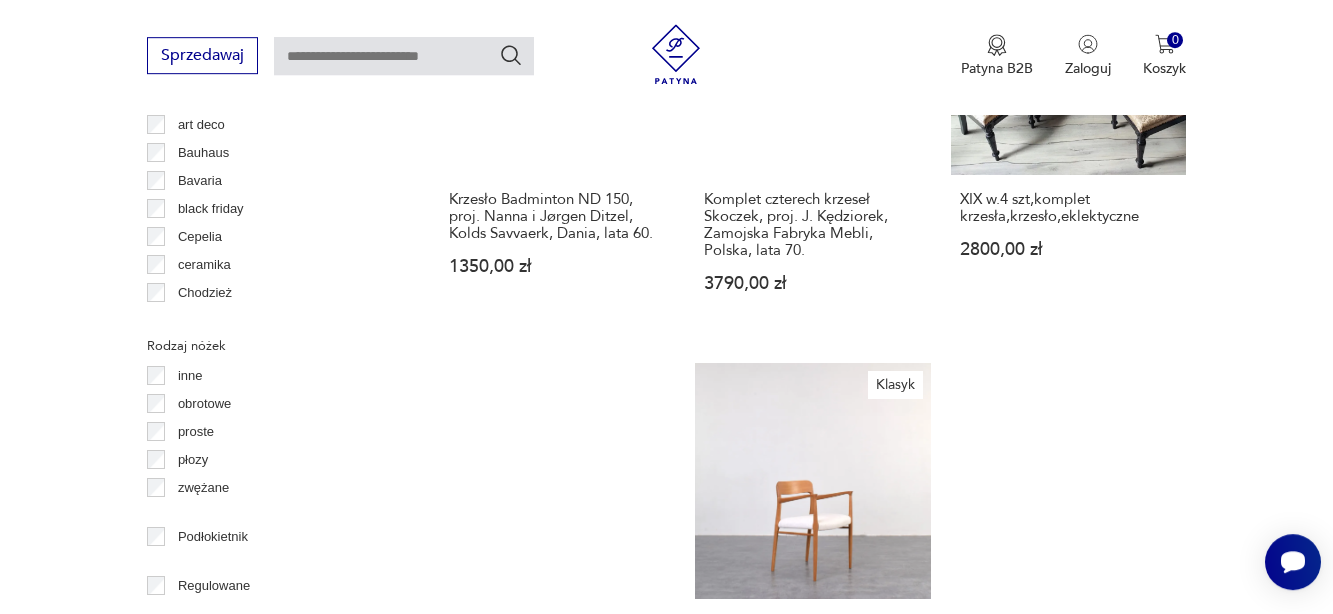 scroll, scrollTop: 2163, scrollLeft: 0, axis: vertical 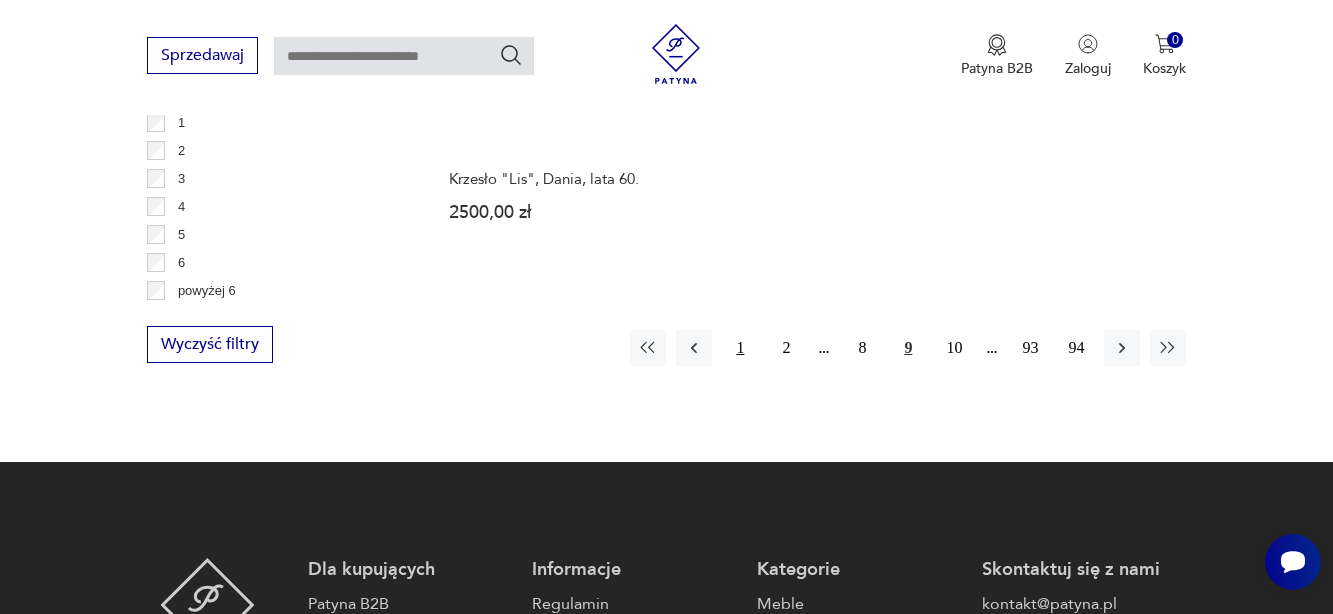 click on "1" at bounding box center [740, 348] 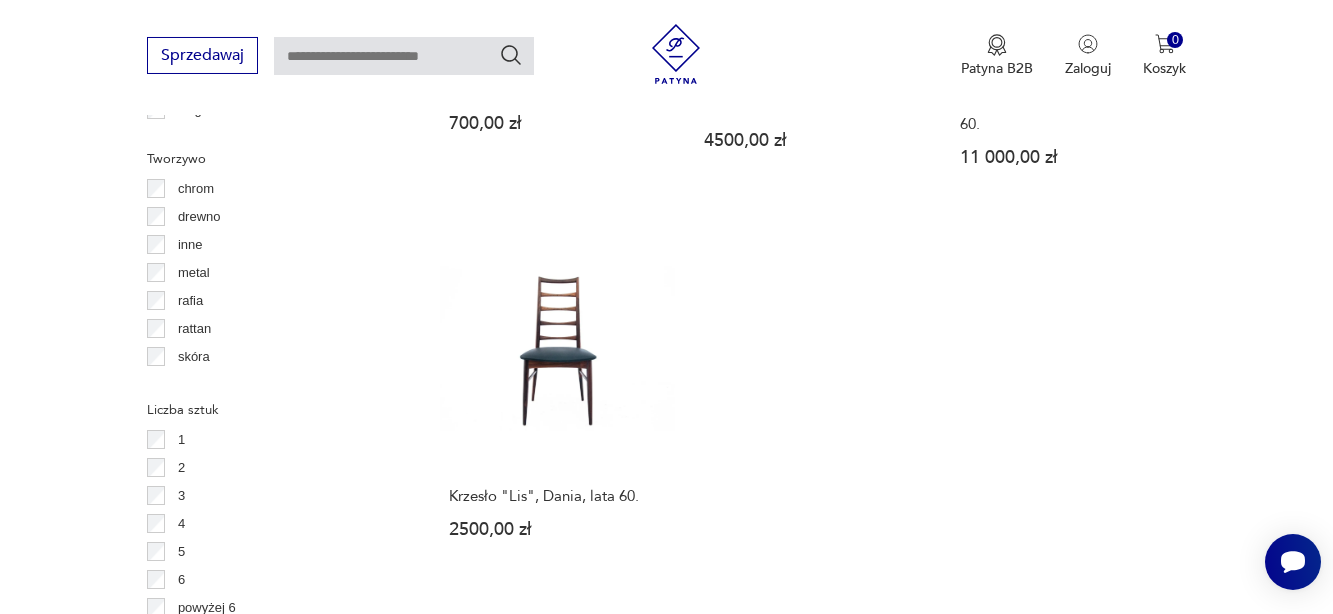 scroll, scrollTop: 2979, scrollLeft: 0, axis: vertical 